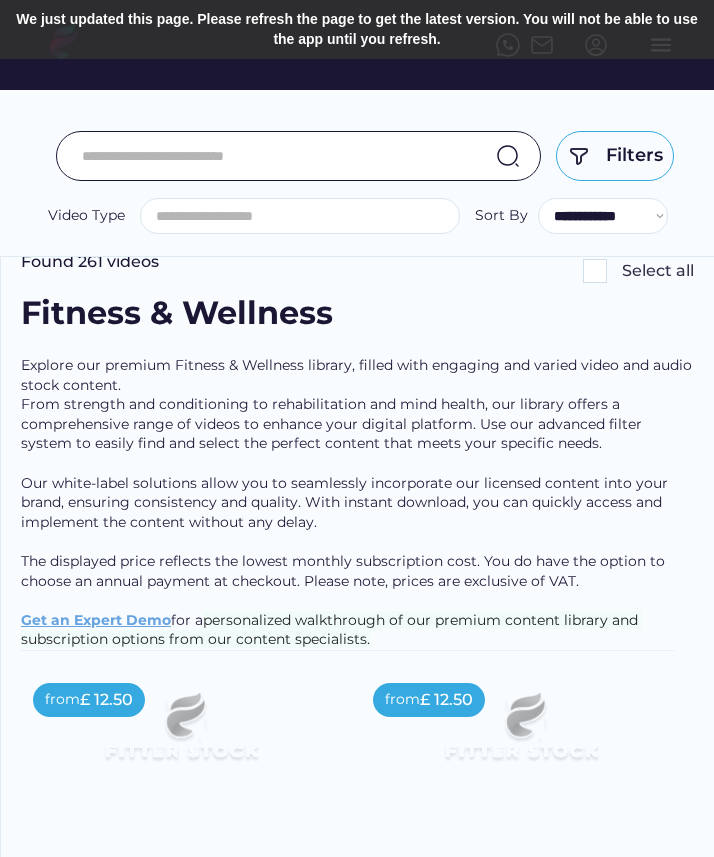 select 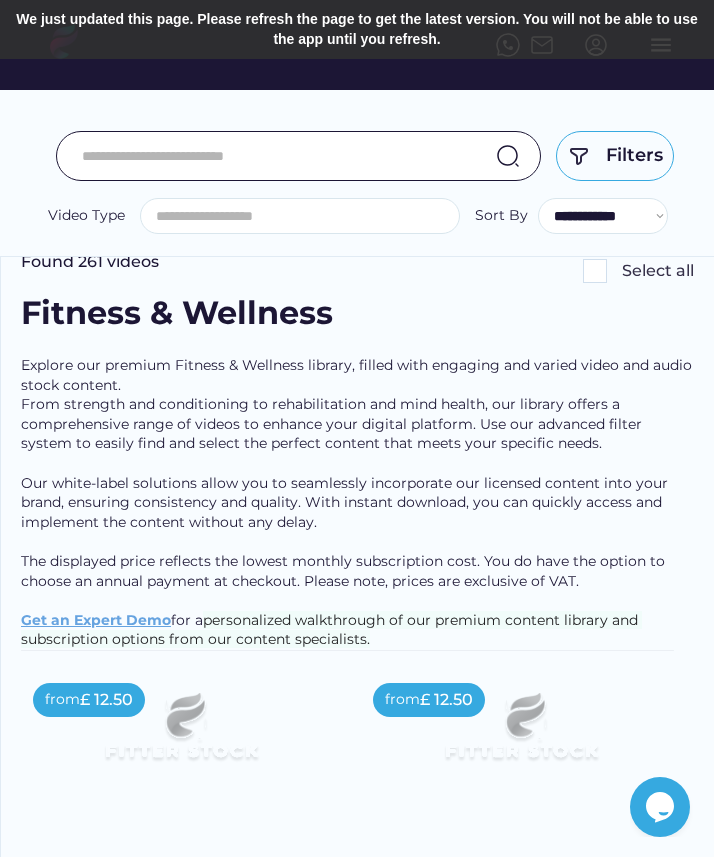 scroll, scrollTop: 0, scrollLeft: 0, axis: both 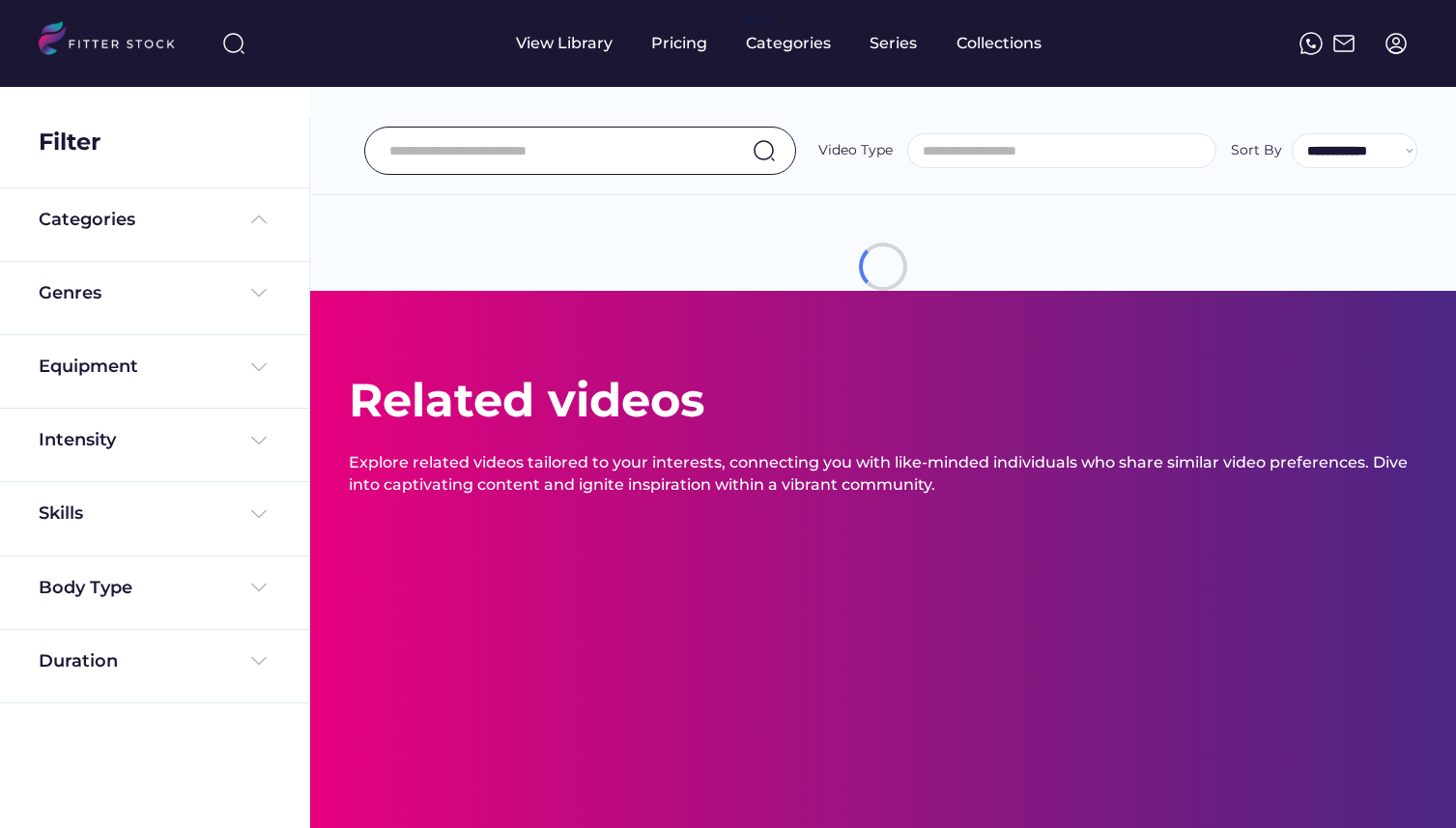select 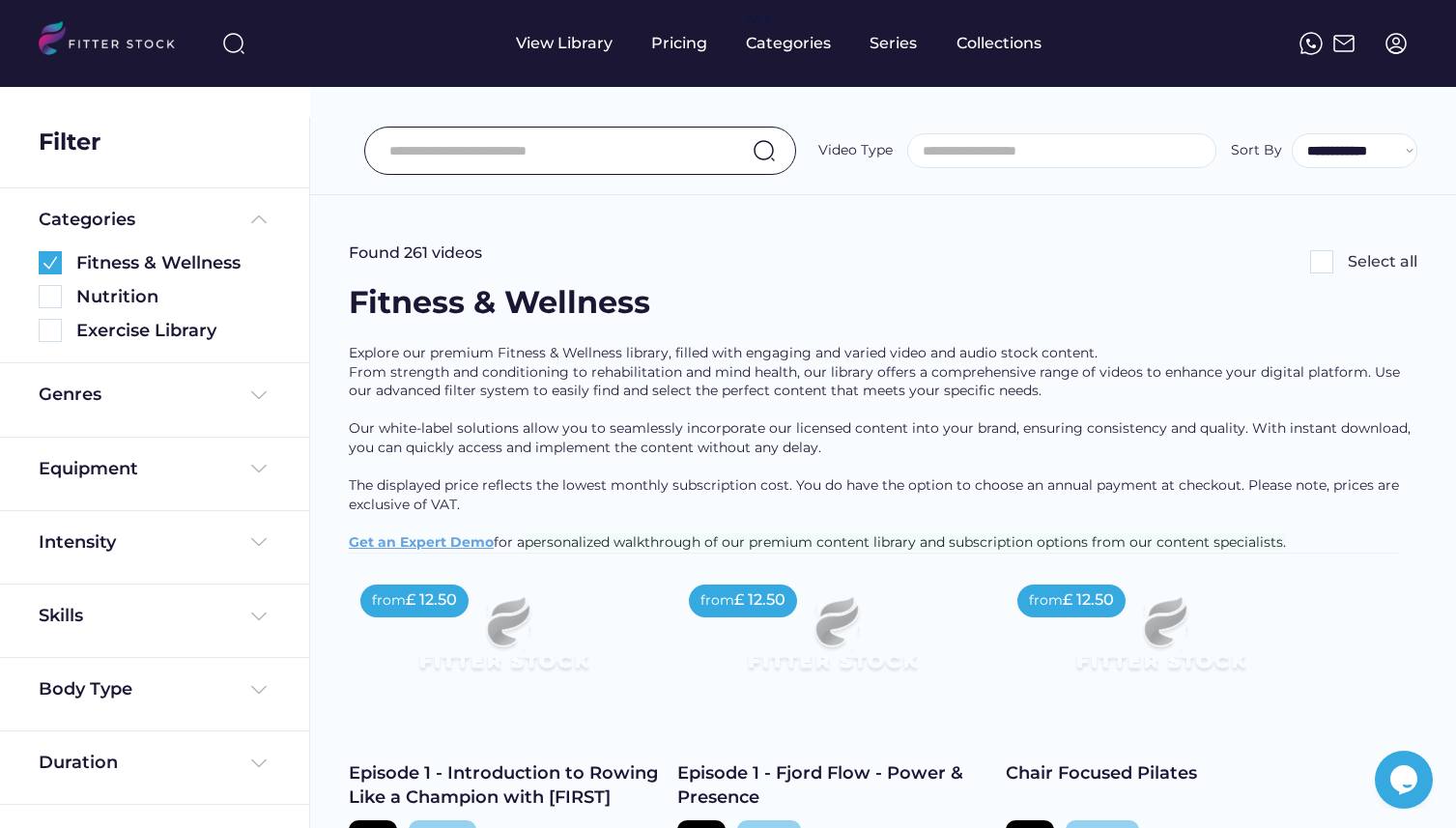 scroll, scrollTop: 0, scrollLeft: 0, axis: both 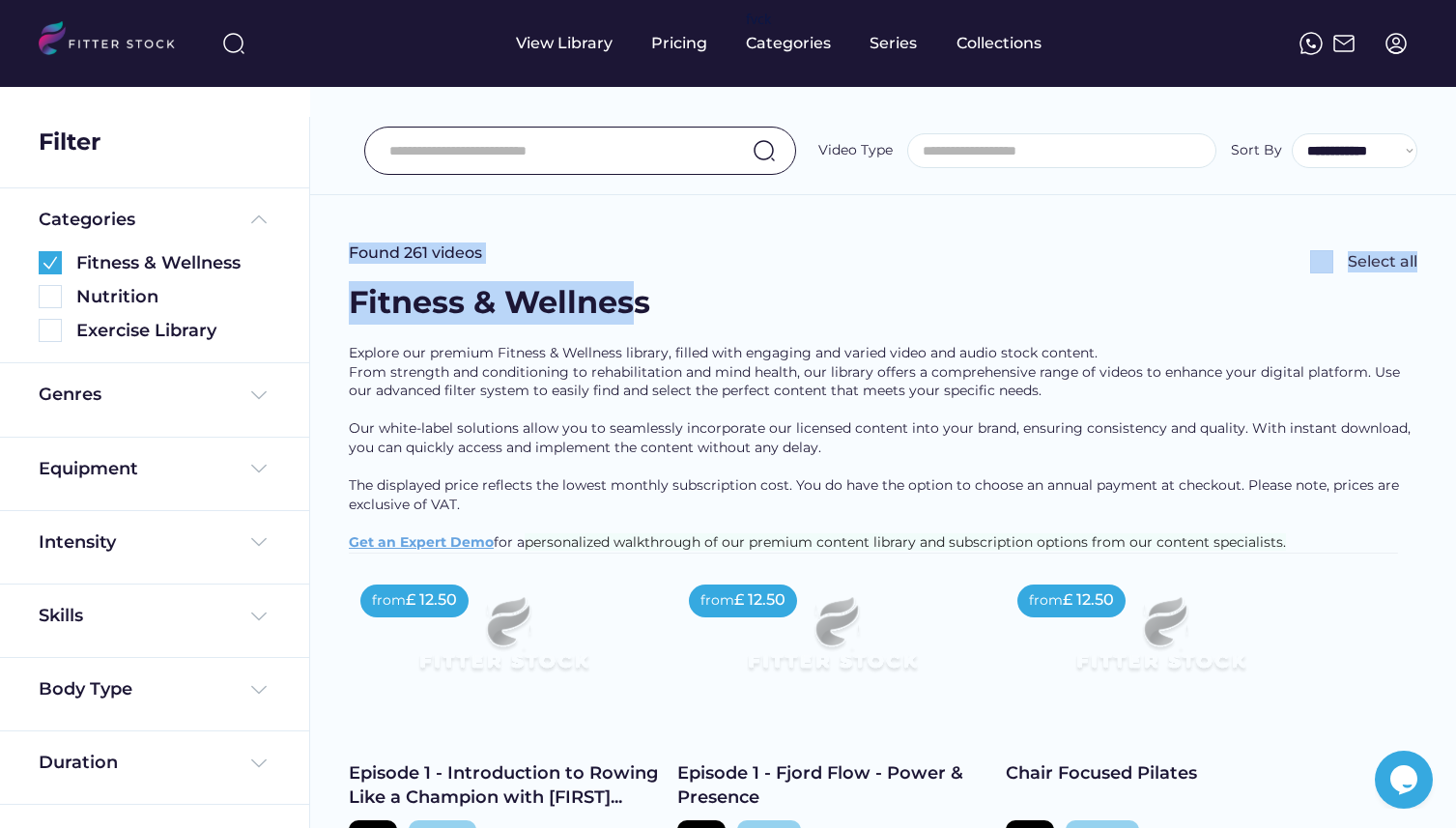 drag, startPoint x: 338, startPoint y: 253, endPoint x: 635, endPoint y: 304, distance: 301.34698 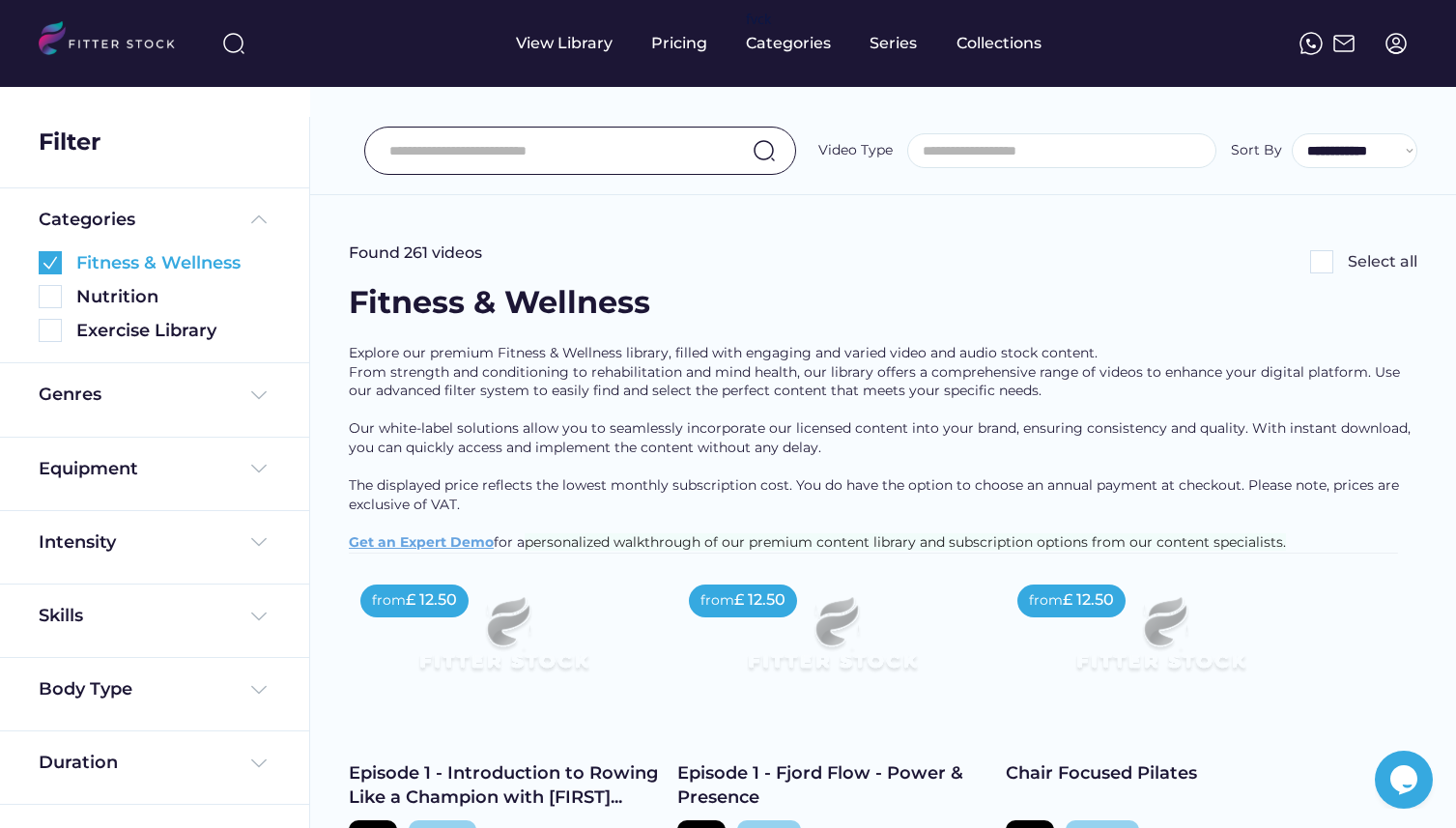 click at bounding box center (50, 263) 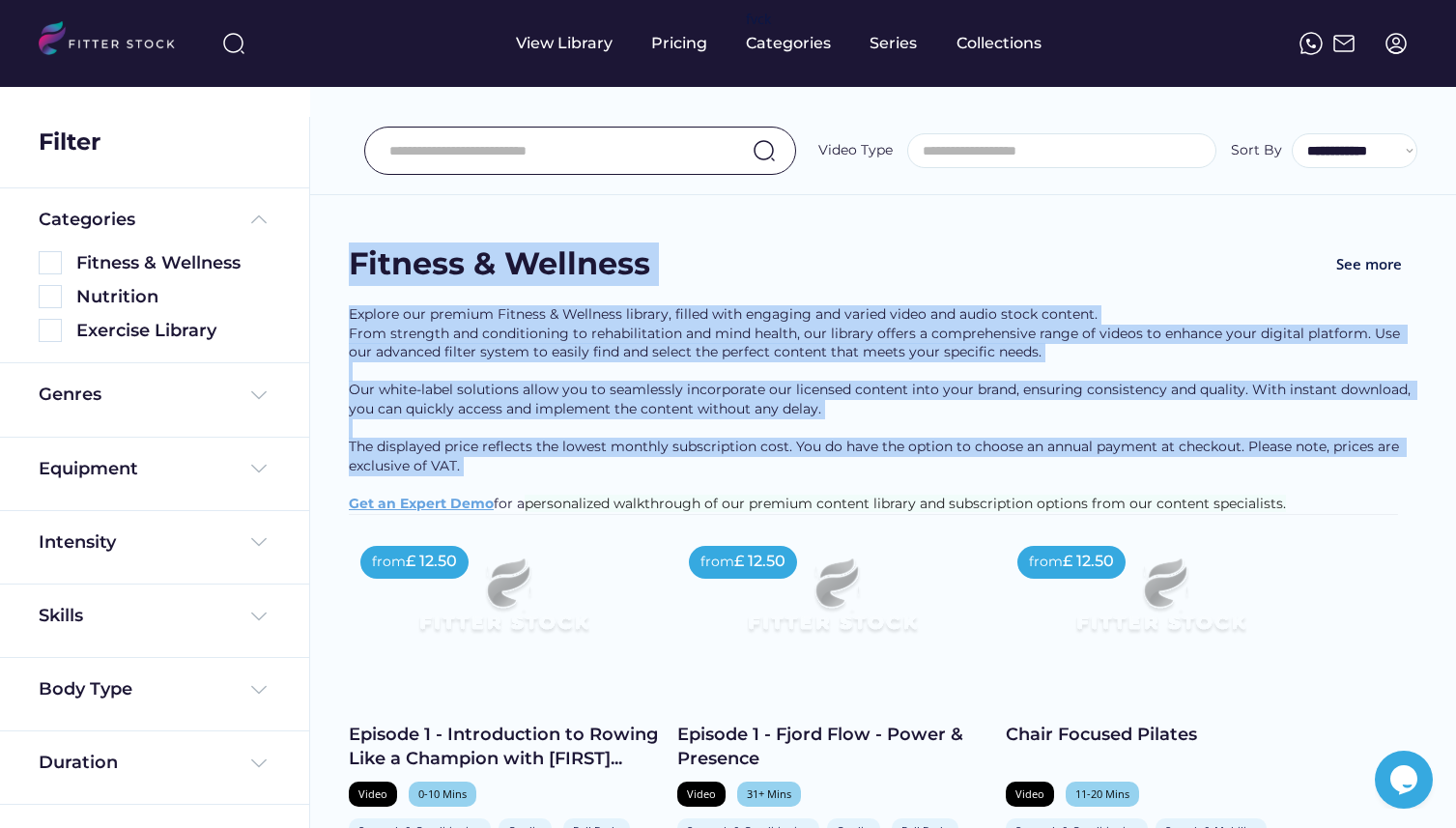 drag, startPoint x: 339, startPoint y: 230, endPoint x: 651, endPoint y: 504, distance: 415.23487 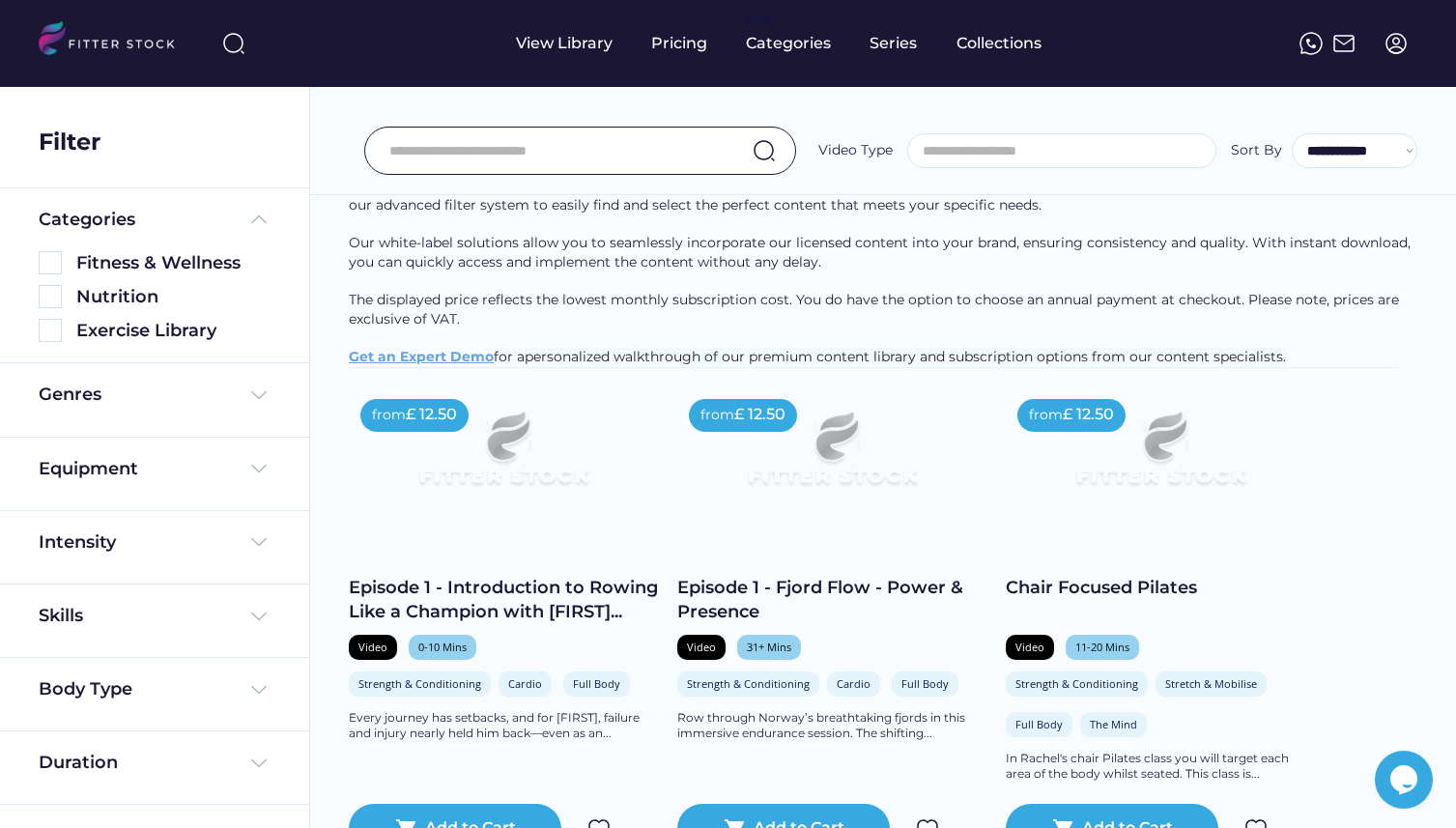 scroll, scrollTop: 0, scrollLeft: 0, axis: both 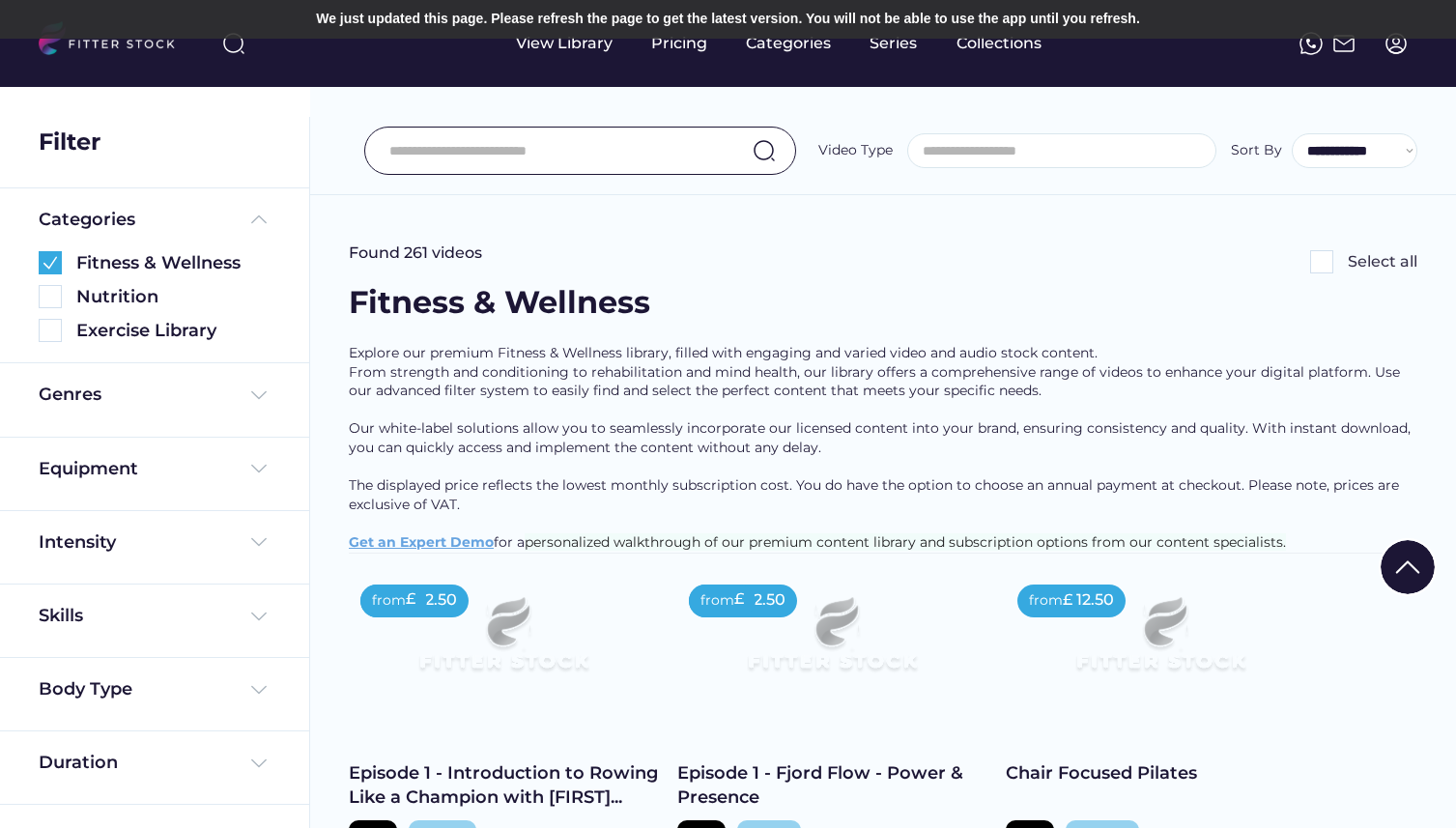 select 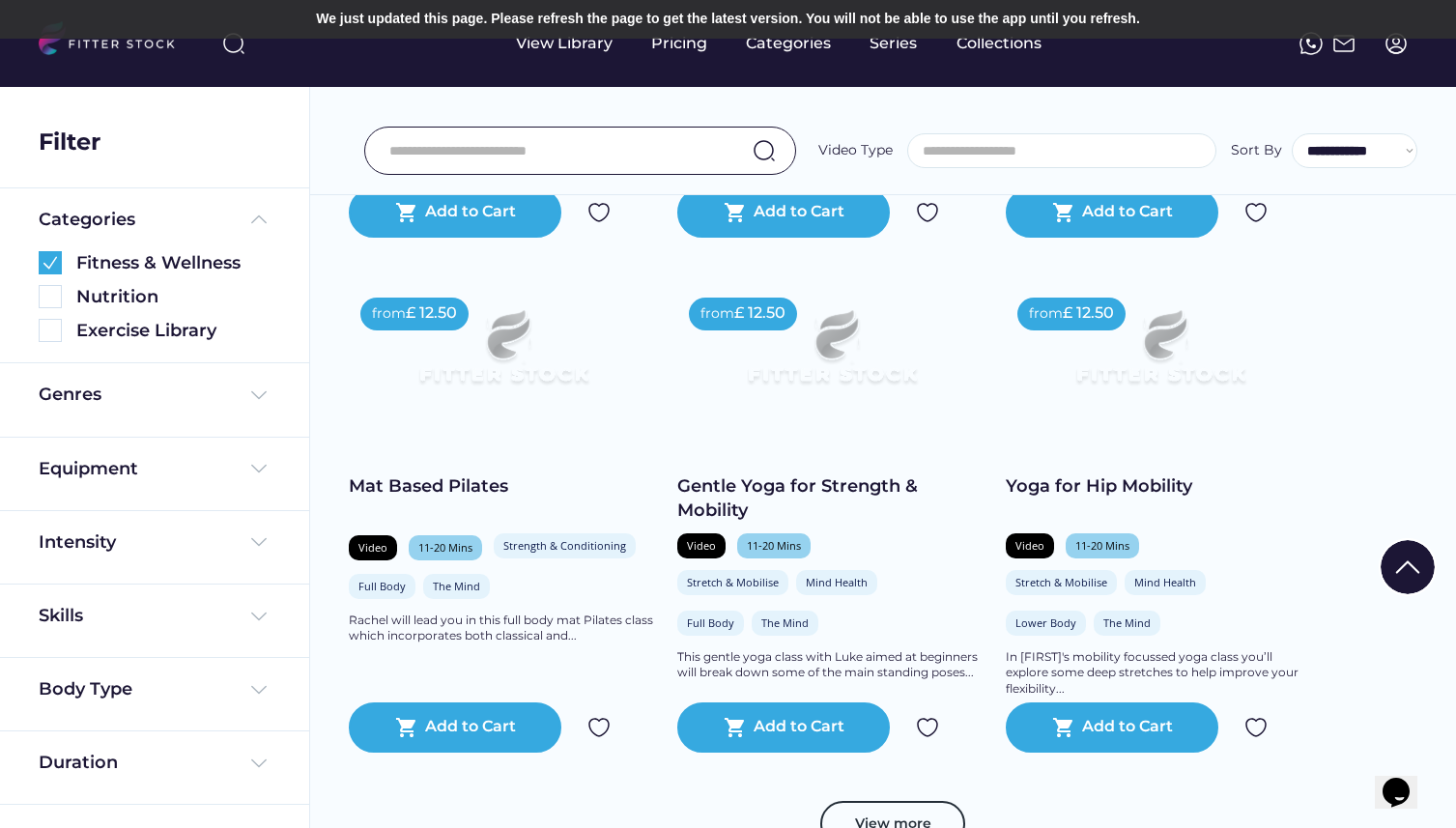 scroll, scrollTop: 0, scrollLeft: 0, axis: both 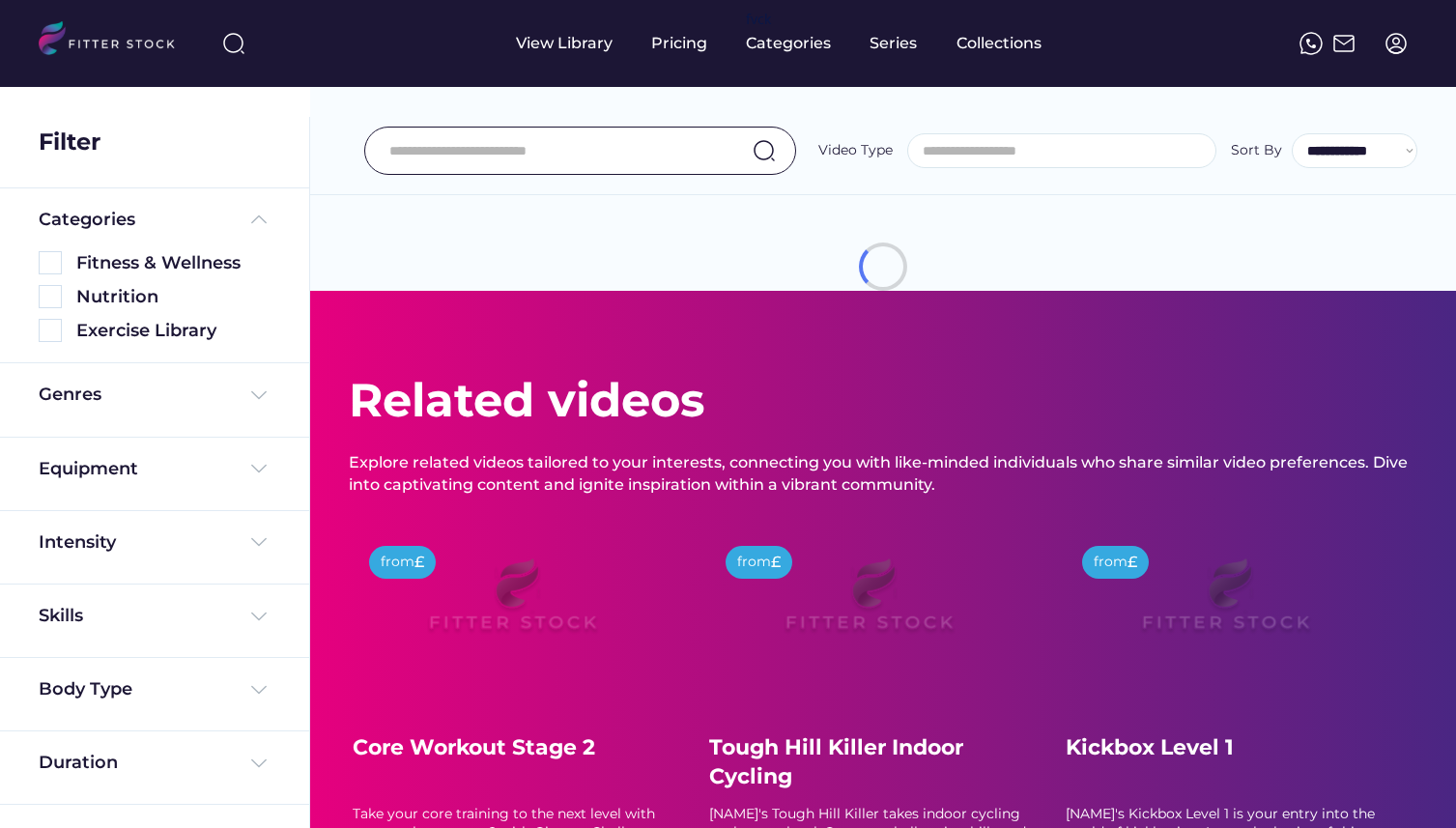 select 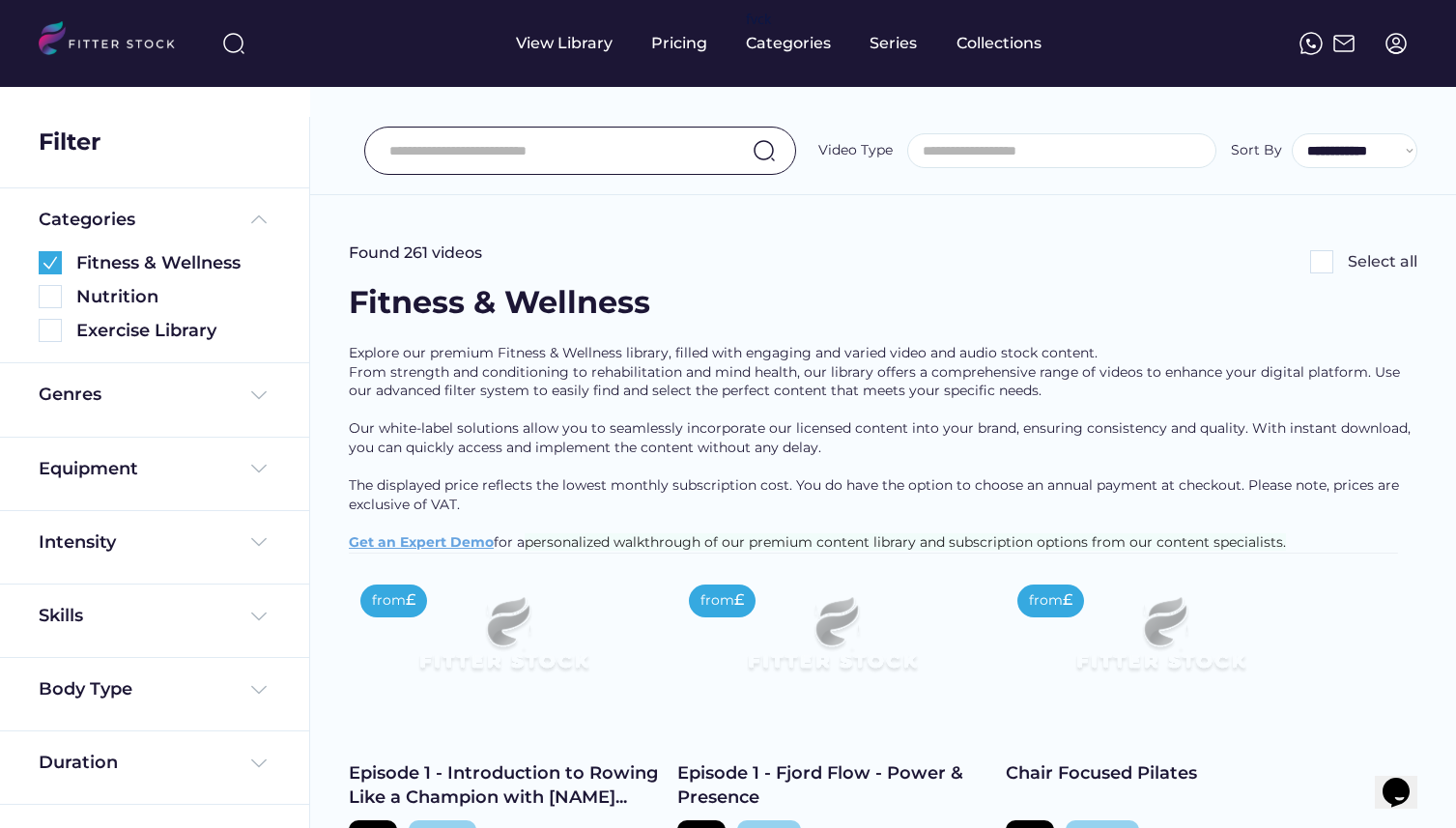 scroll, scrollTop: 0, scrollLeft: 0, axis: both 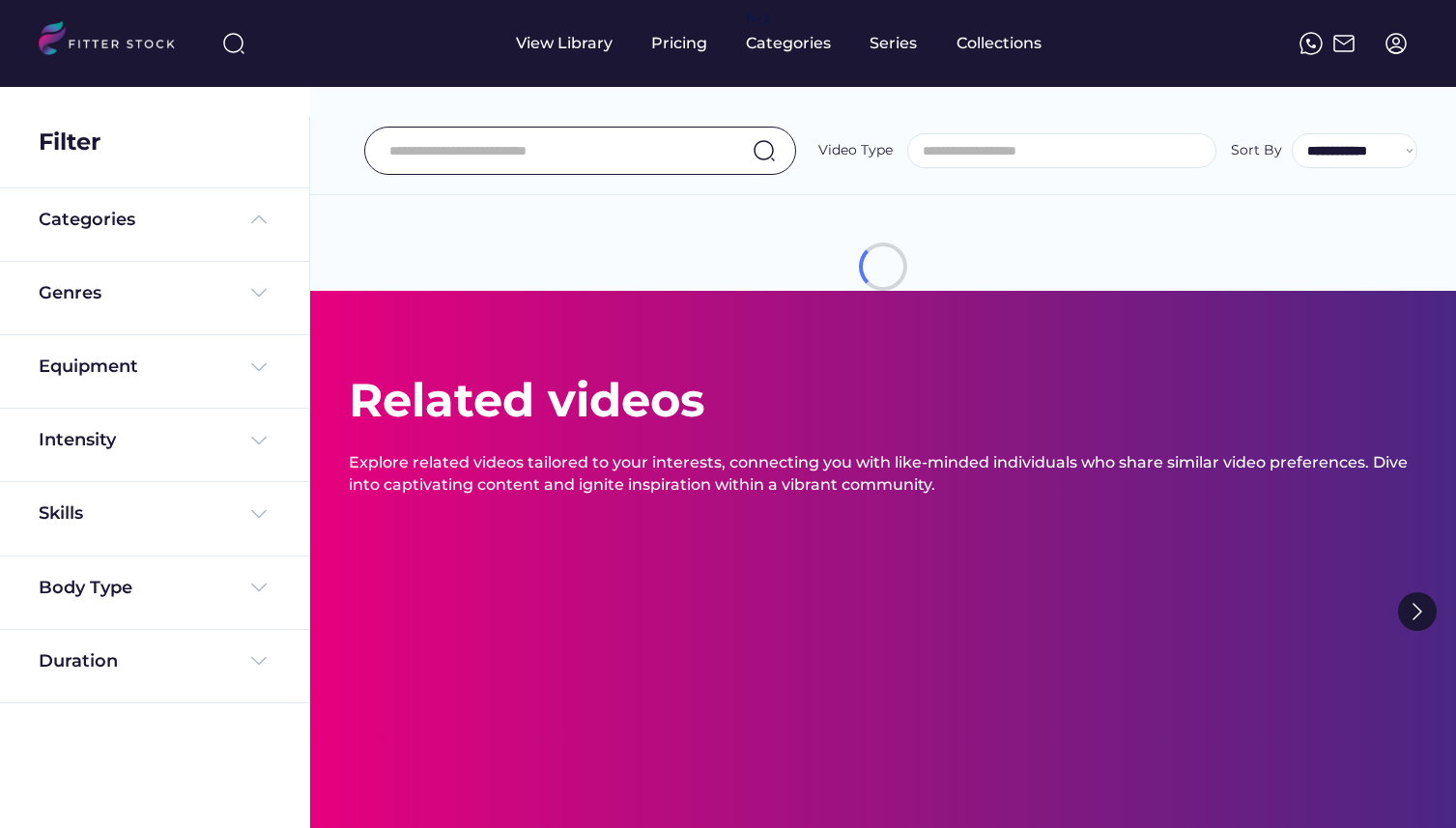 select 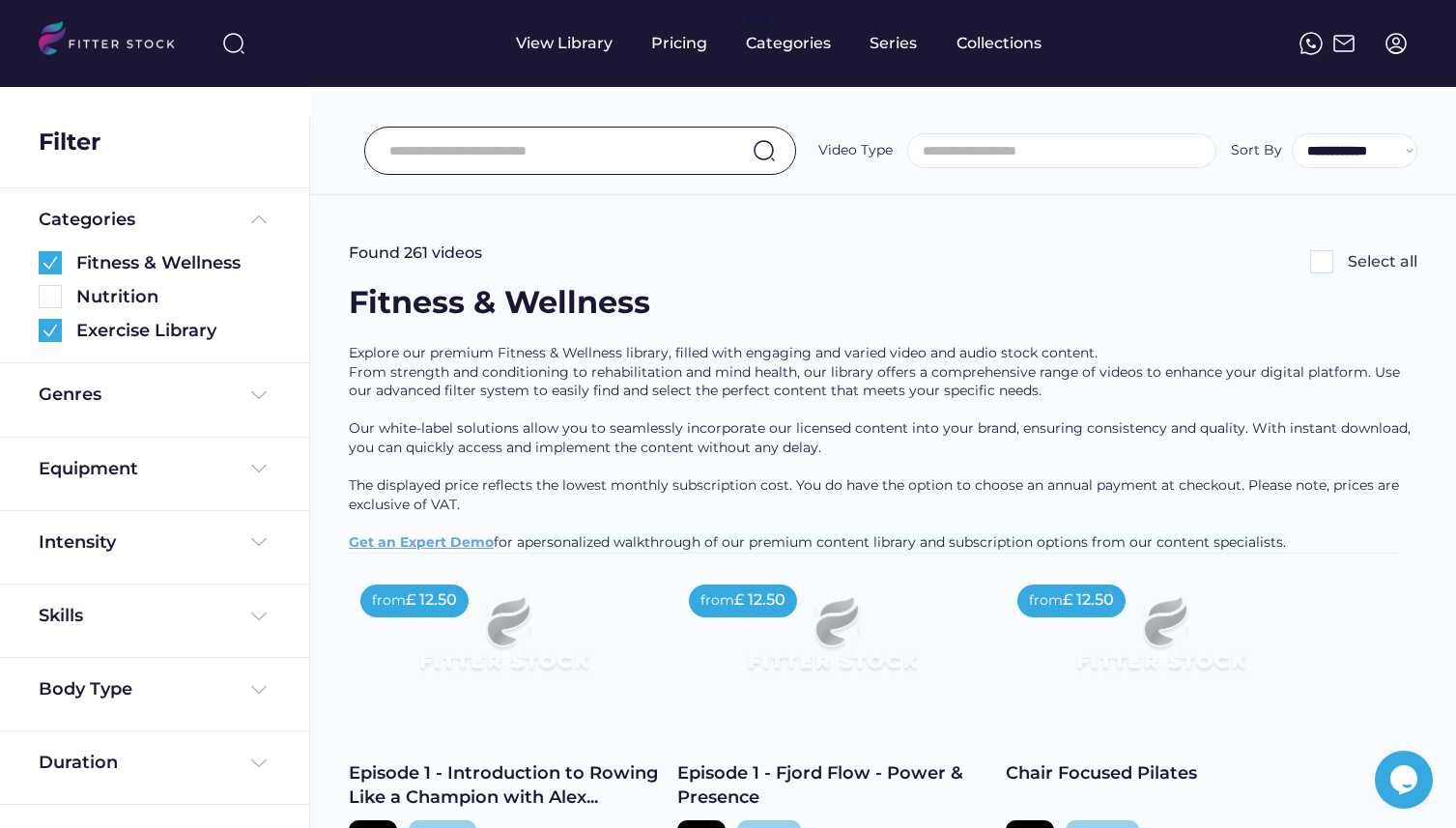 scroll, scrollTop: 0, scrollLeft: 0, axis: both 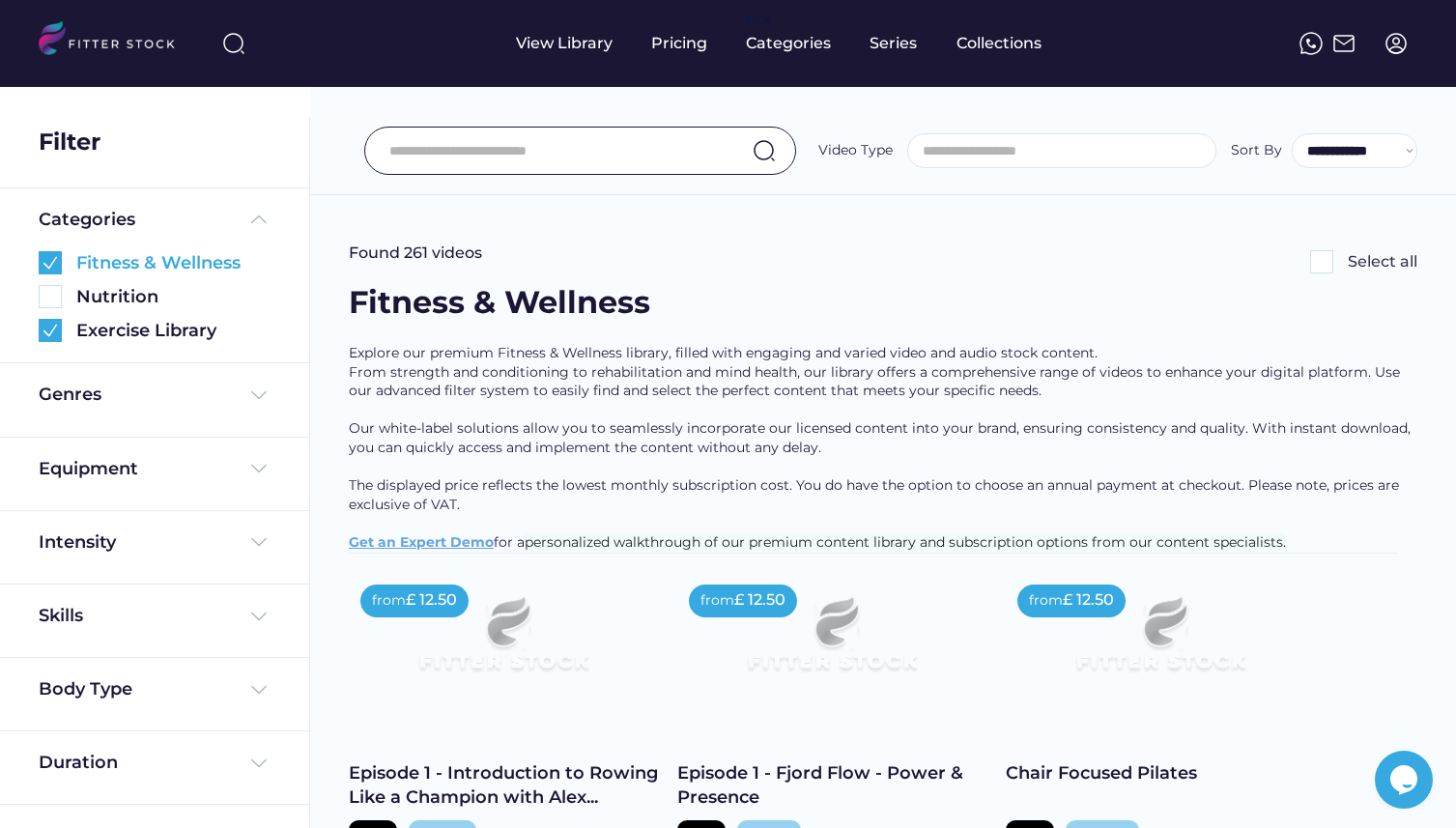 click at bounding box center (50, 263) 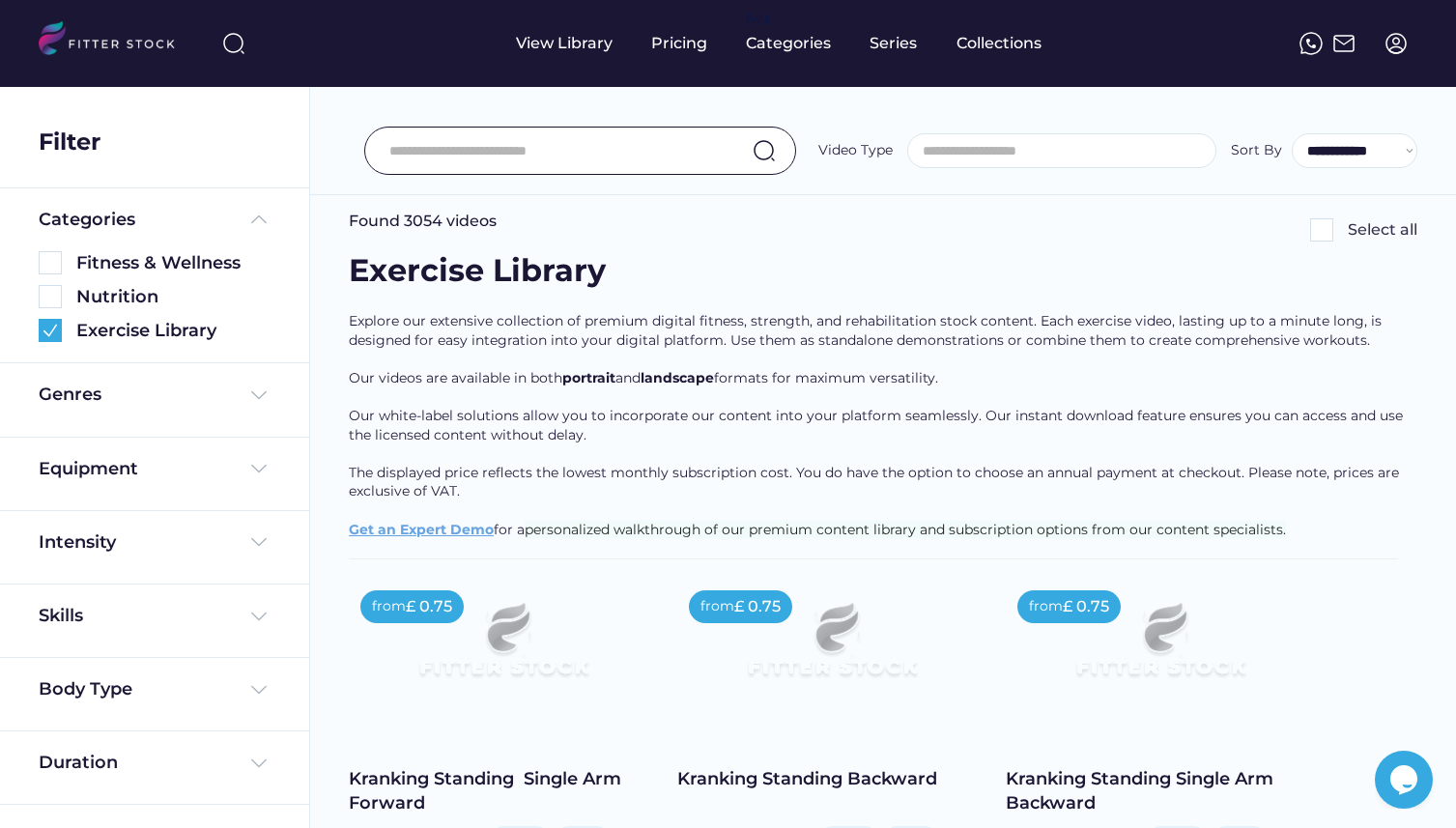 scroll, scrollTop: 0, scrollLeft: 0, axis: both 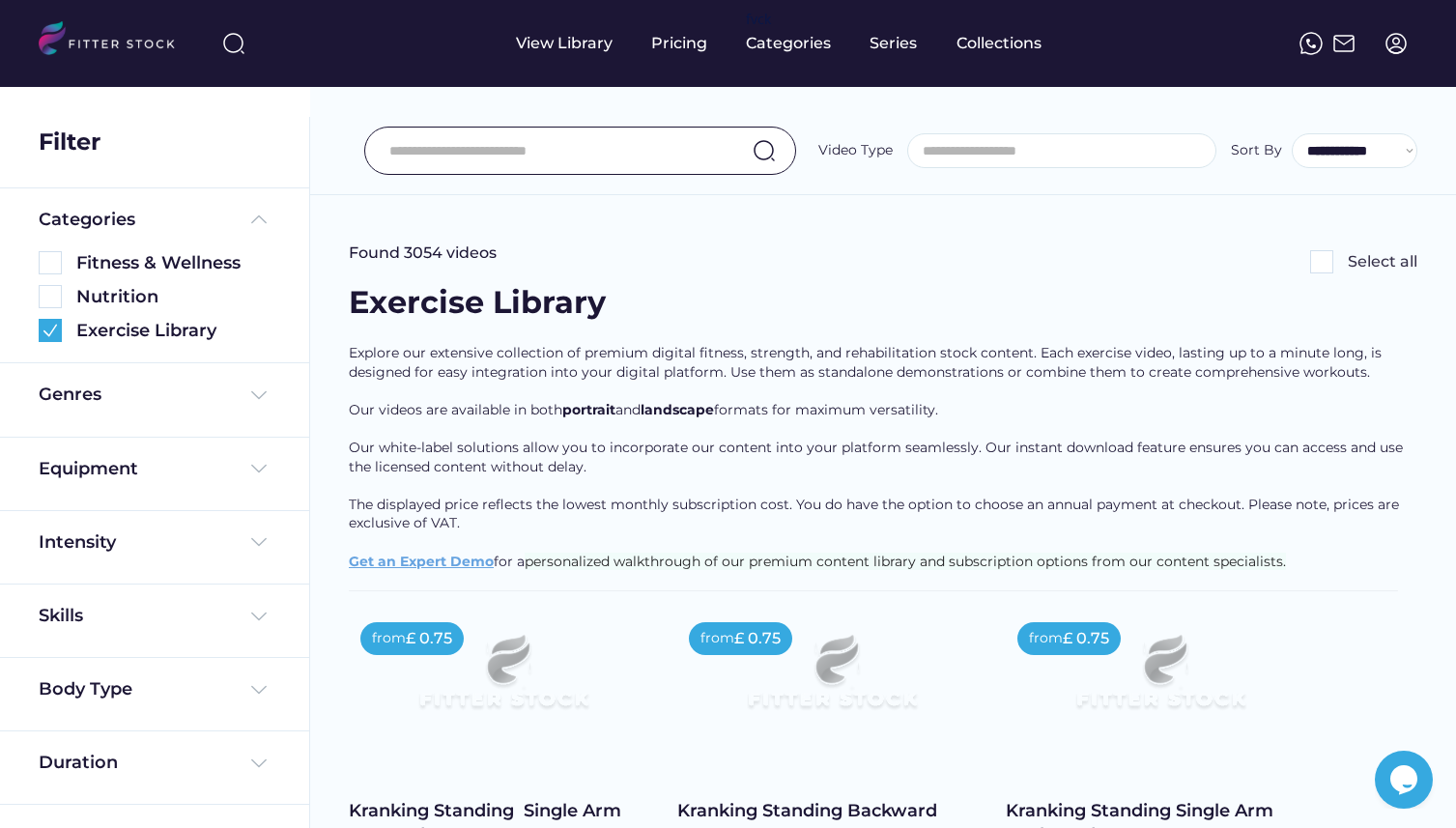 click at bounding box center (1067, 151) 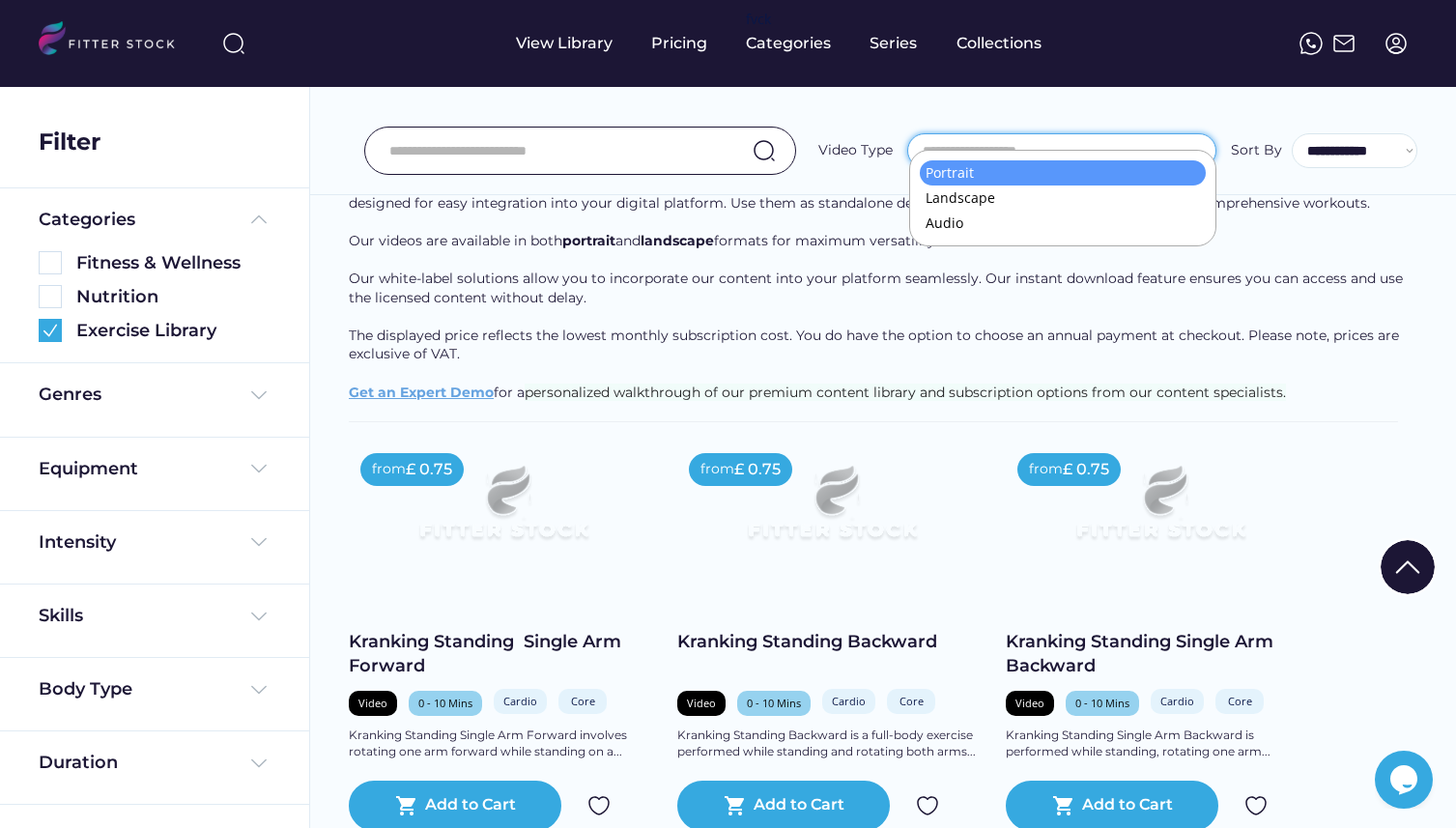 scroll, scrollTop: 0, scrollLeft: 0, axis: both 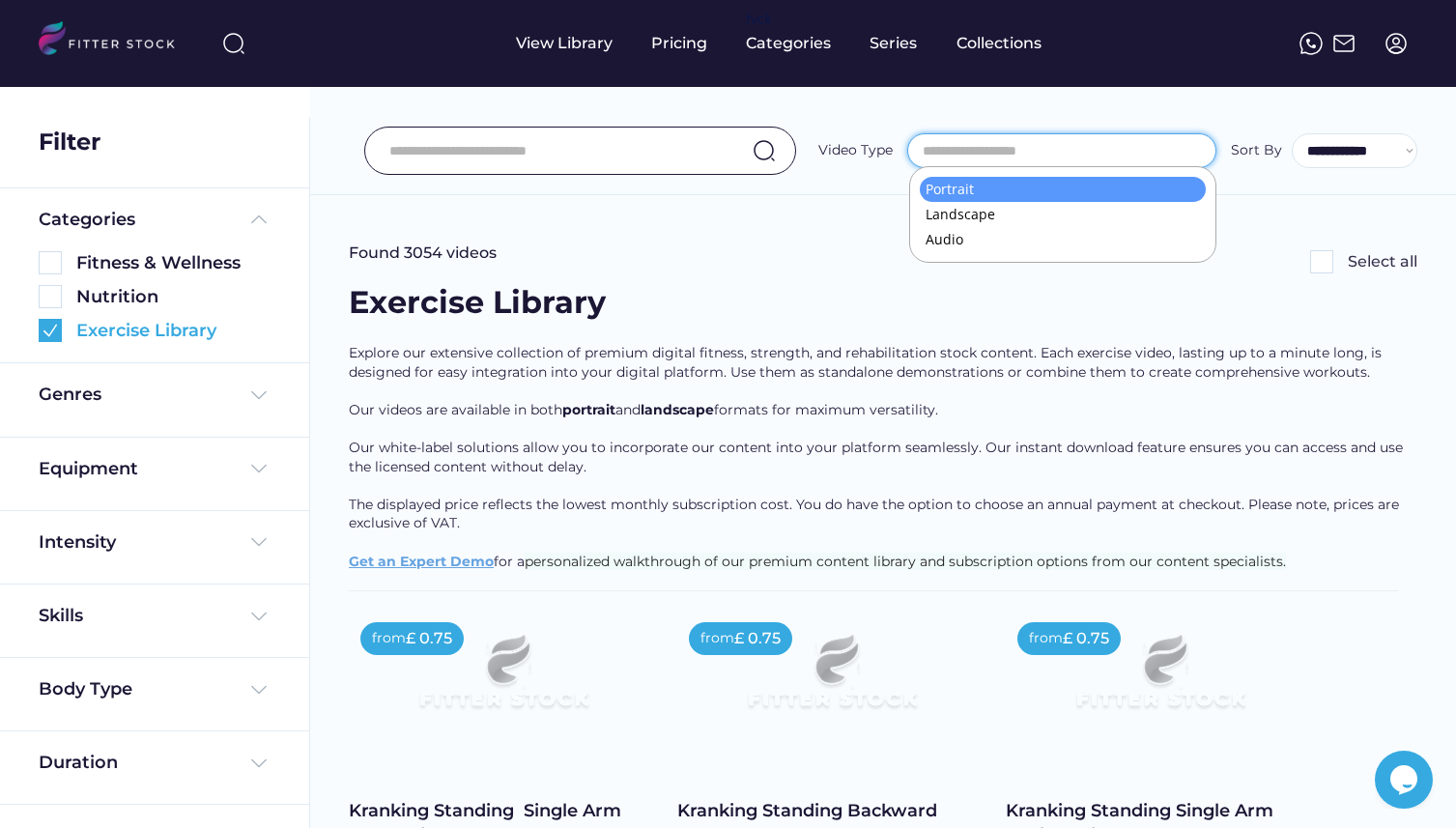 click at bounding box center [50, 330] 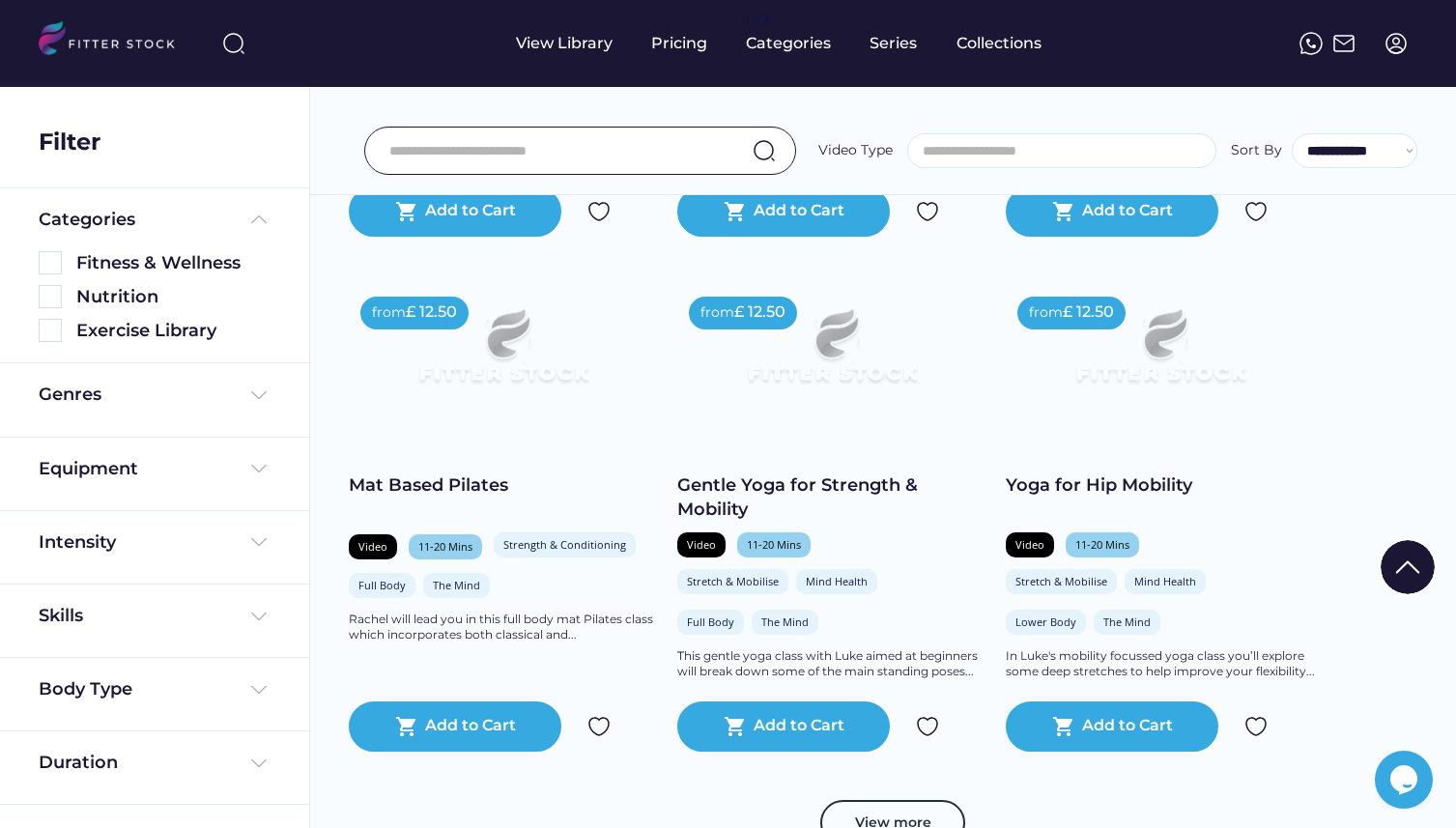 scroll, scrollTop: 757, scrollLeft: 0, axis: vertical 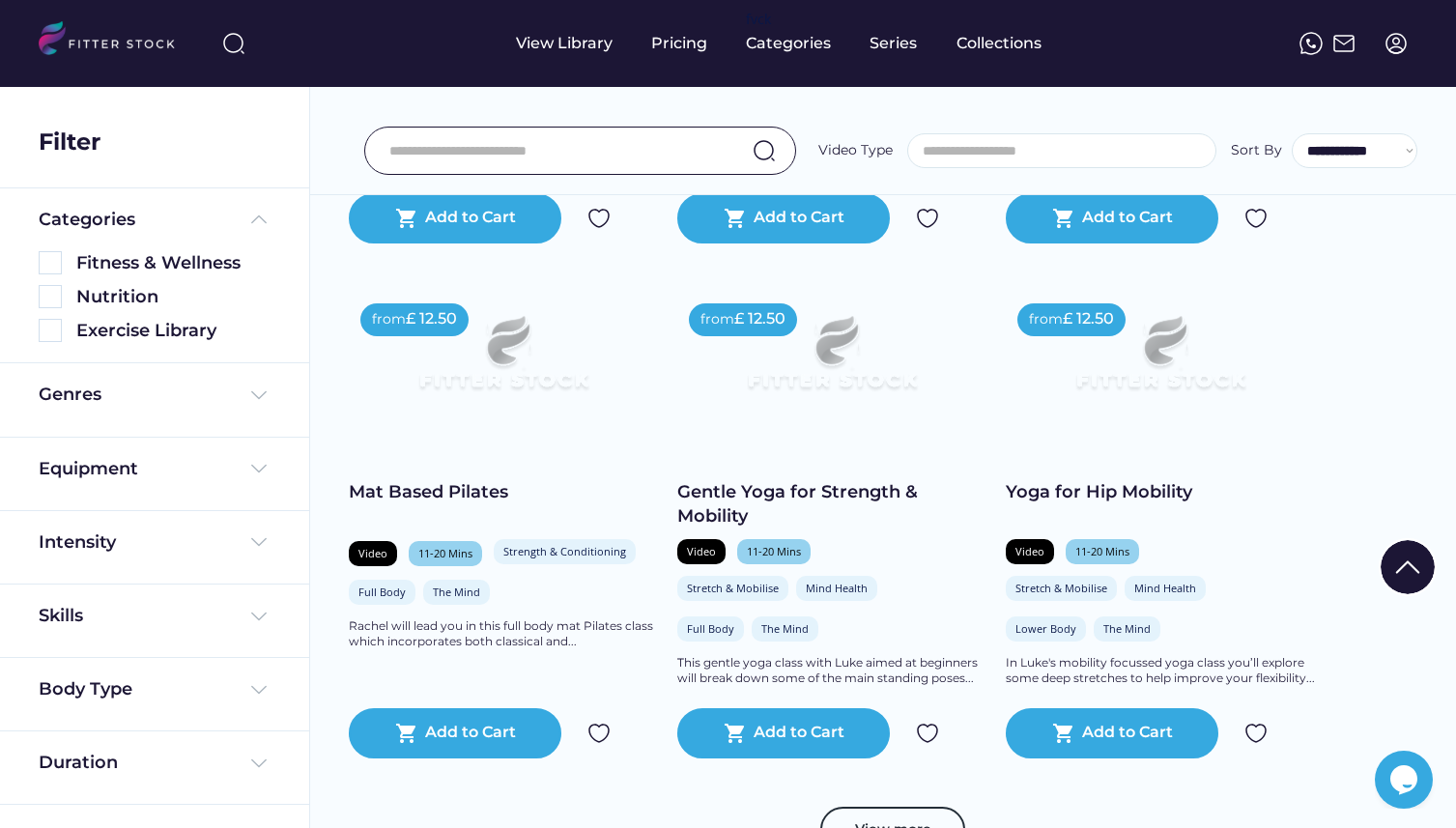 click at bounding box center (1067, 151) 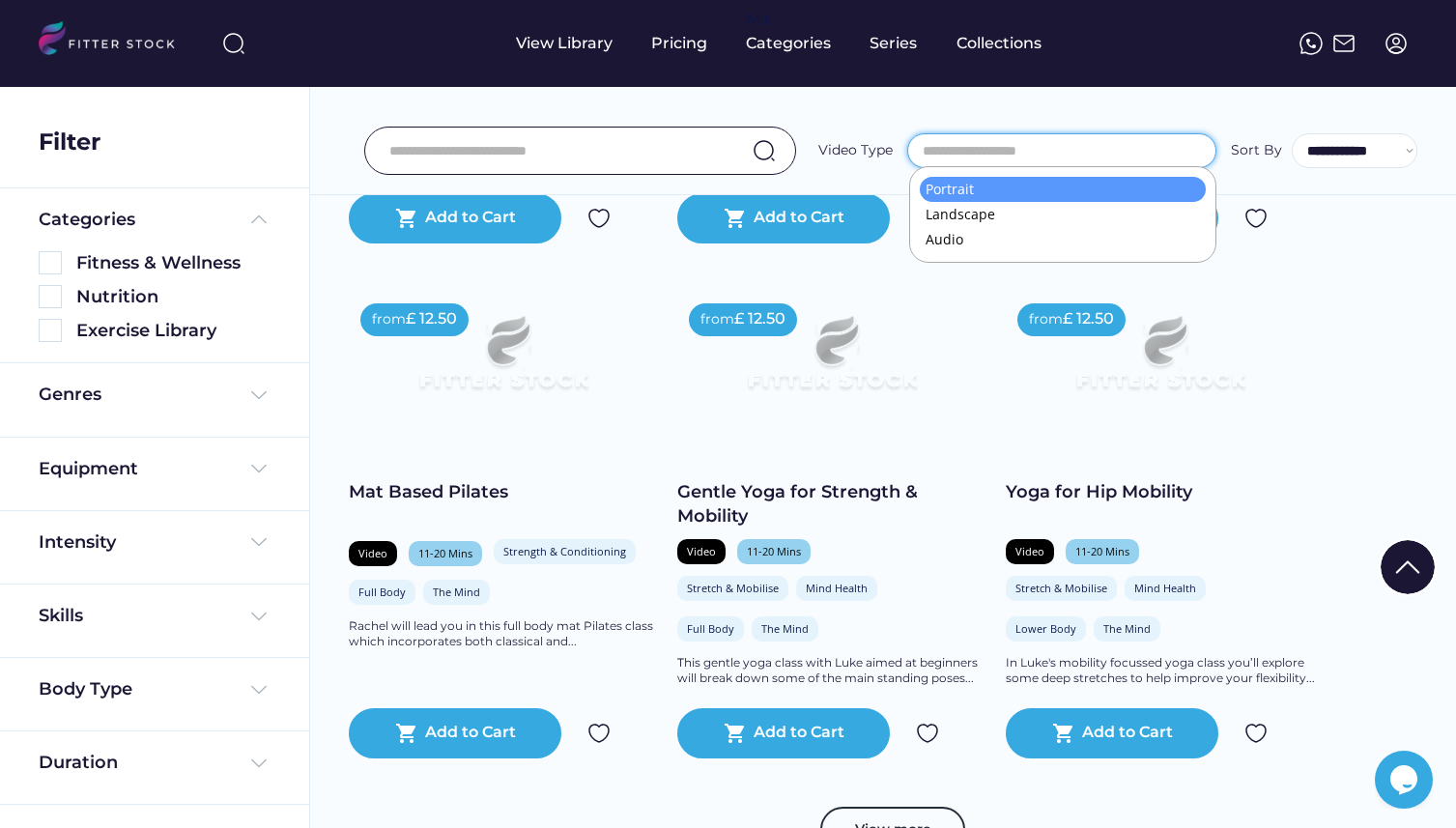 click on "**********" at bounding box center [883, 107] 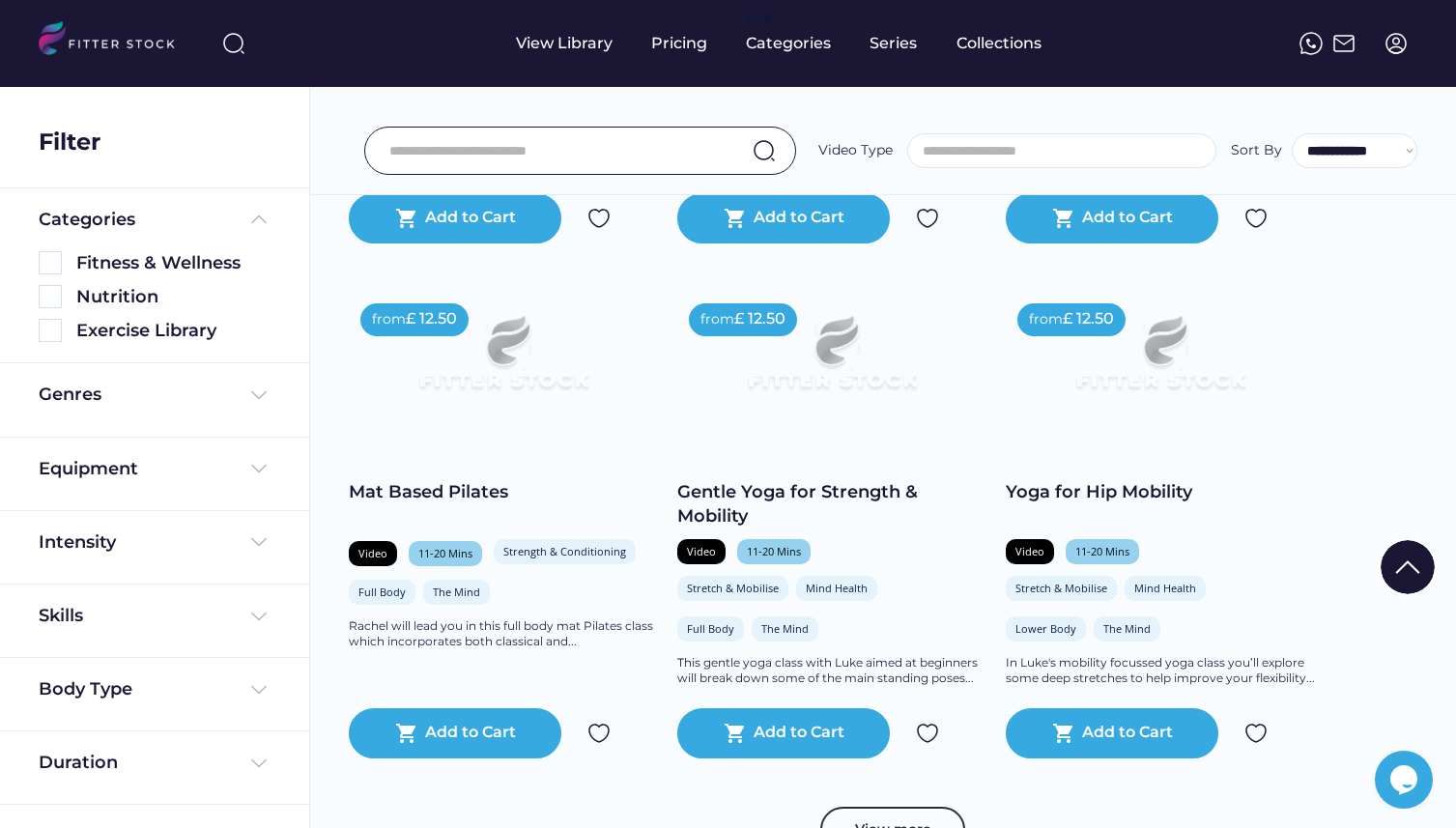 click at bounding box center [1067, 151] 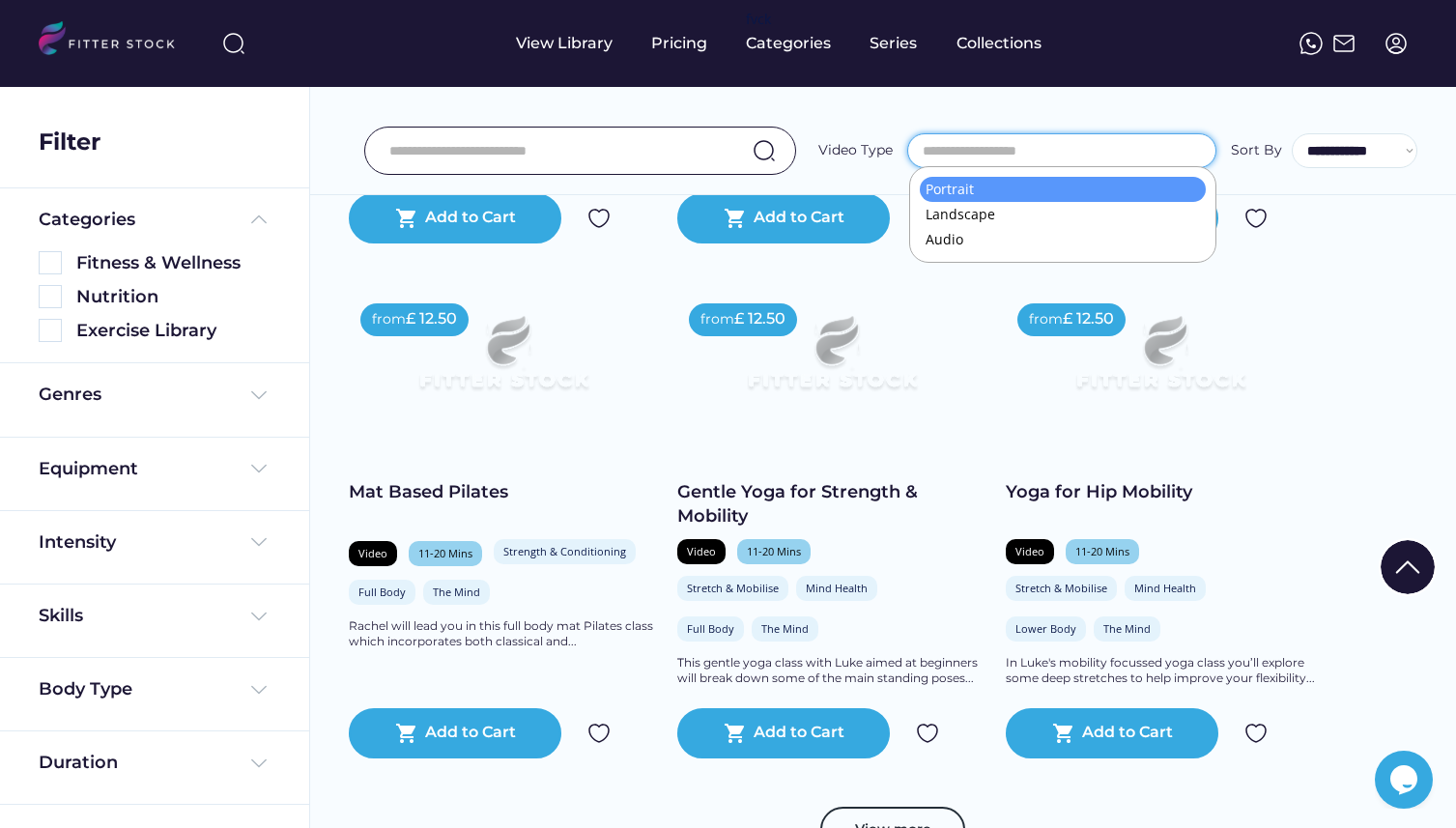 click on "**********" at bounding box center (883, 107) 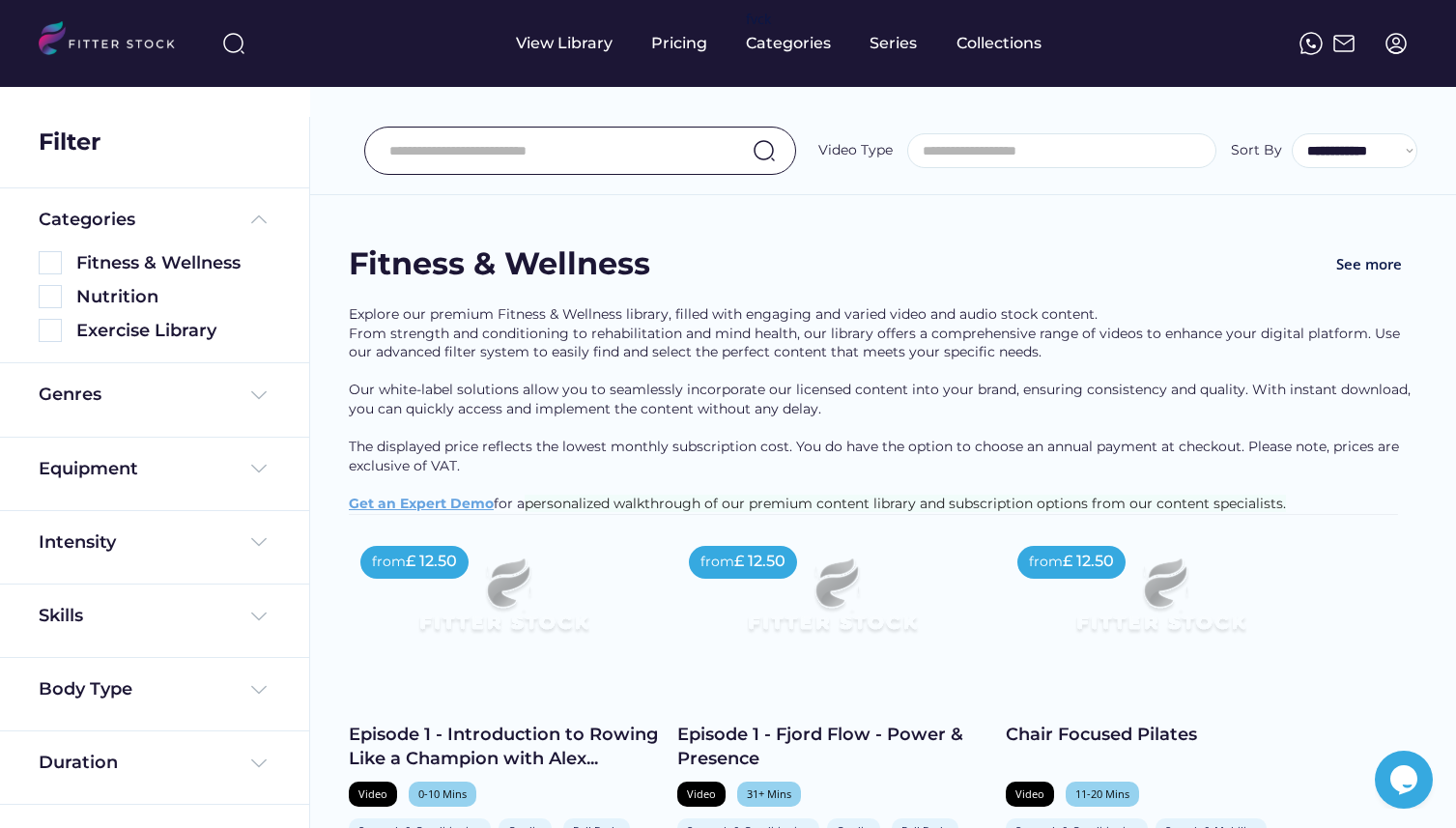 scroll, scrollTop: 37, scrollLeft: 0, axis: vertical 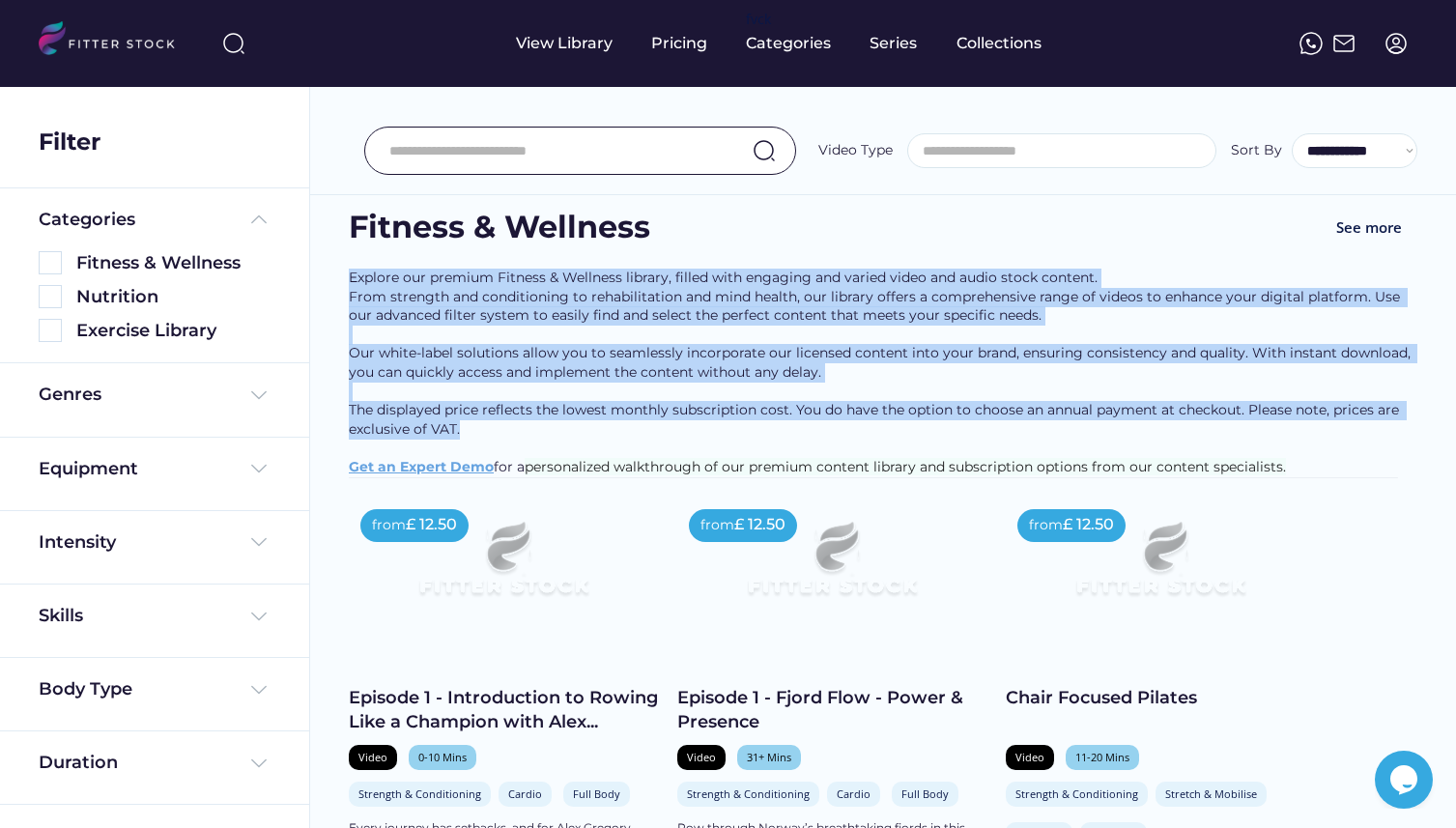 drag, startPoint x: 337, startPoint y: 254, endPoint x: 492, endPoint y: 450, distance: 249.88197 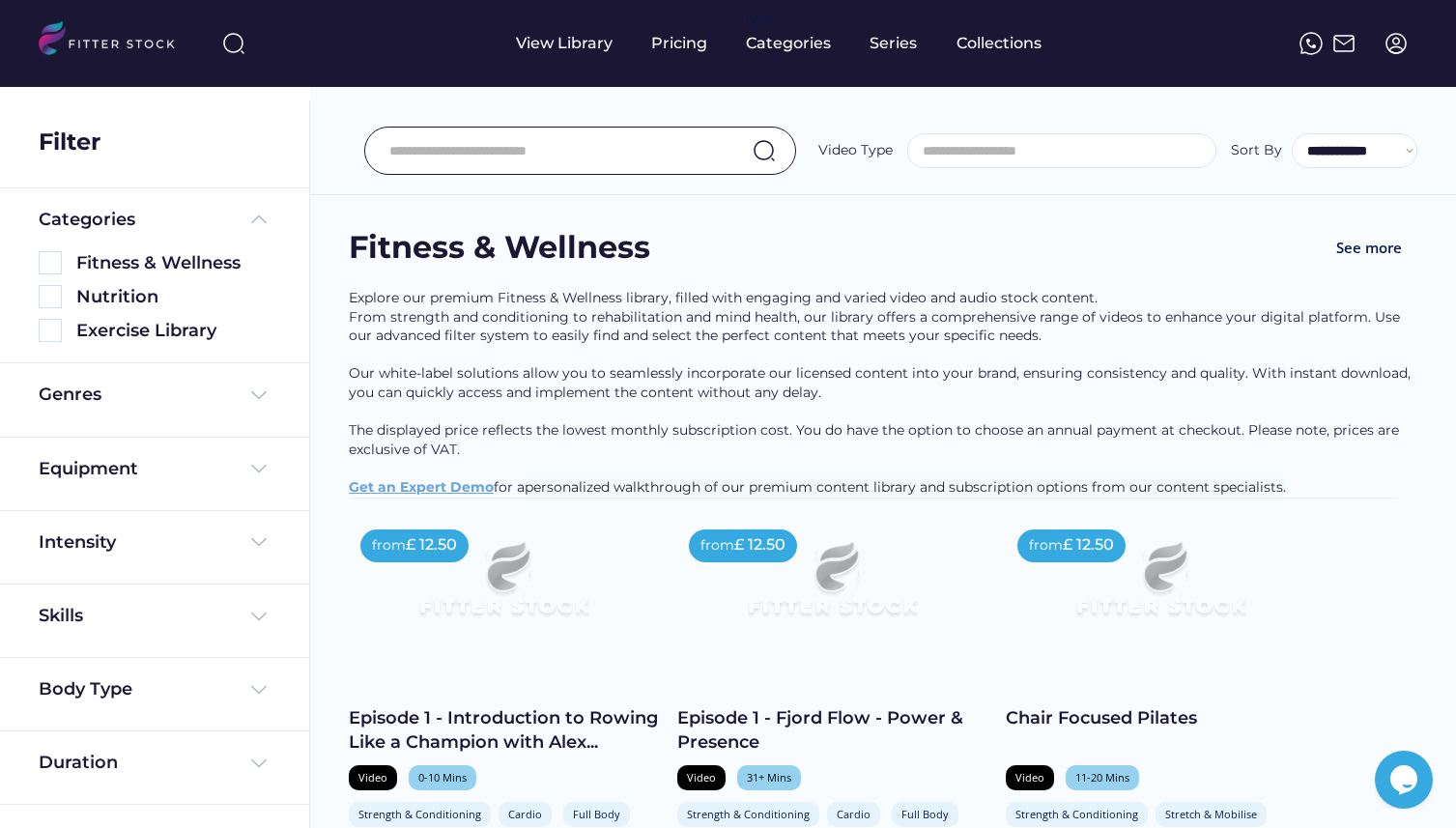 scroll, scrollTop: 0, scrollLeft: 0, axis: both 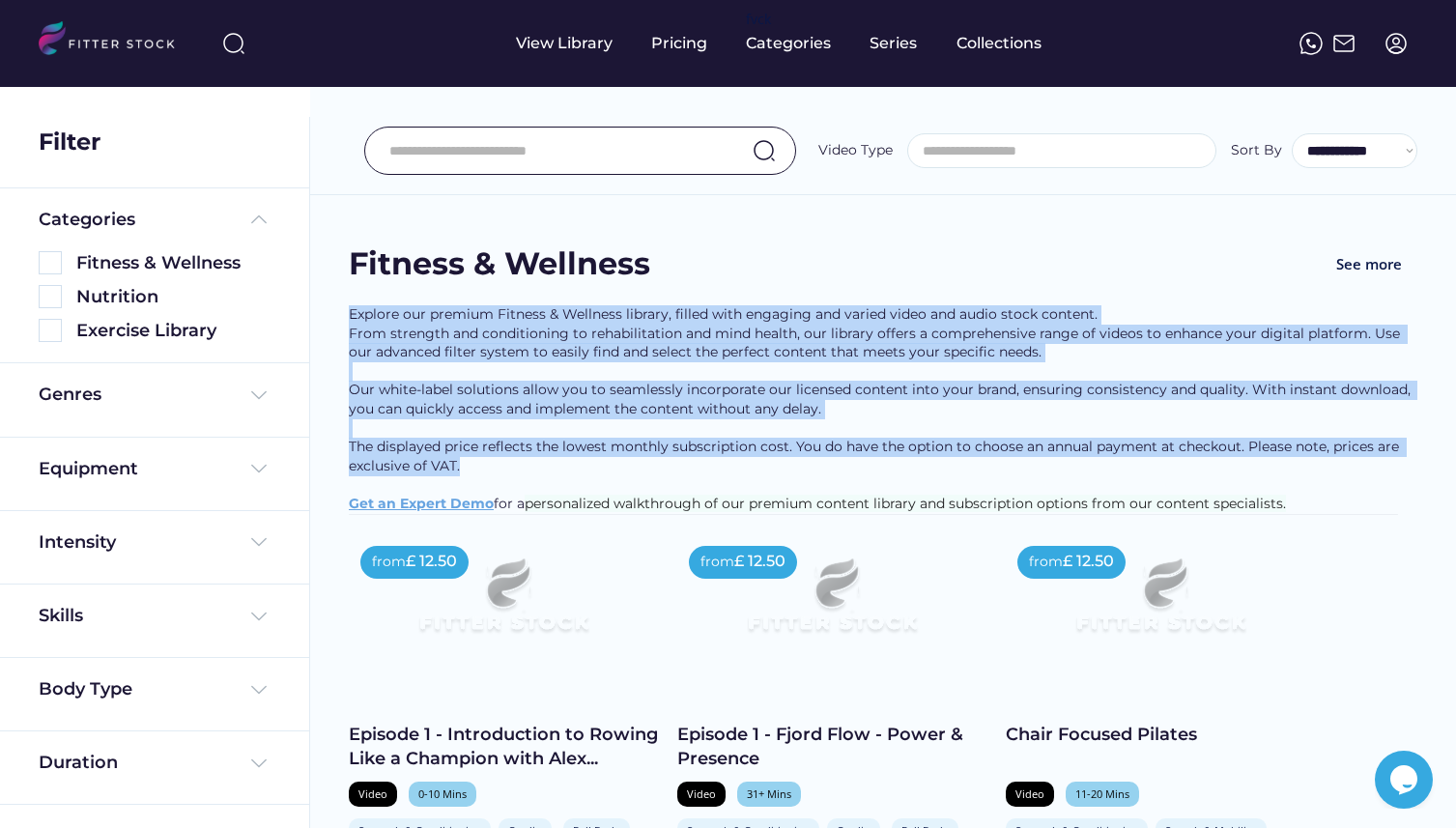 drag, startPoint x: 331, startPoint y: 297, endPoint x: 506, endPoint y: 480, distance: 253.2074 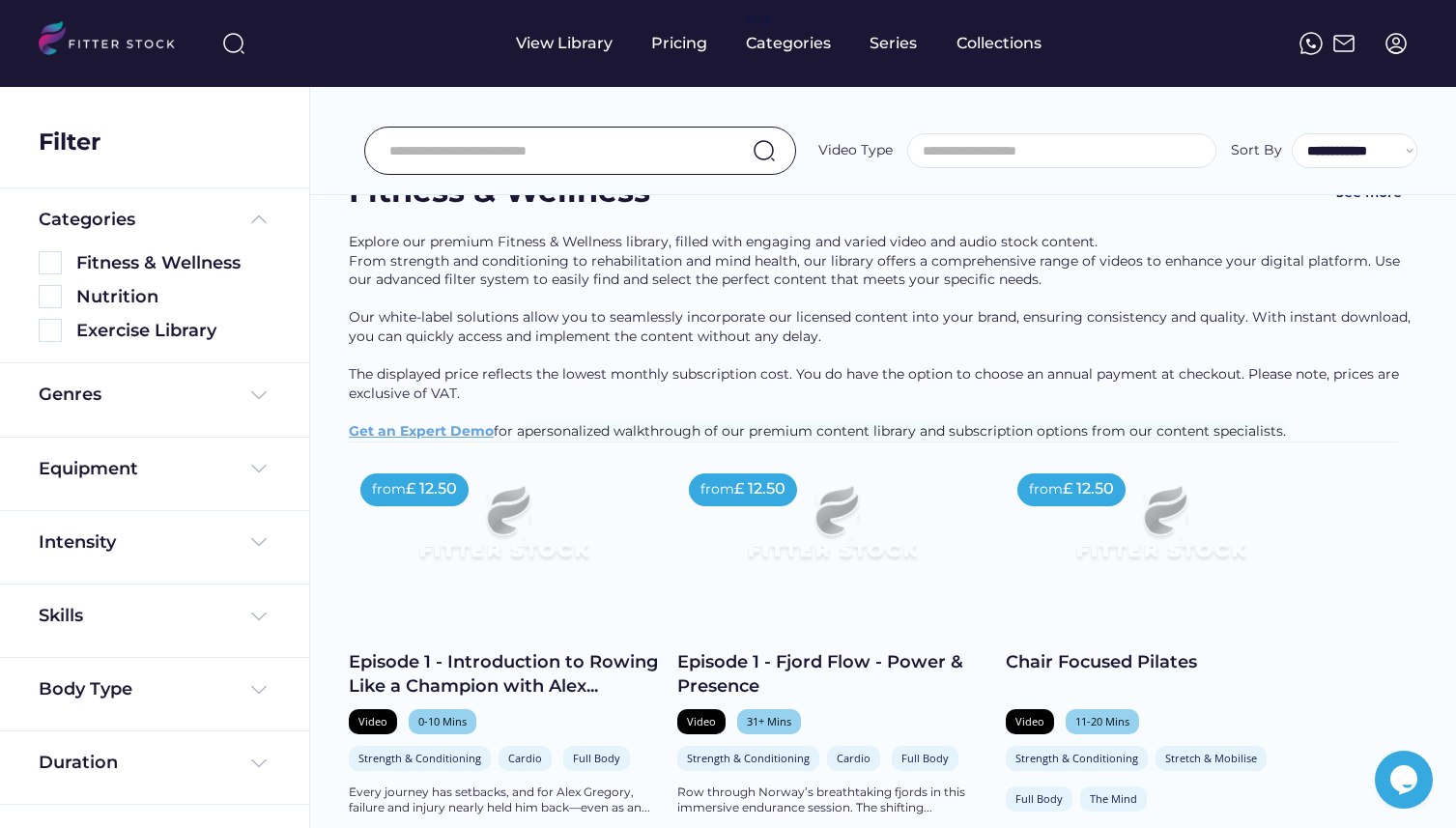 scroll, scrollTop: 91, scrollLeft: 0, axis: vertical 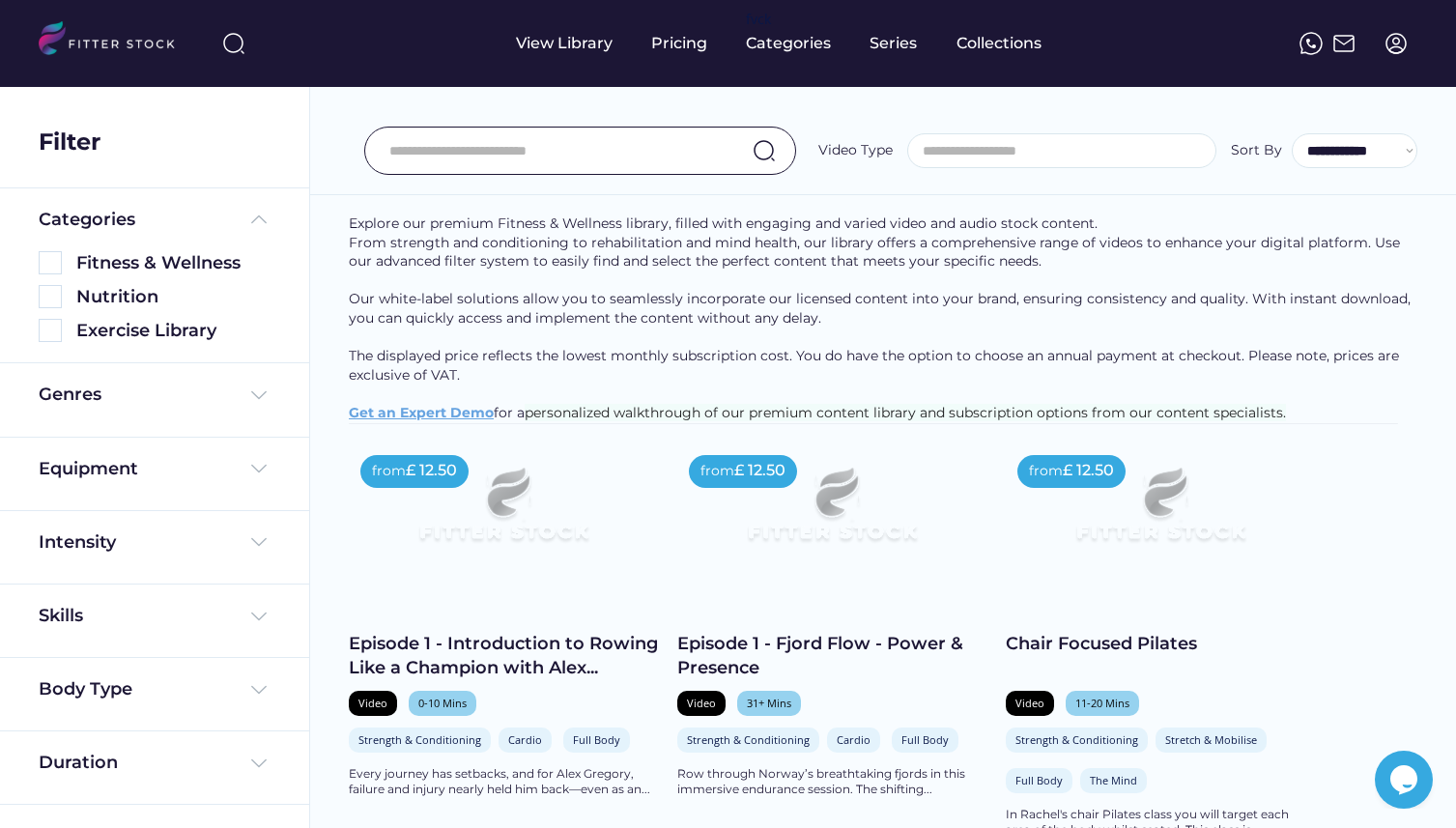 click at bounding box center [1067, 151] 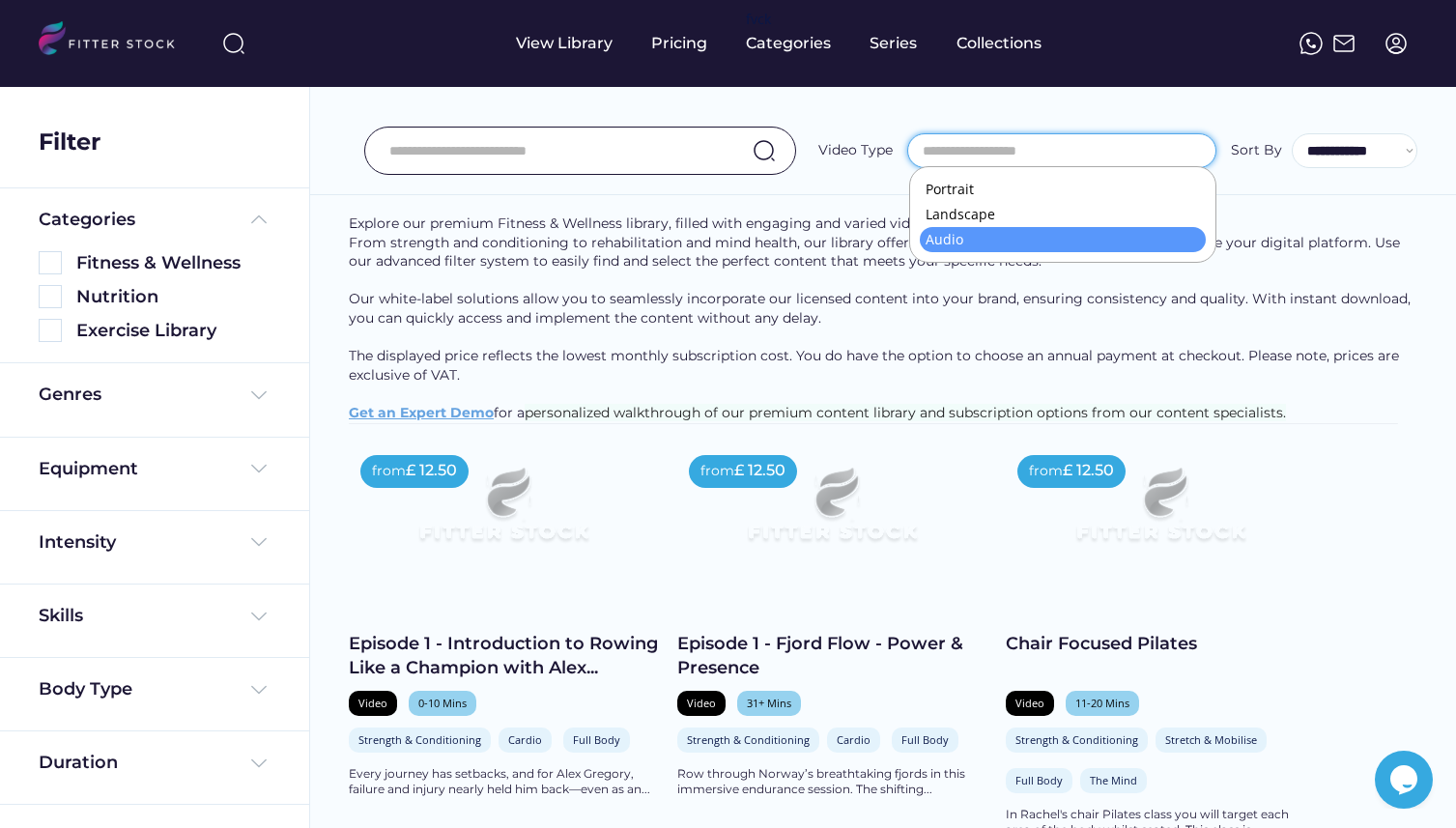 scroll, scrollTop: 33, scrollLeft: 0, axis: vertical 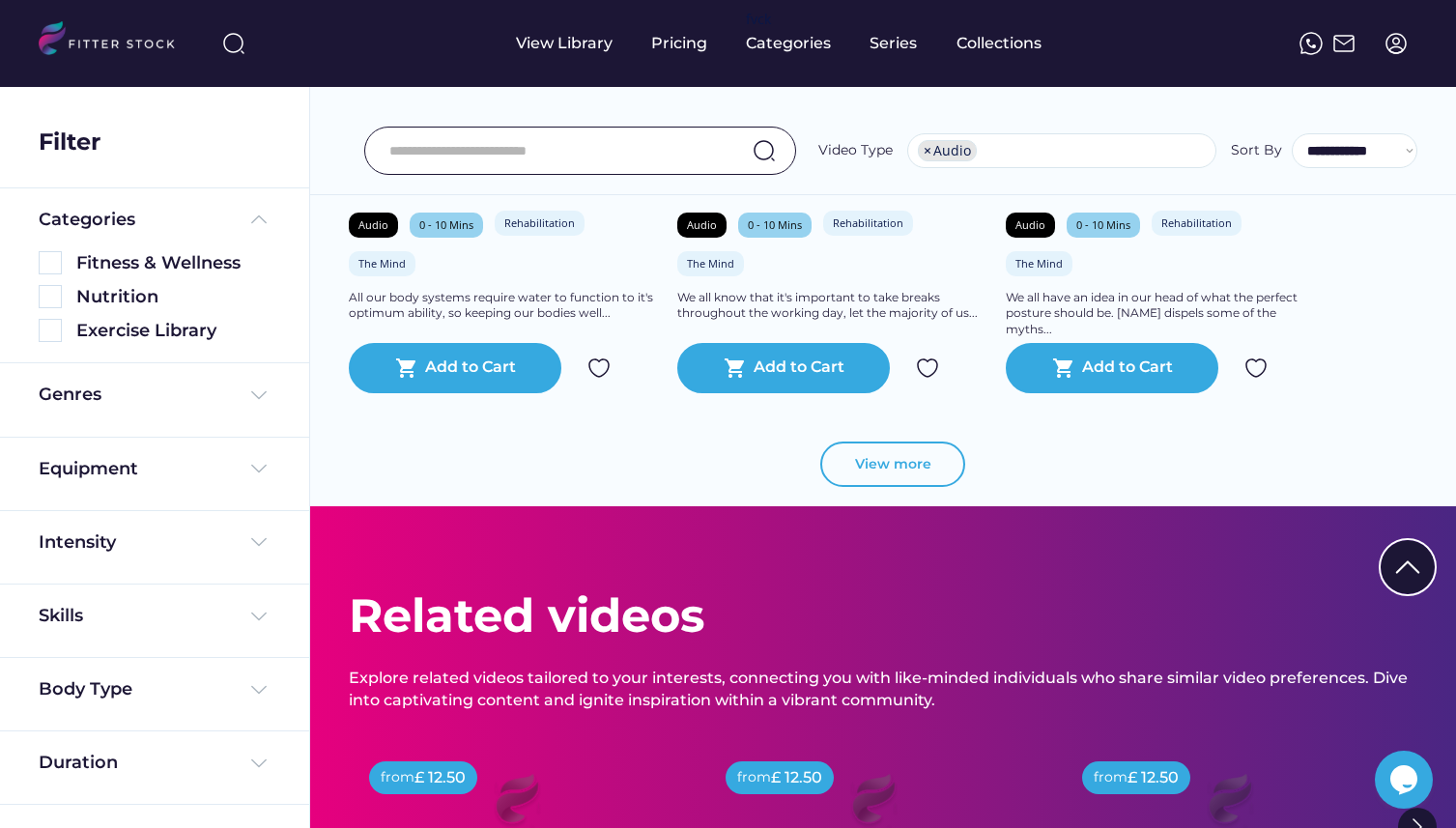 click on "View more" at bounding box center (893, 465) 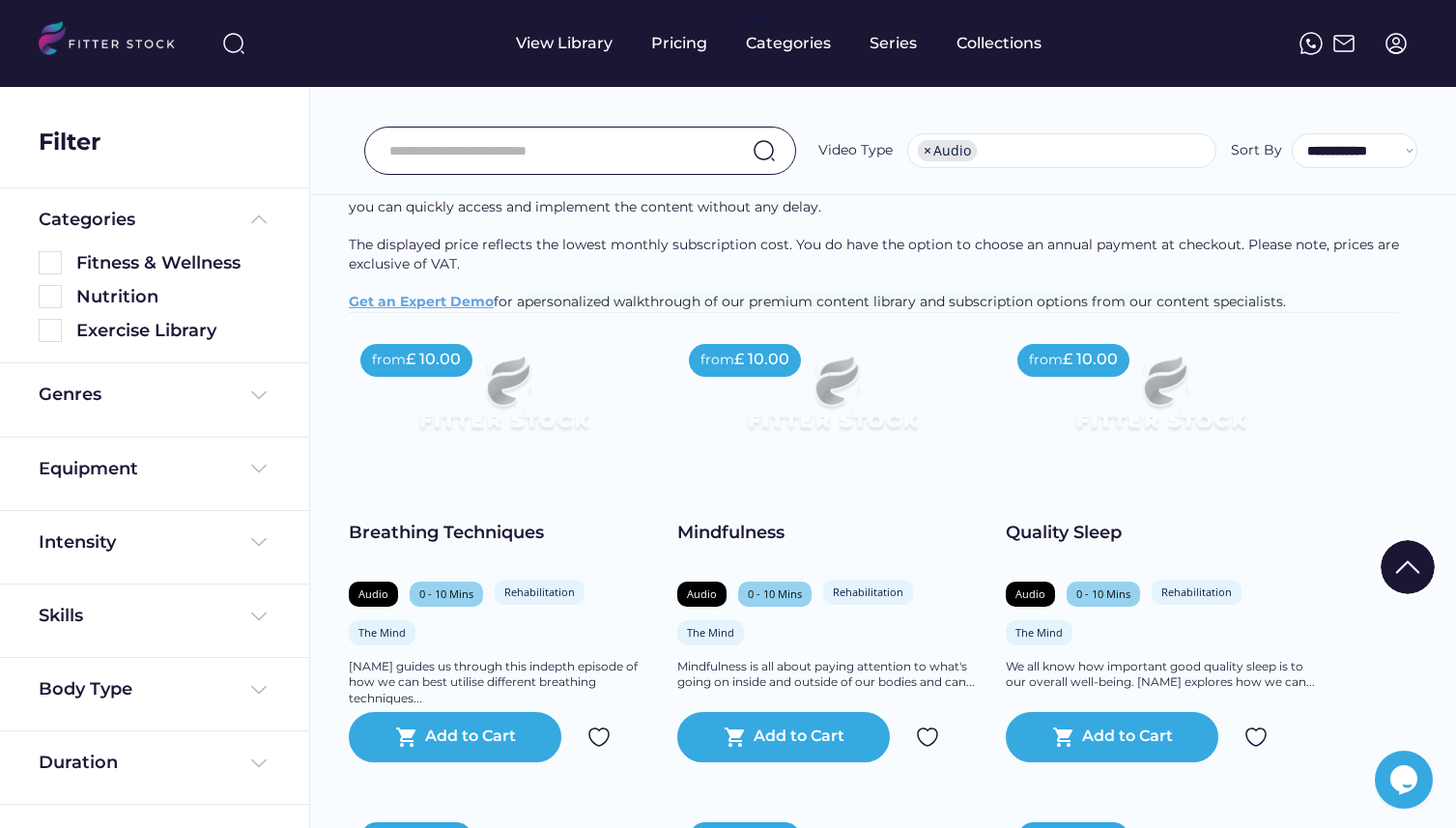 scroll, scrollTop: 0, scrollLeft: 0, axis: both 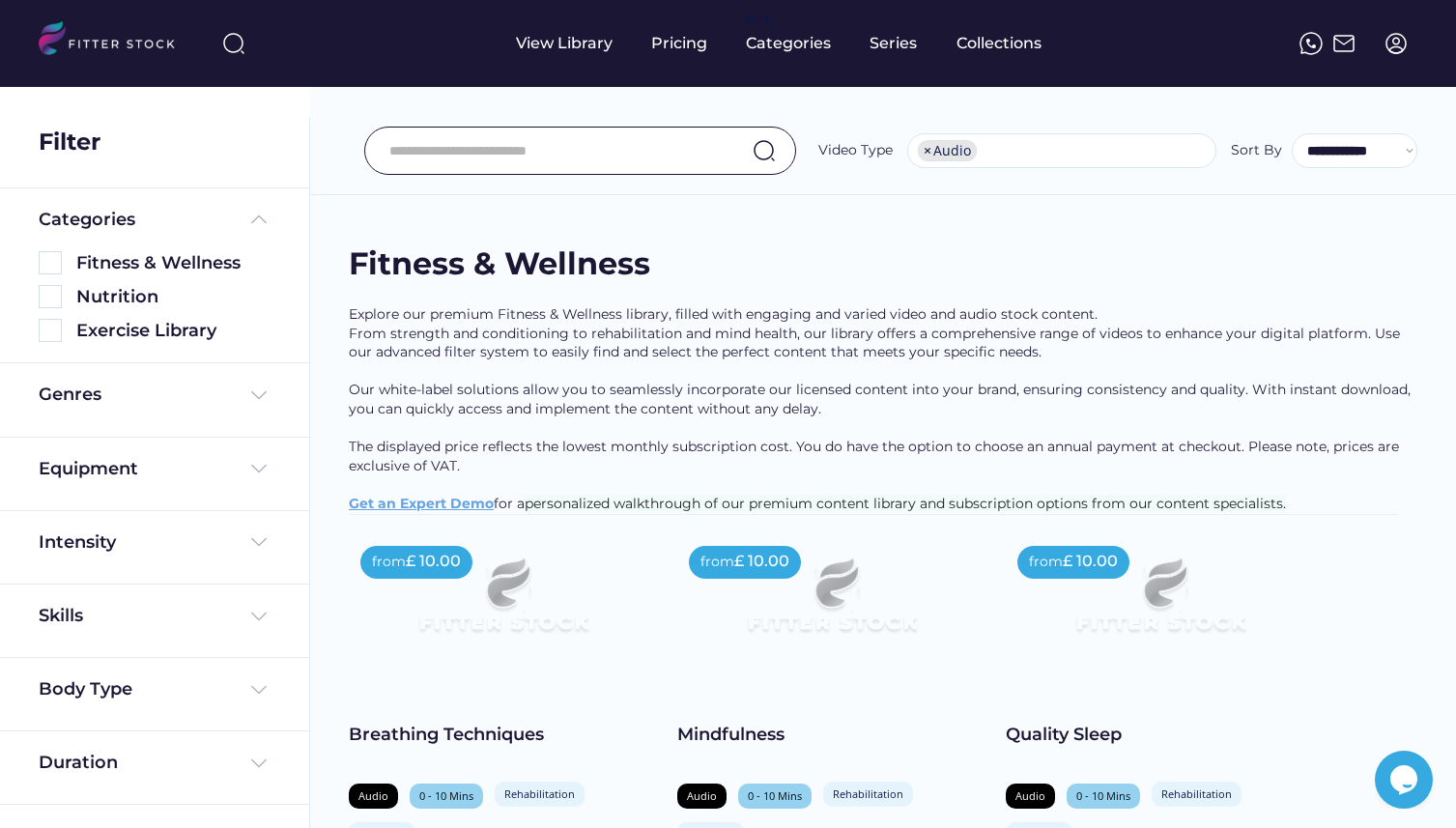 click on "×" at bounding box center [928, 151] 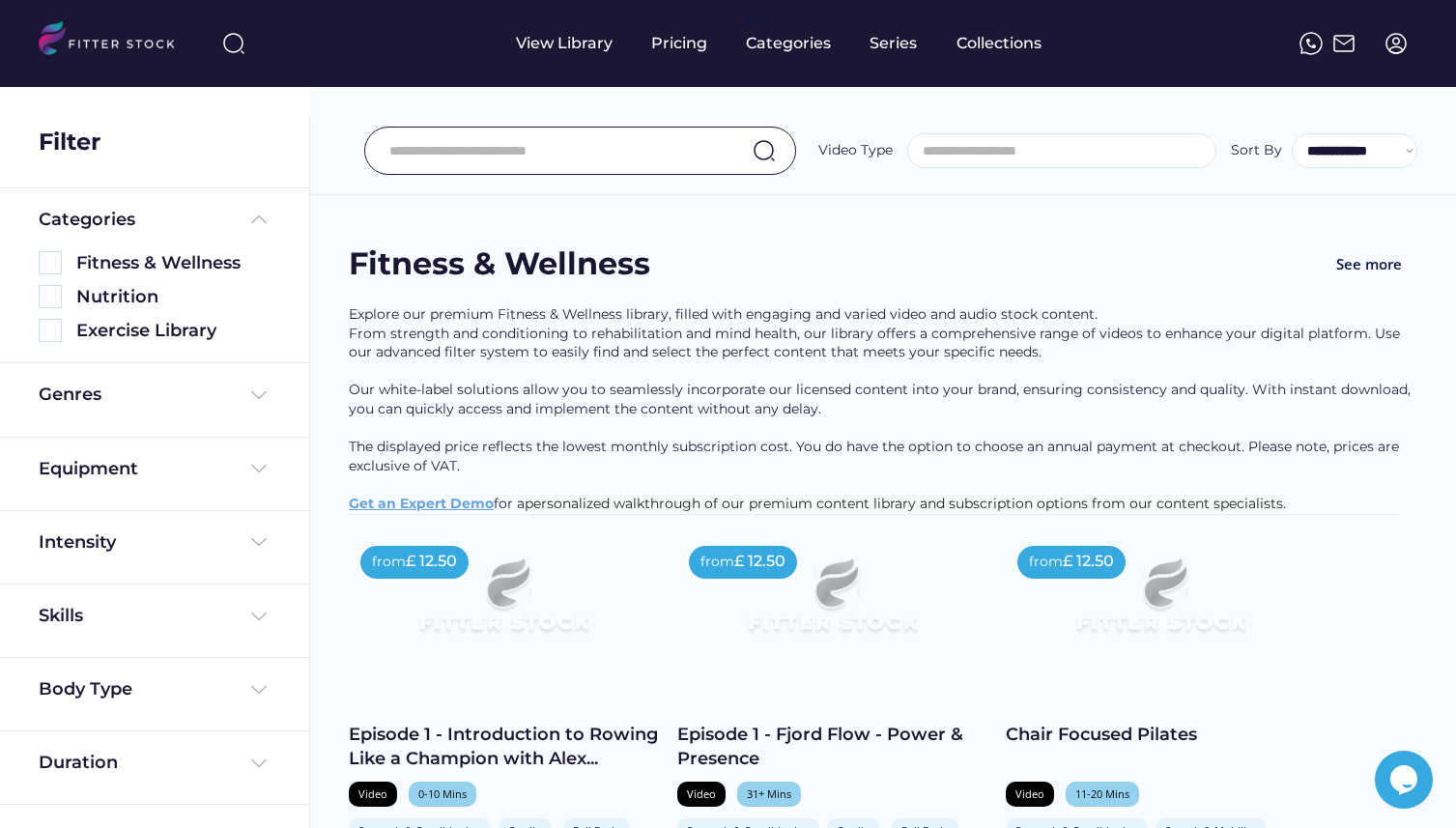 click on "Fitness & Wellness See more" at bounding box center (883, 273) 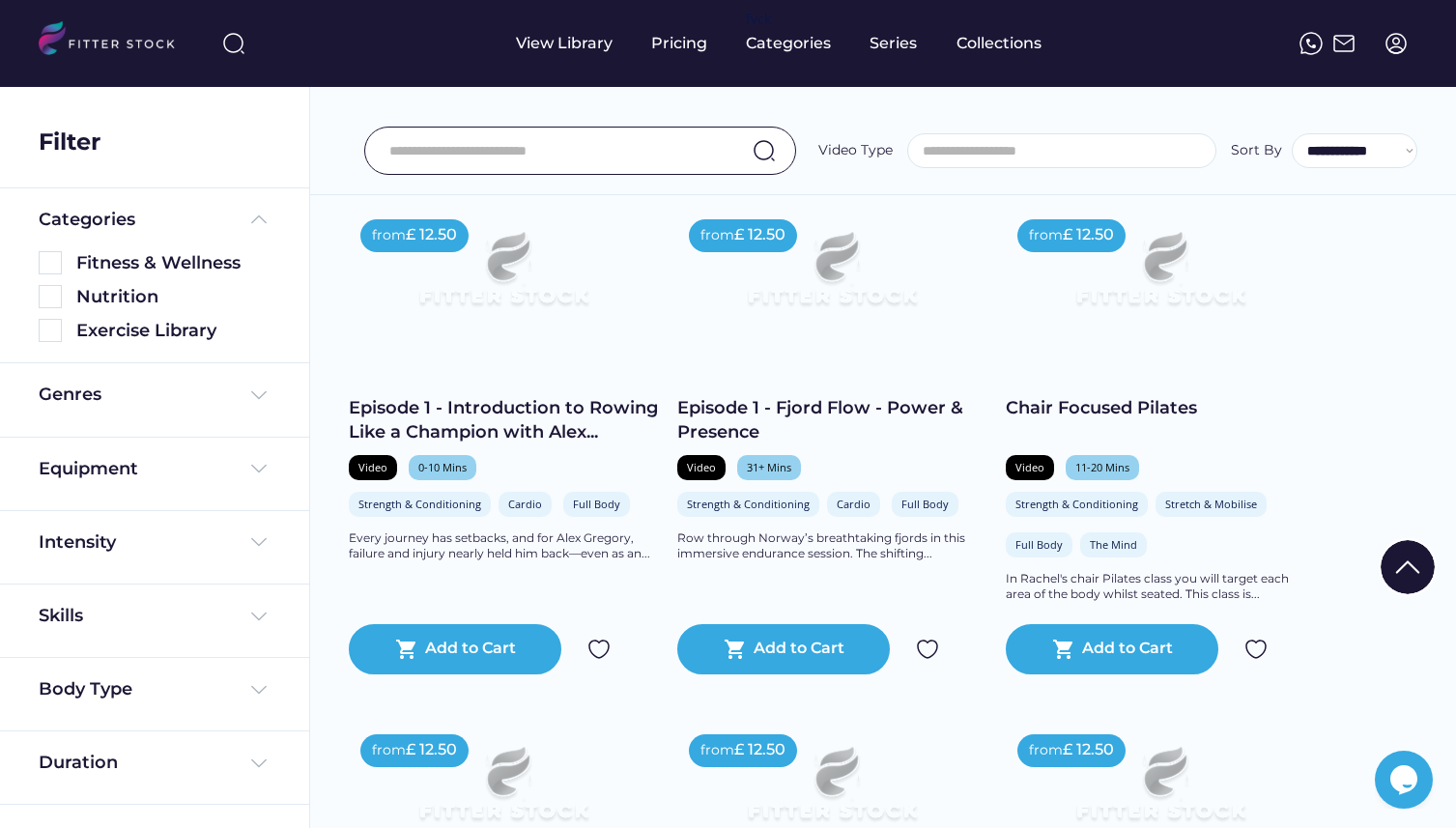 scroll, scrollTop: 294, scrollLeft: 0, axis: vertical 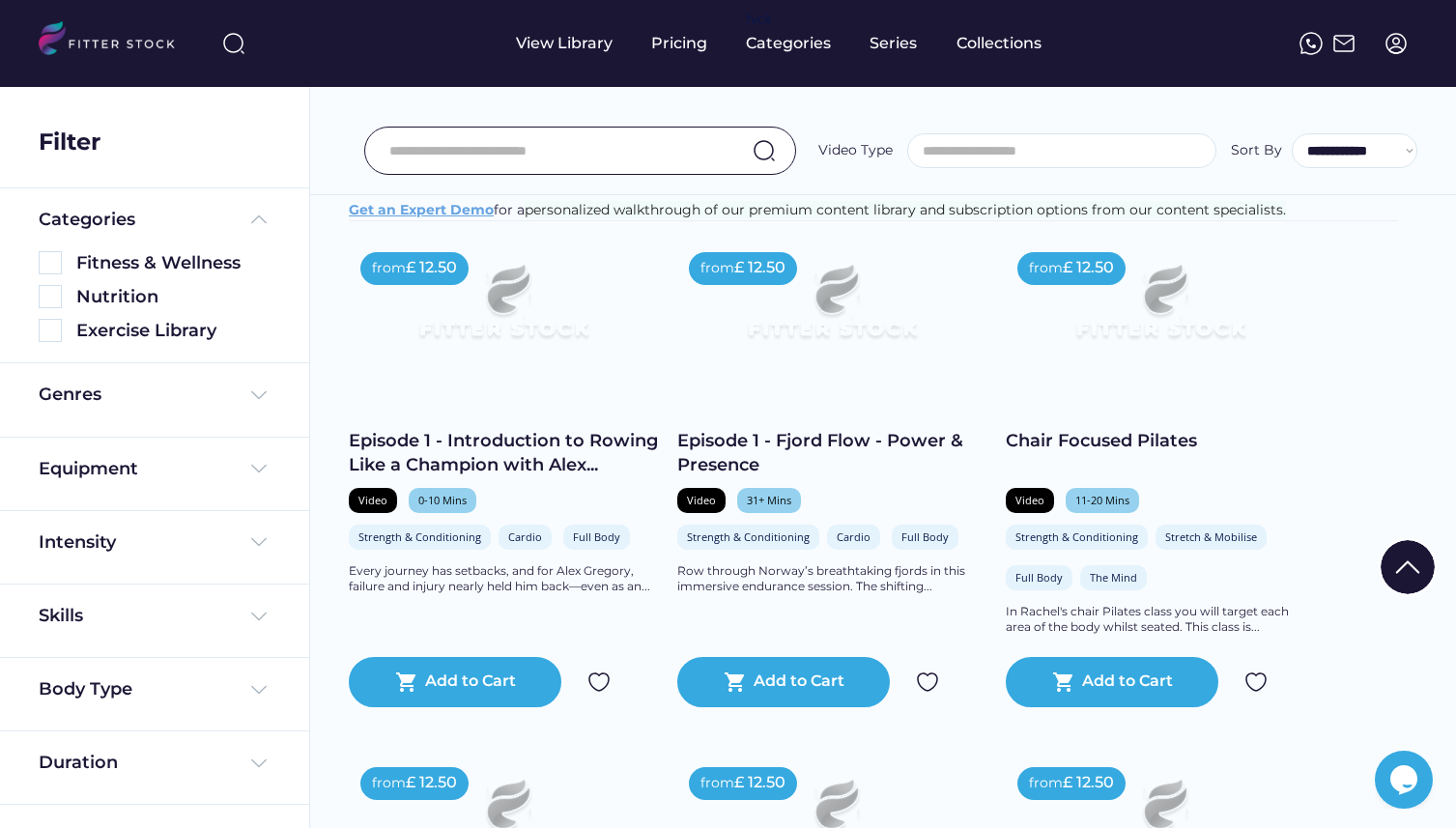 click on "Video" at bounding box center (1030, 500) 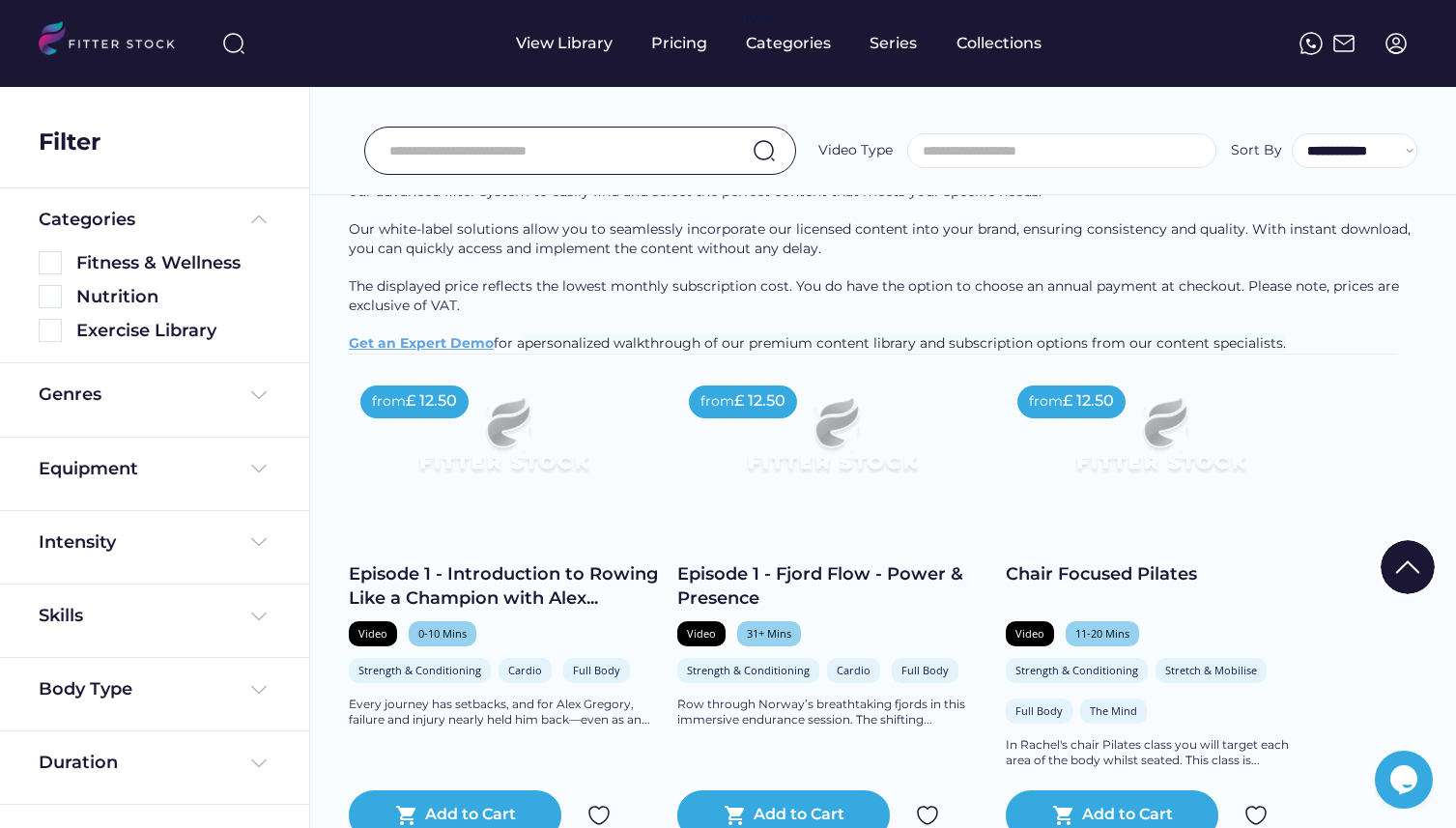 scroll, scrollTop: 166, scrollLeft: 0, axis: vertical 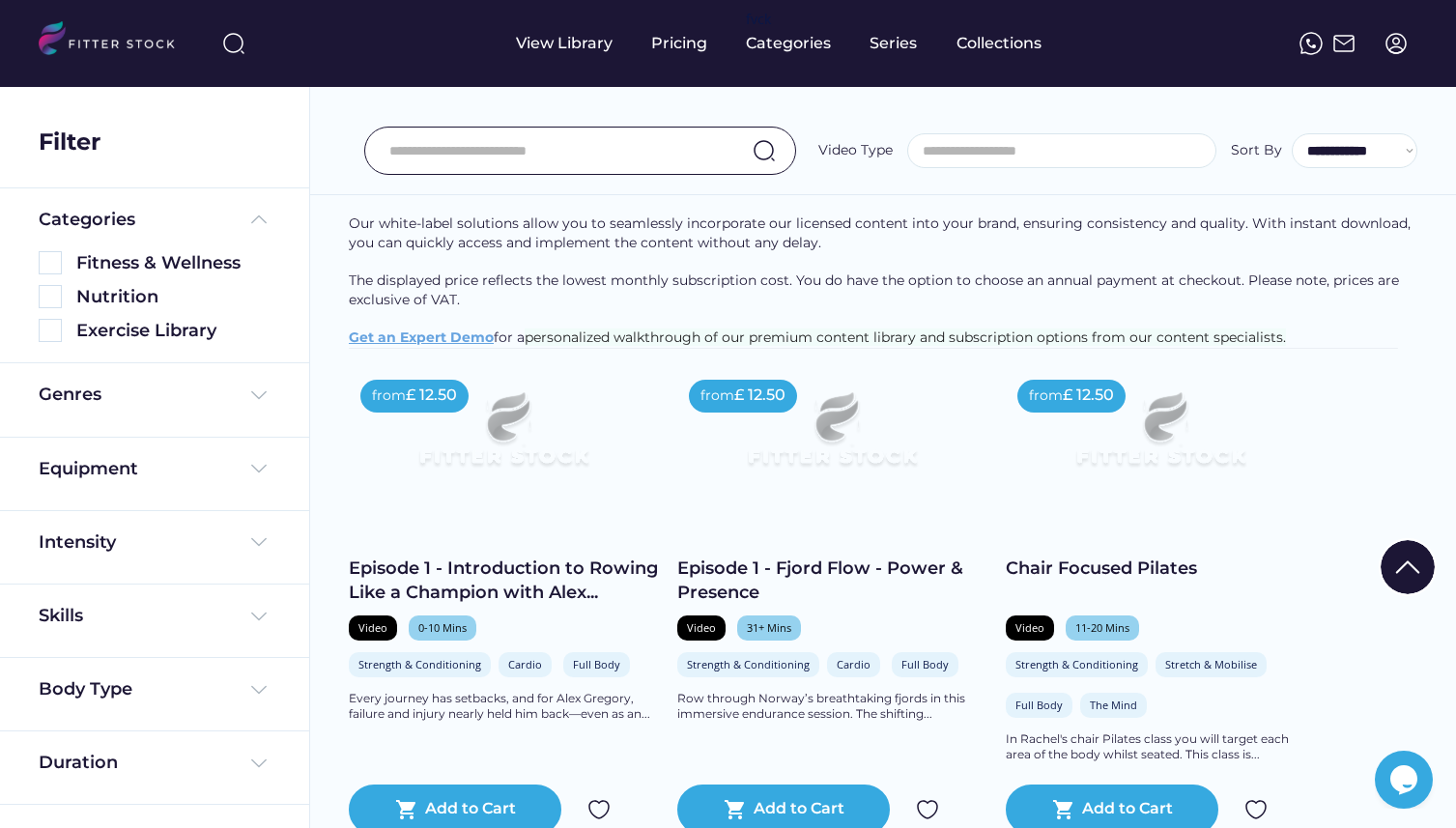 click on "Chair Focused Pilates" at bounding box center [1160, 581] 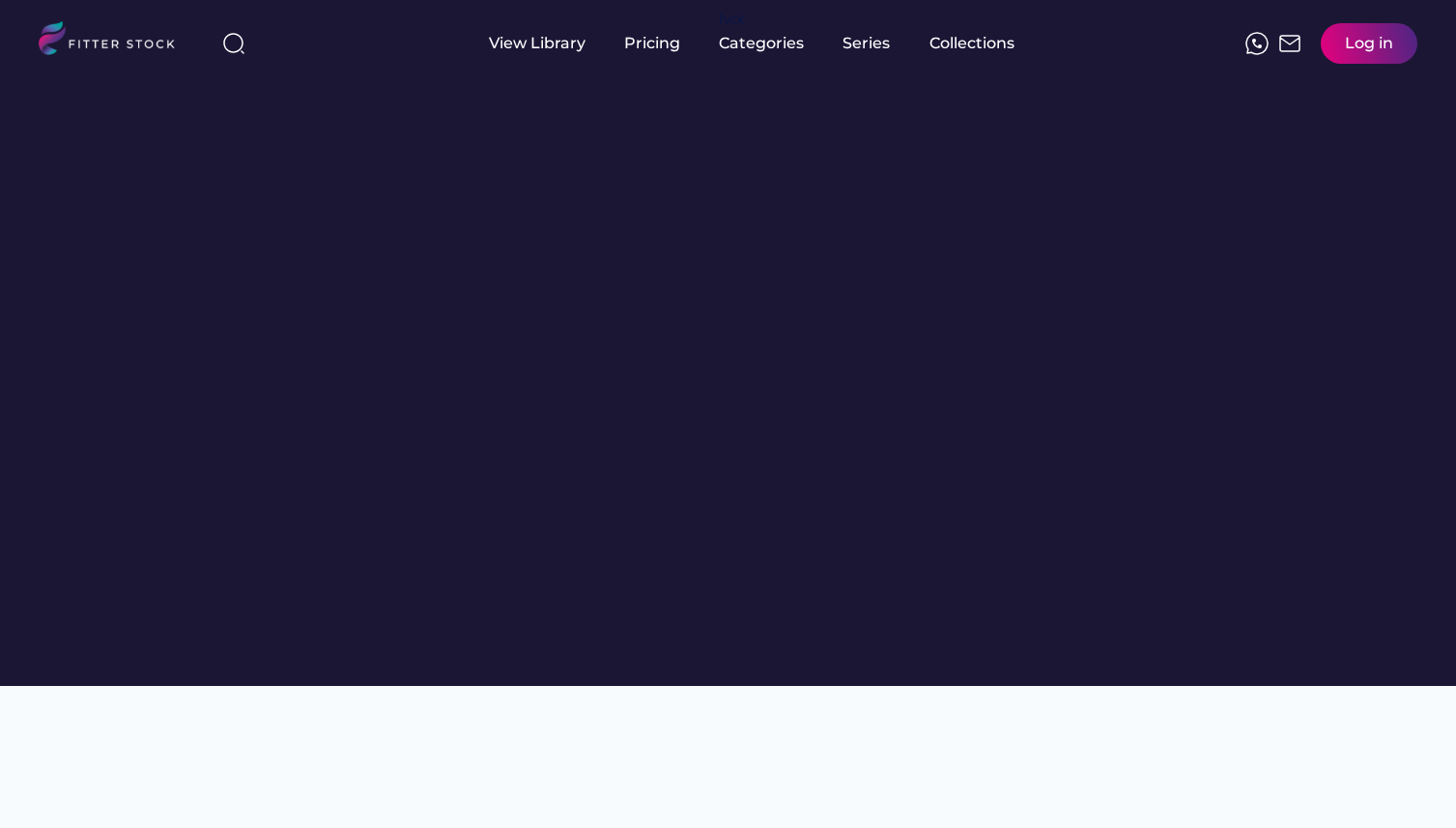 scroll, scrollTop: 0, scrollLeft: 0, axis: both 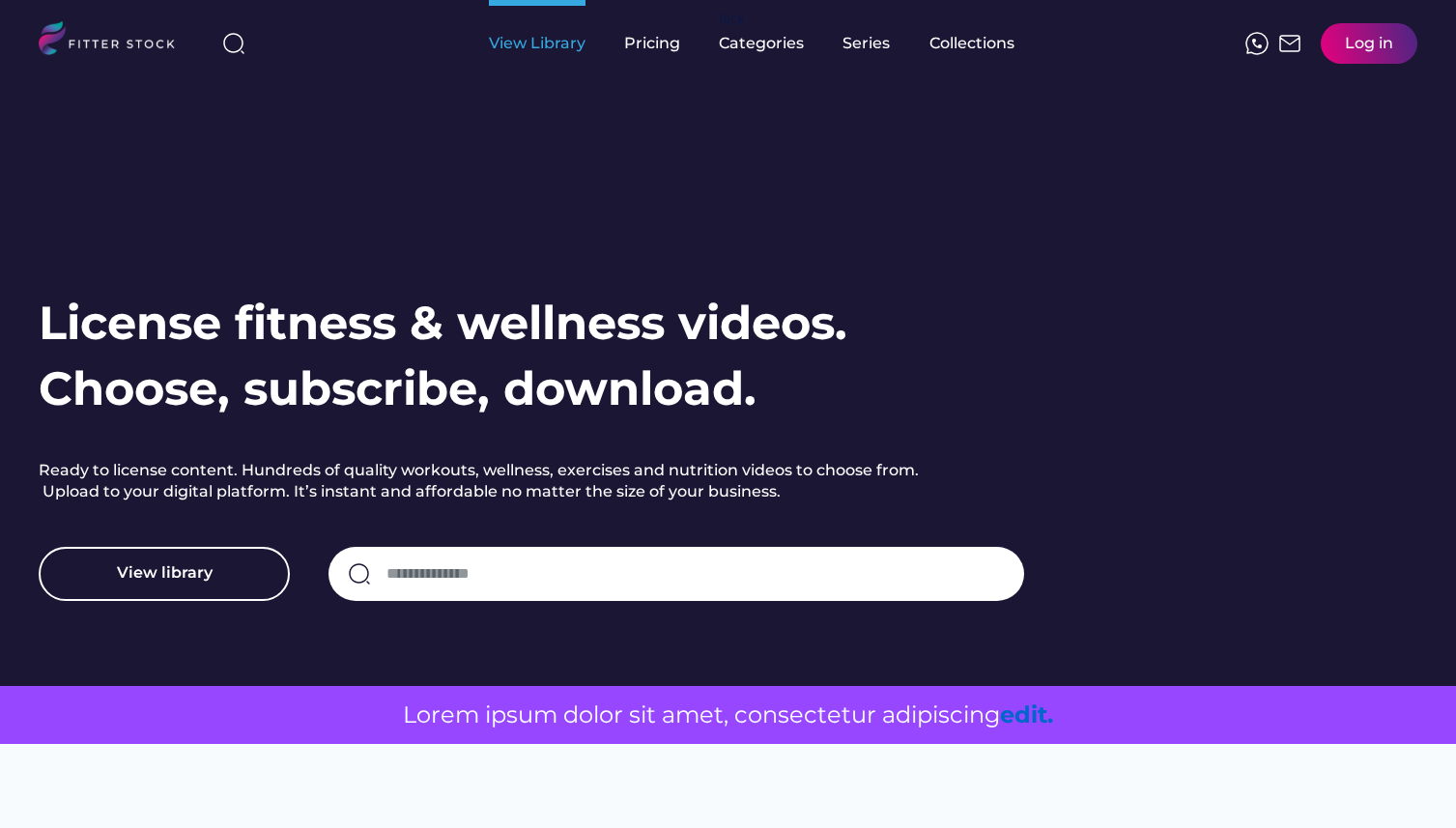 click on "View Library" at bounding box center [537, 43] 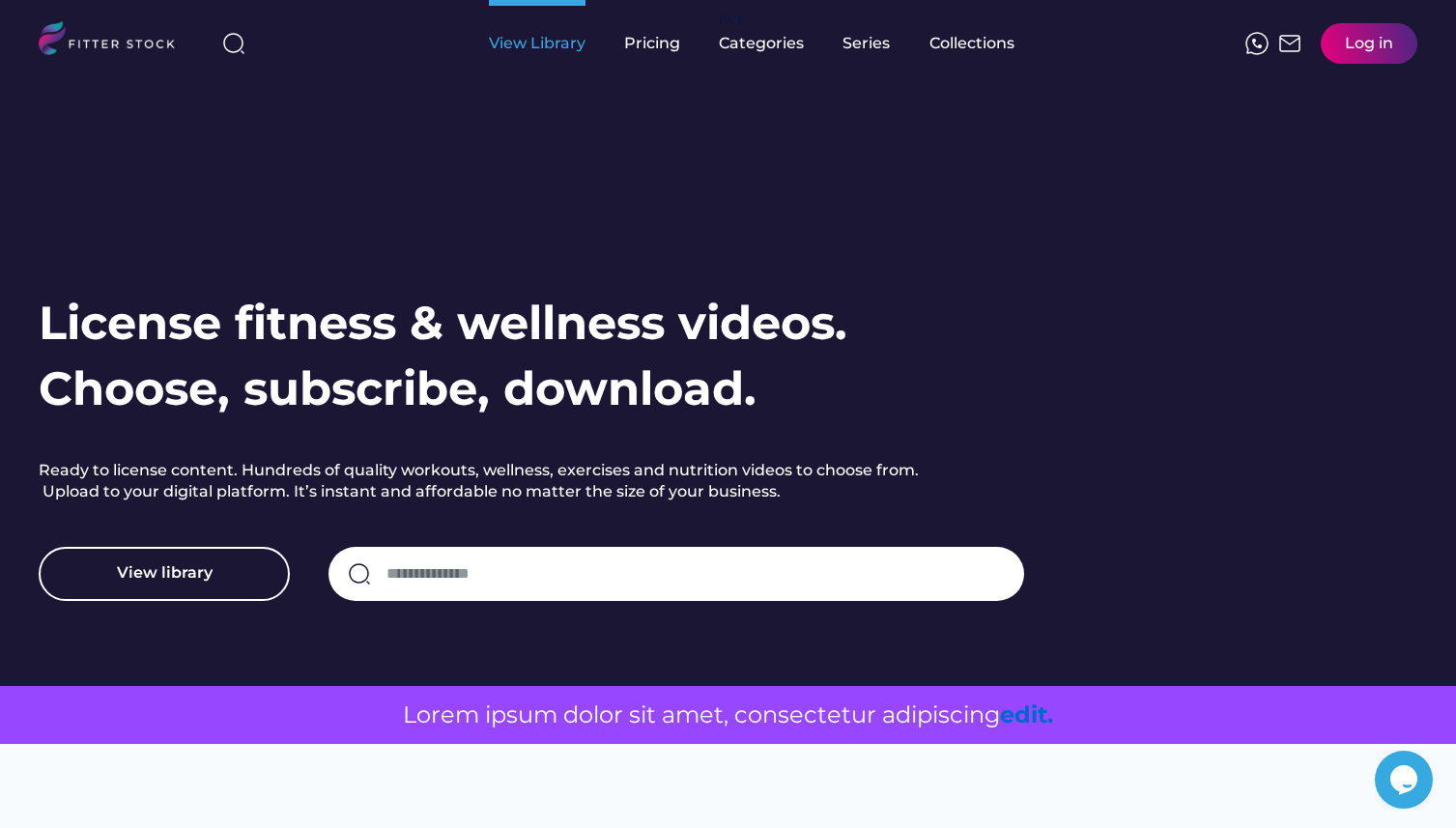 scroll, scrollTop: 0, scrollLeft: 0, axis: both 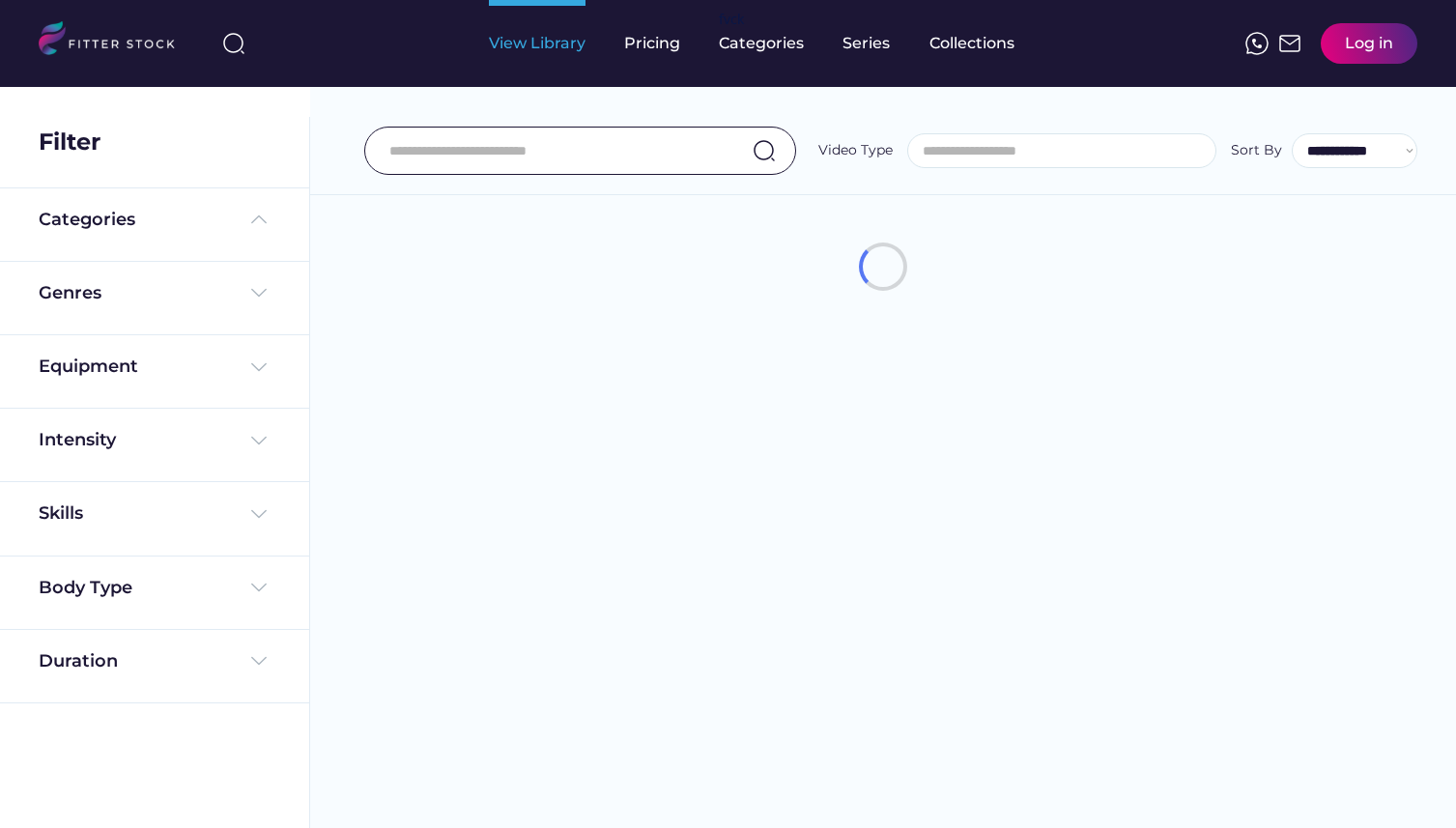 select 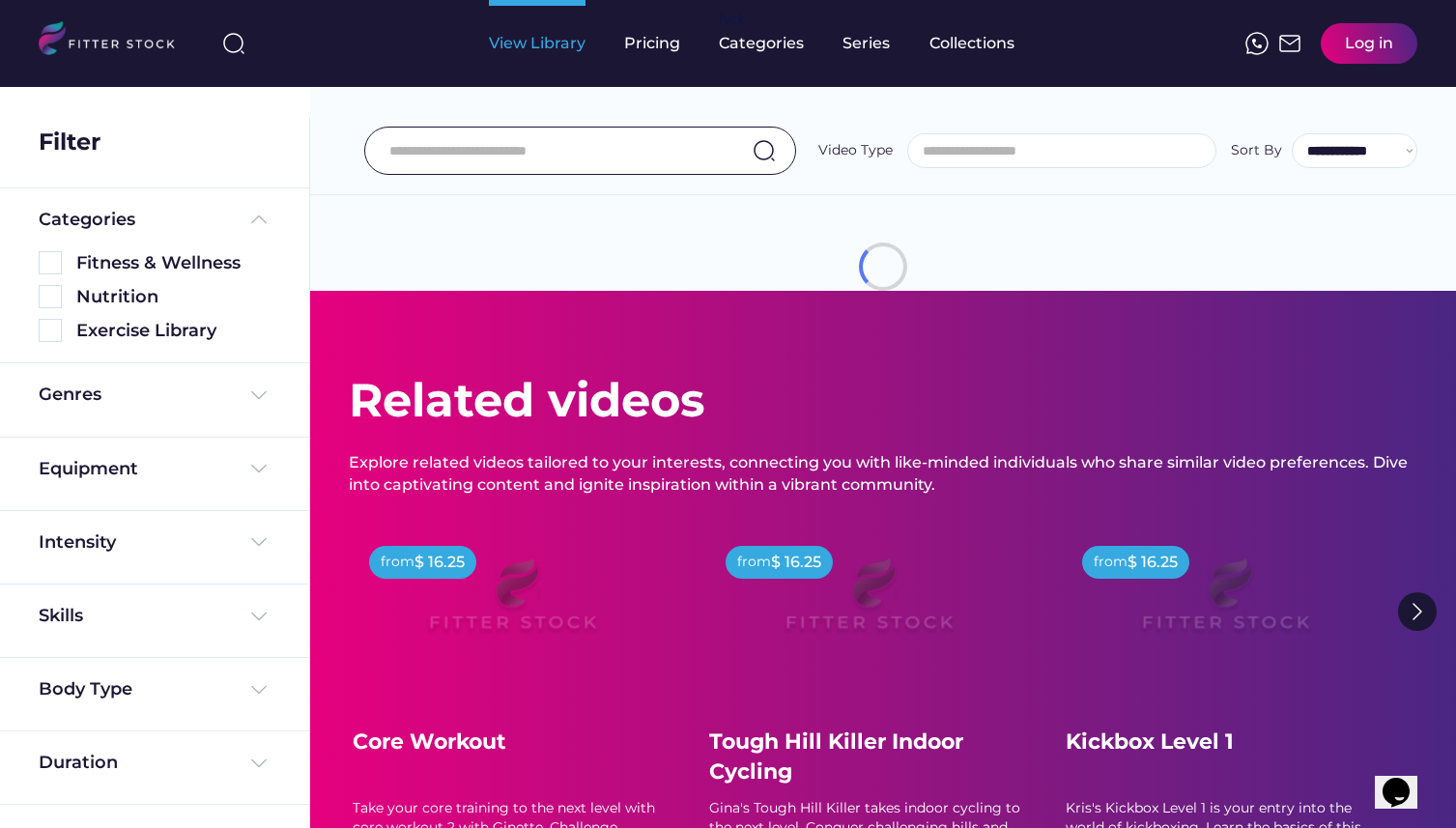 scroll, scrollTop: 0, scrollLeft: 0, axis: both 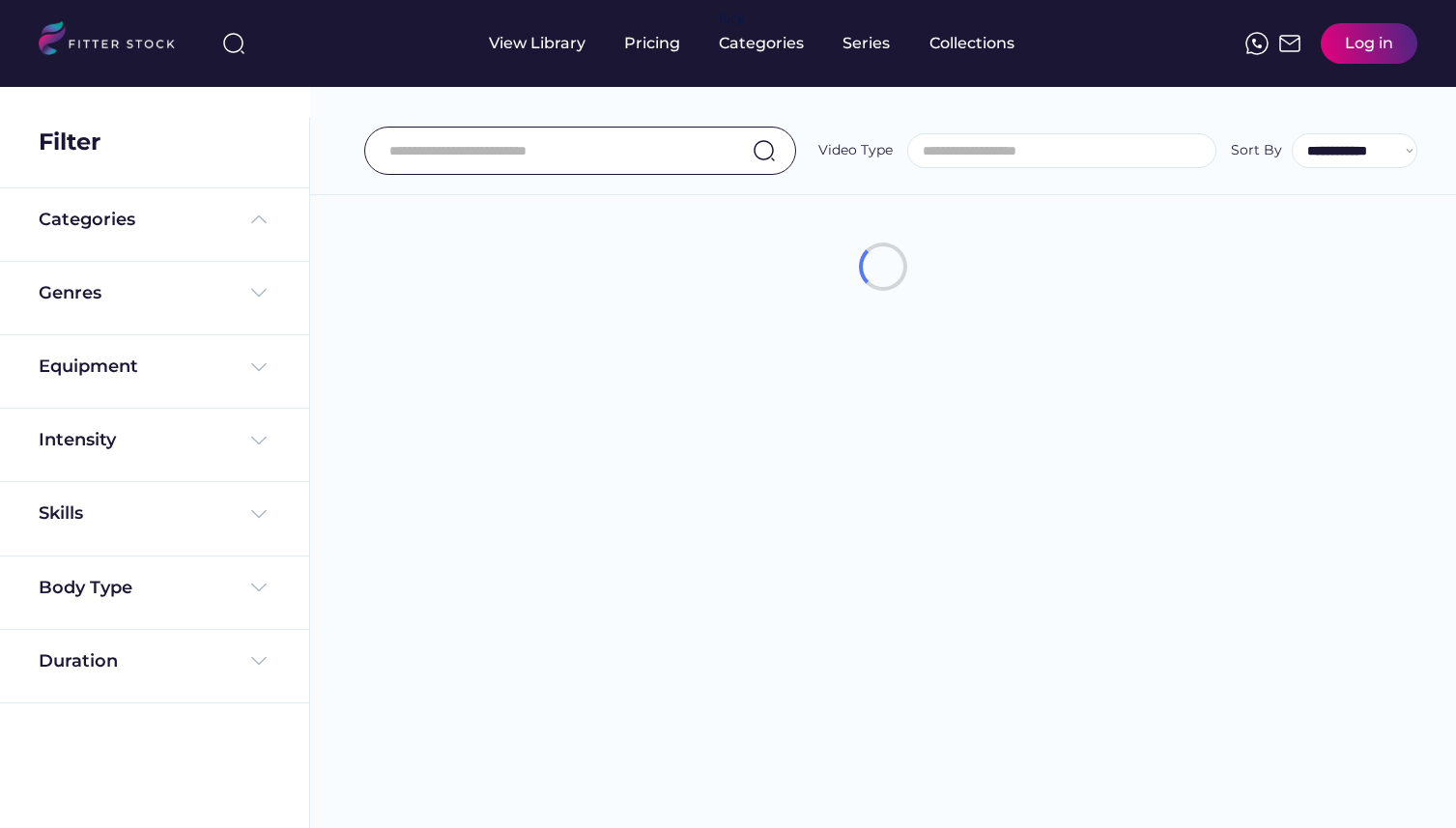 select 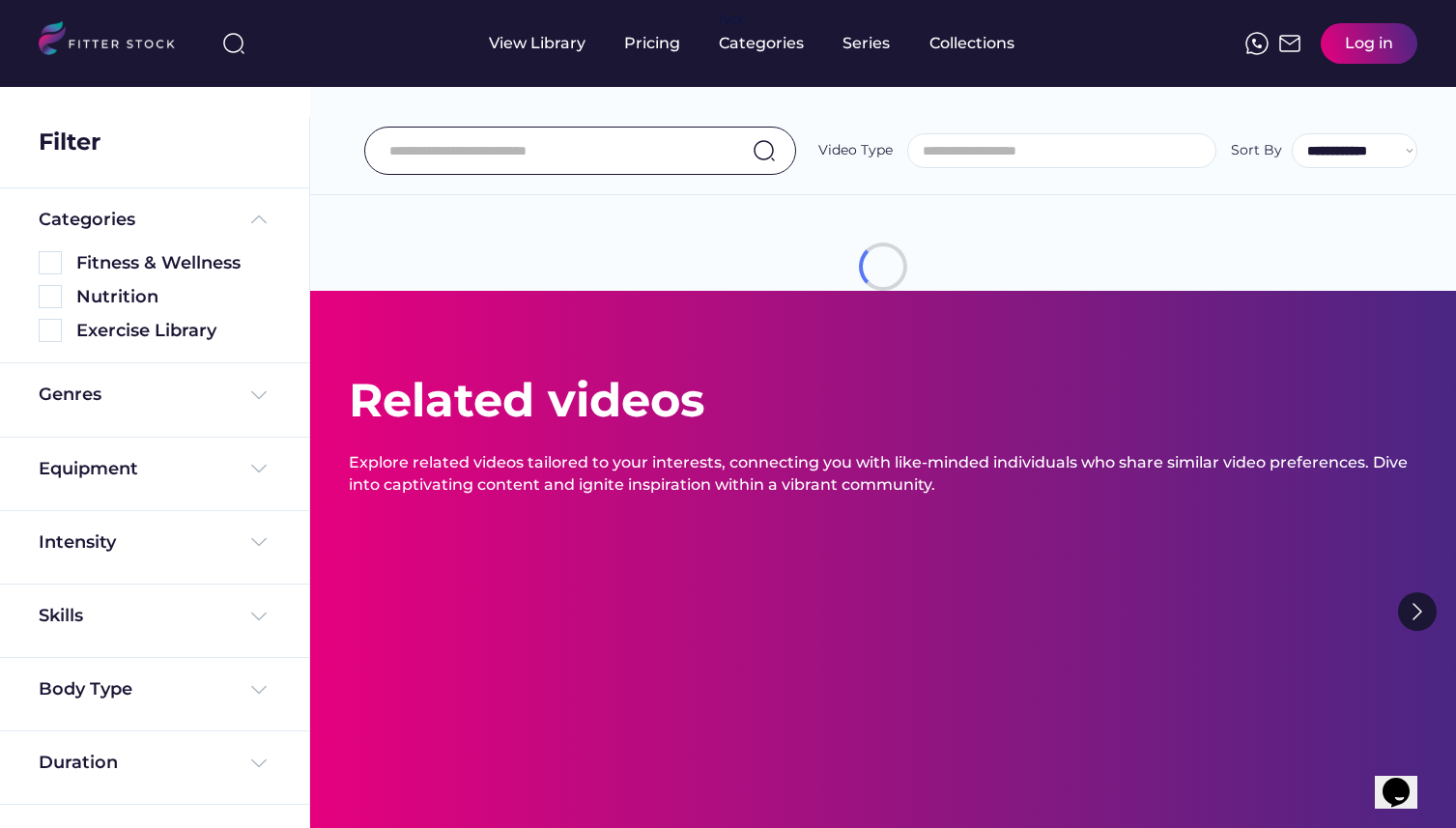 scroll, scrollTop: 0, scrollLeft: 0, axis: both 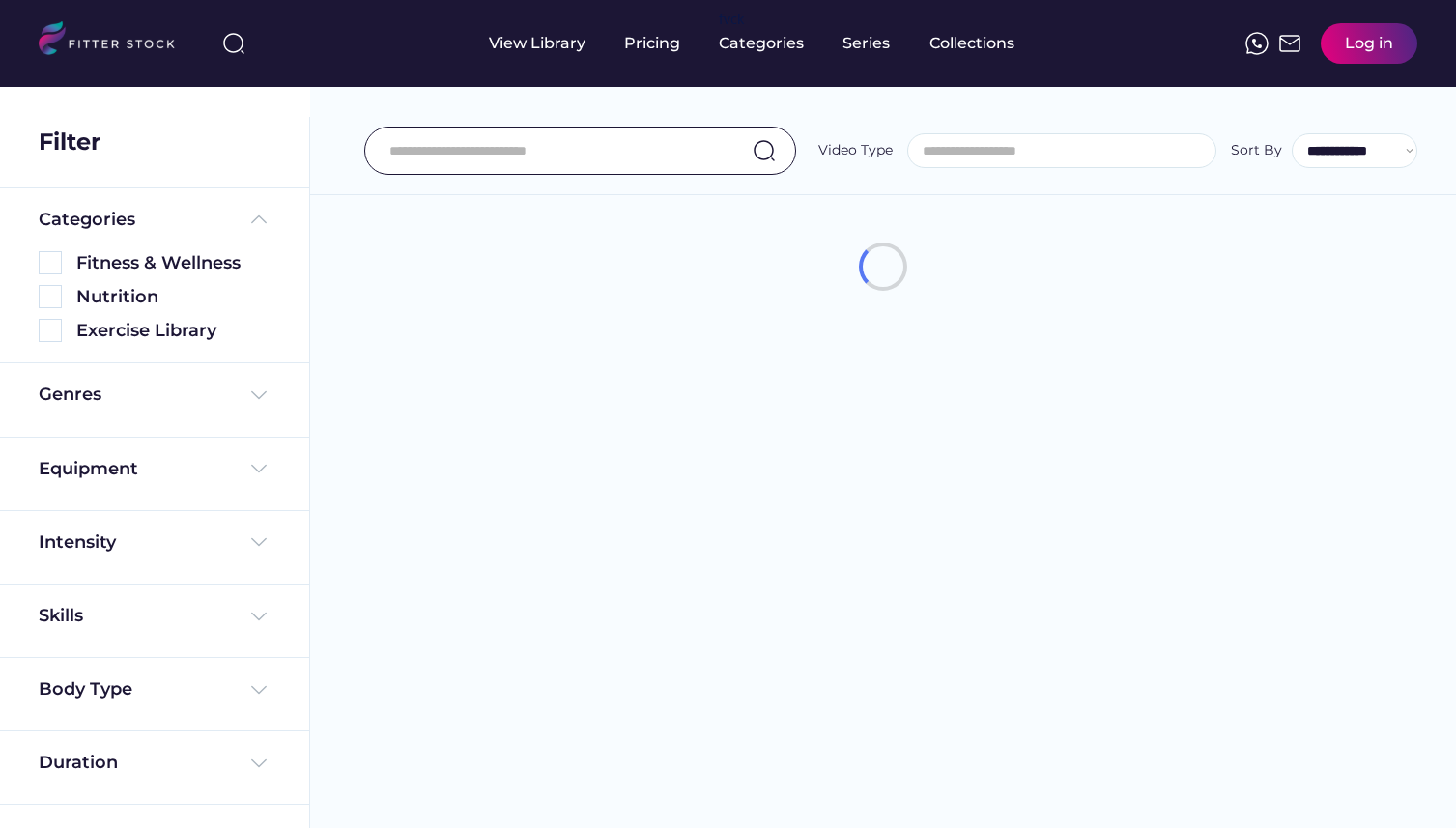 select 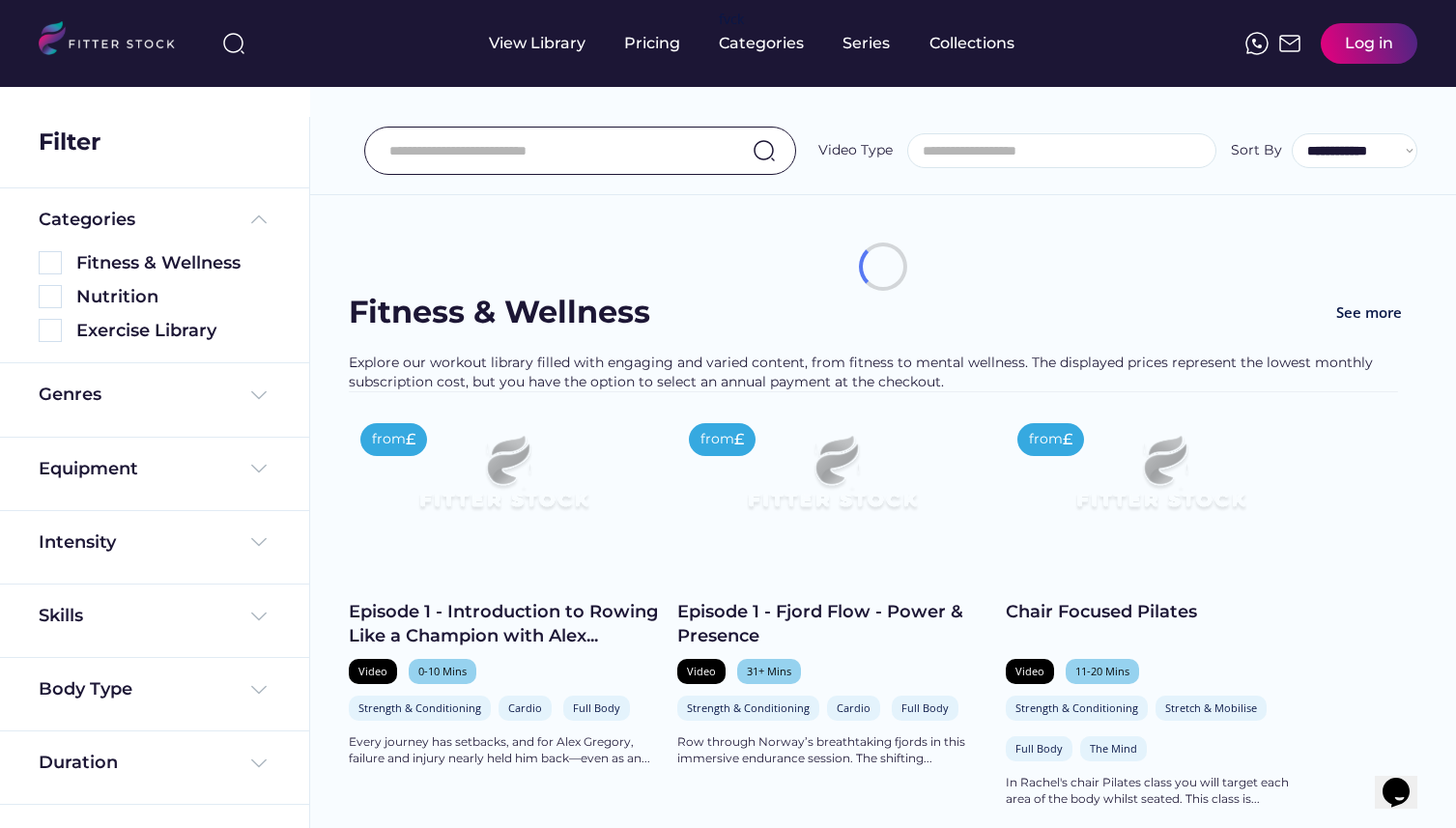 scroll, scrollTop: 0, scrollLeft: 0, axis: both 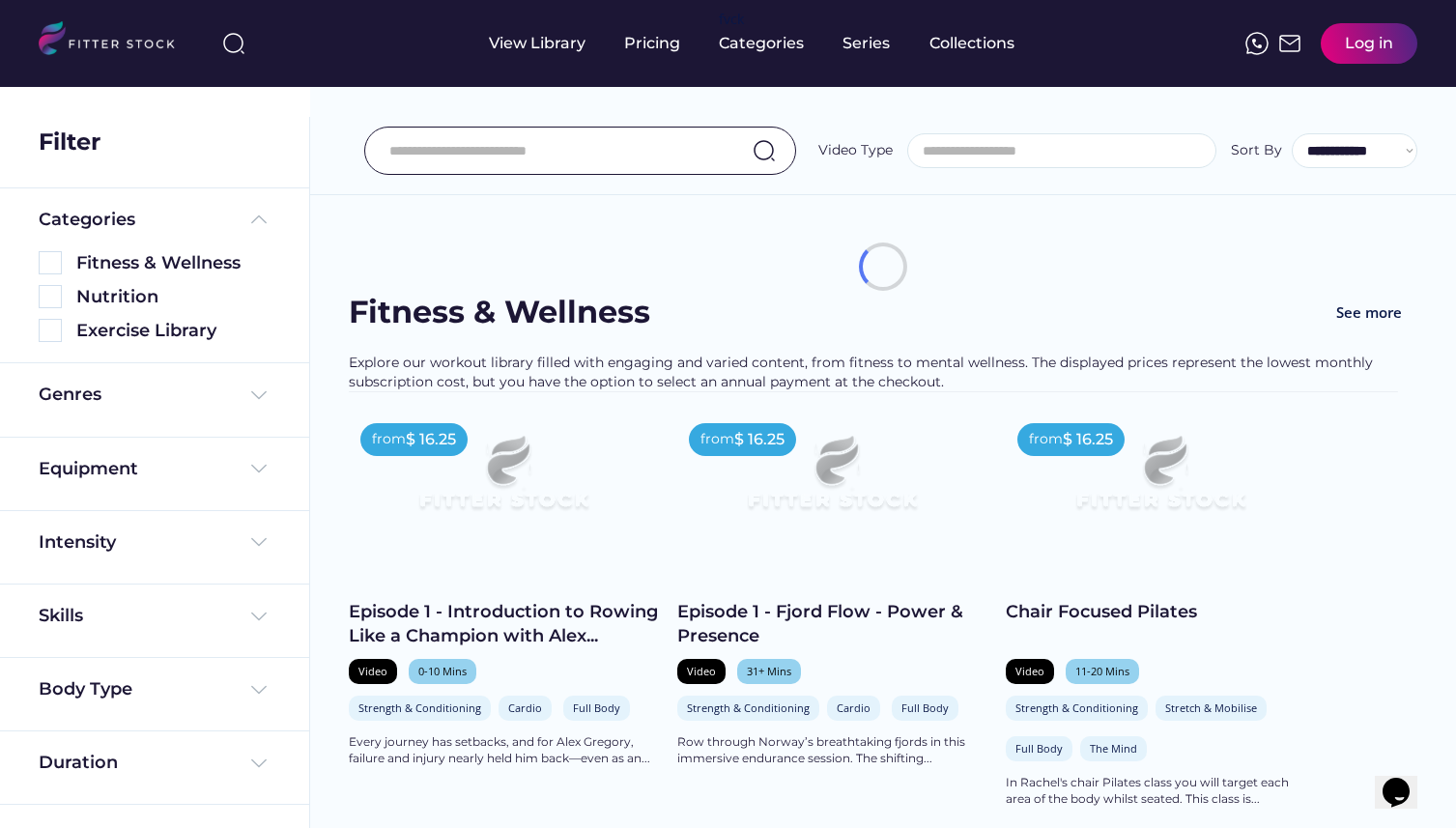 click at bounding box center [1067, 151] 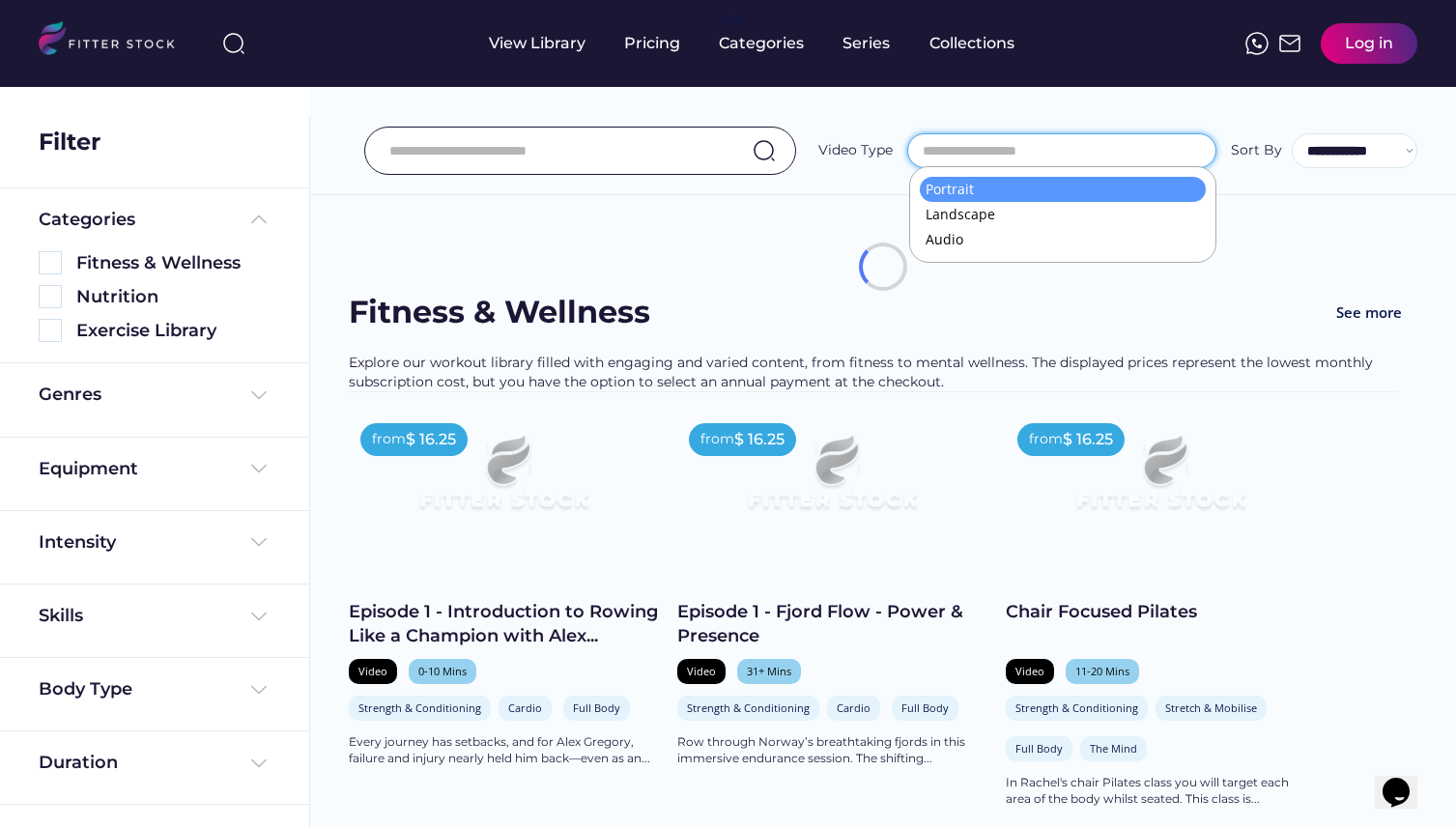 click on "**********" at bounding box center [883, 107] 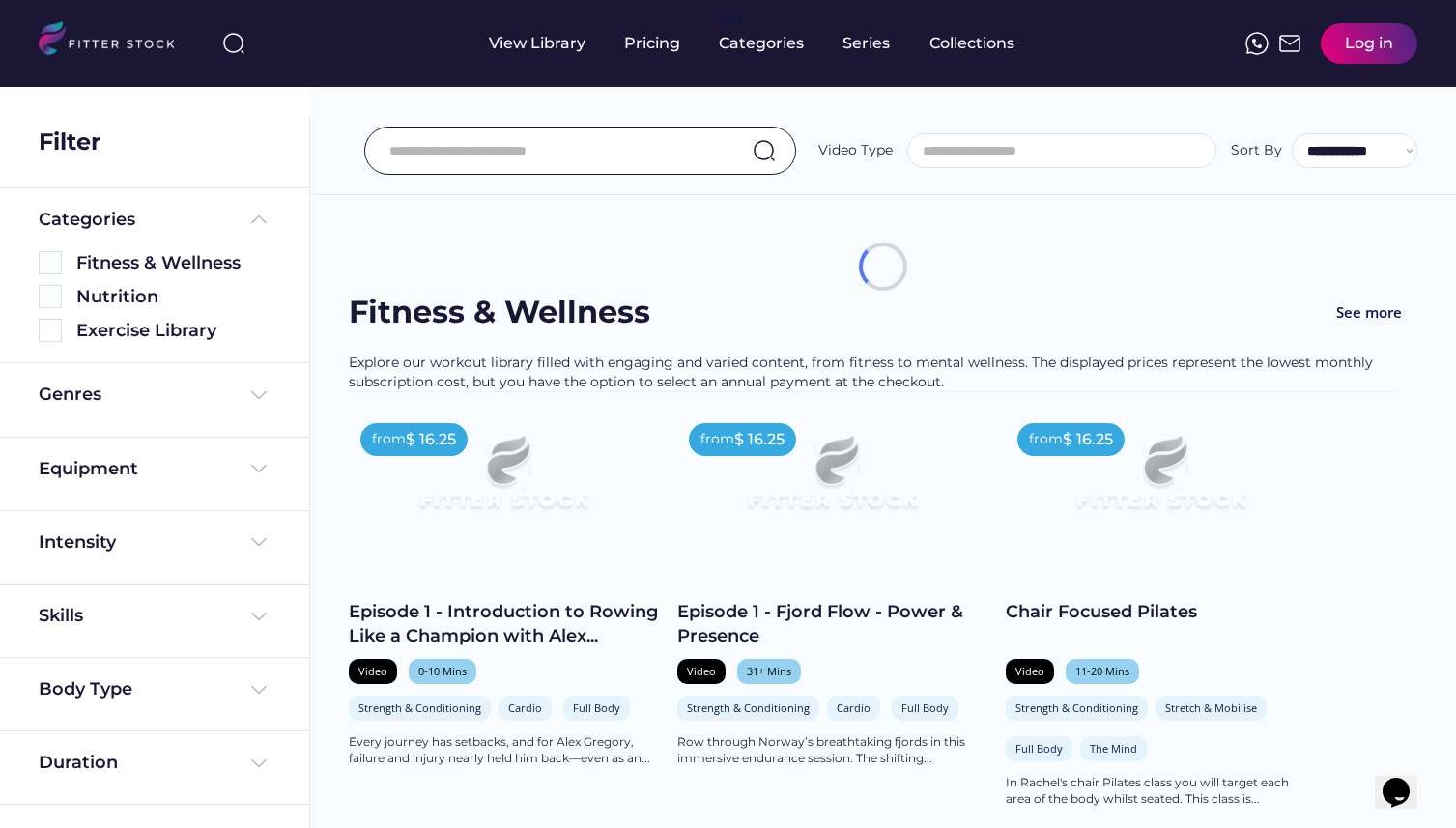 click at bounding box center [1067, 151] 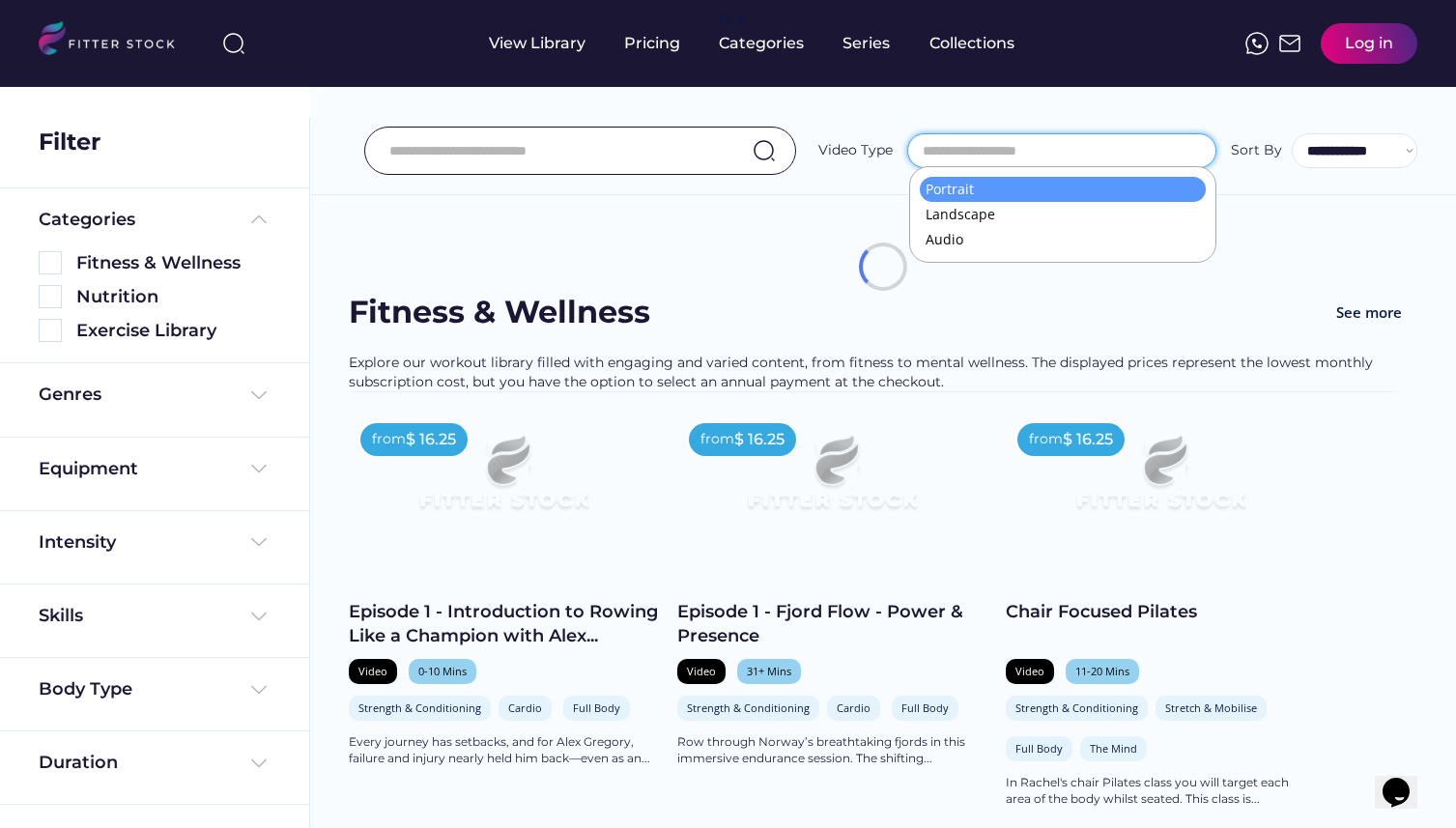 click on "**********" at bounding box center [883, 107] 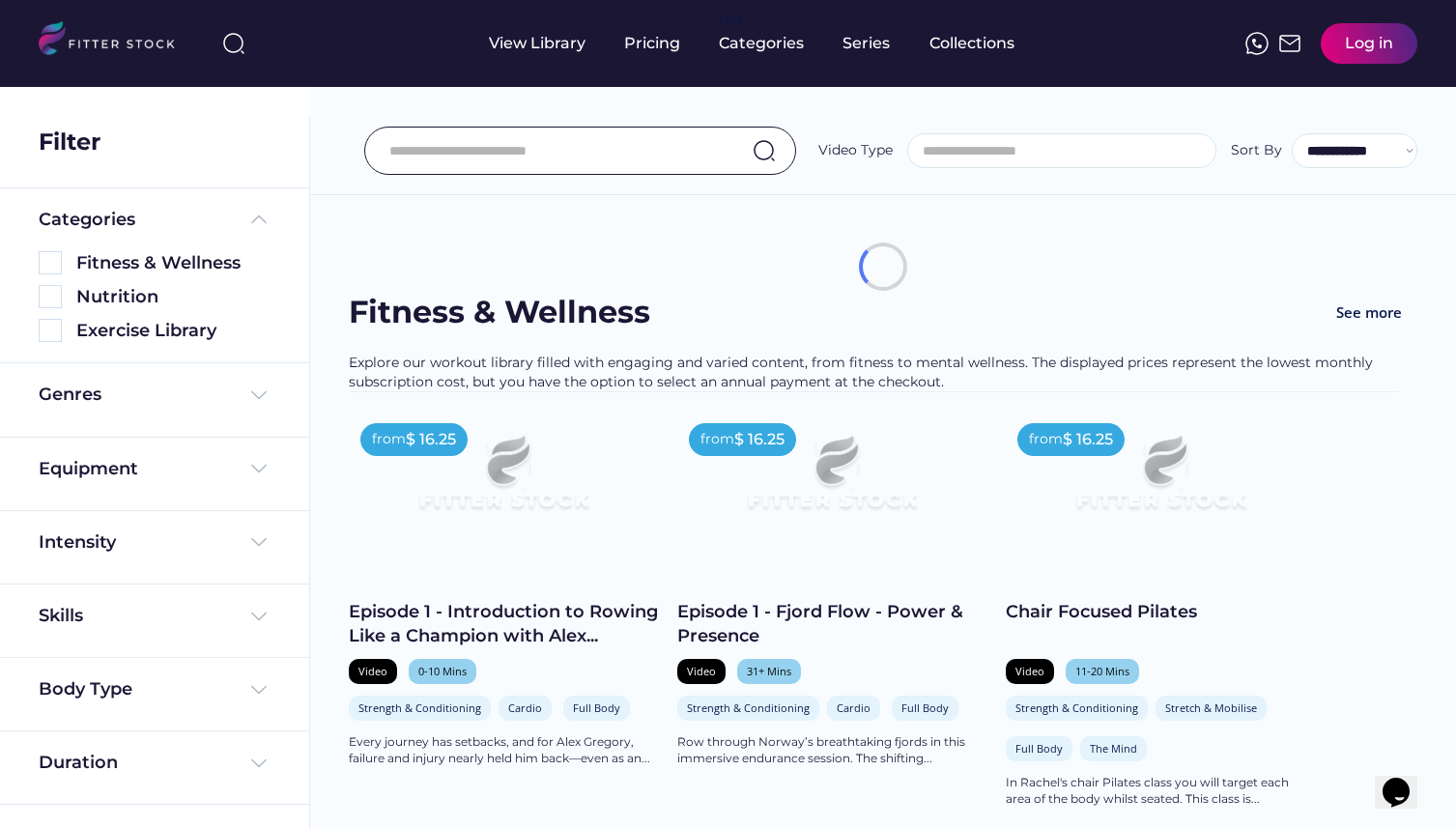 click at bounding box center [1067, 151] 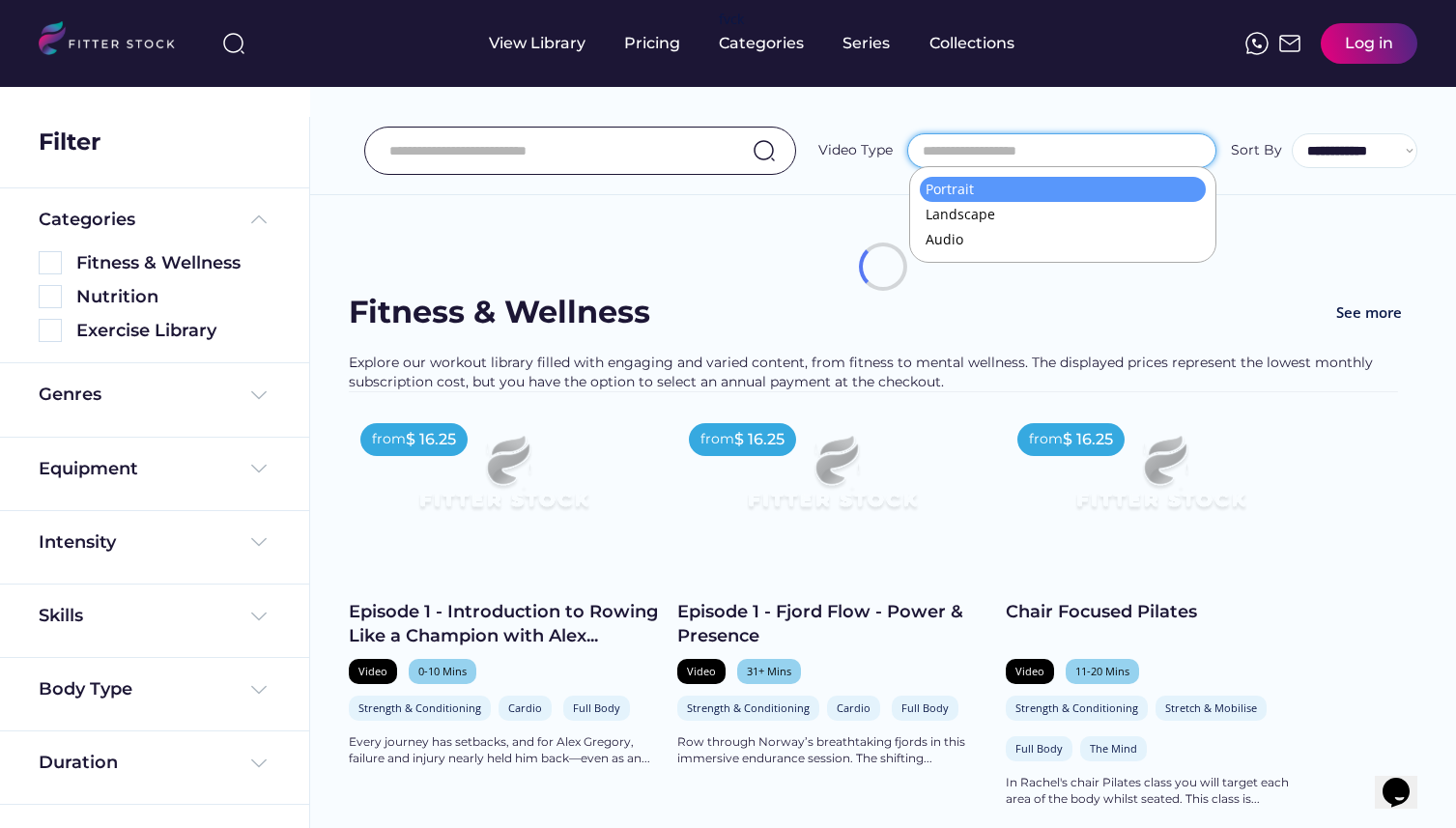 click on "**********" at bounding box center (883, 107) 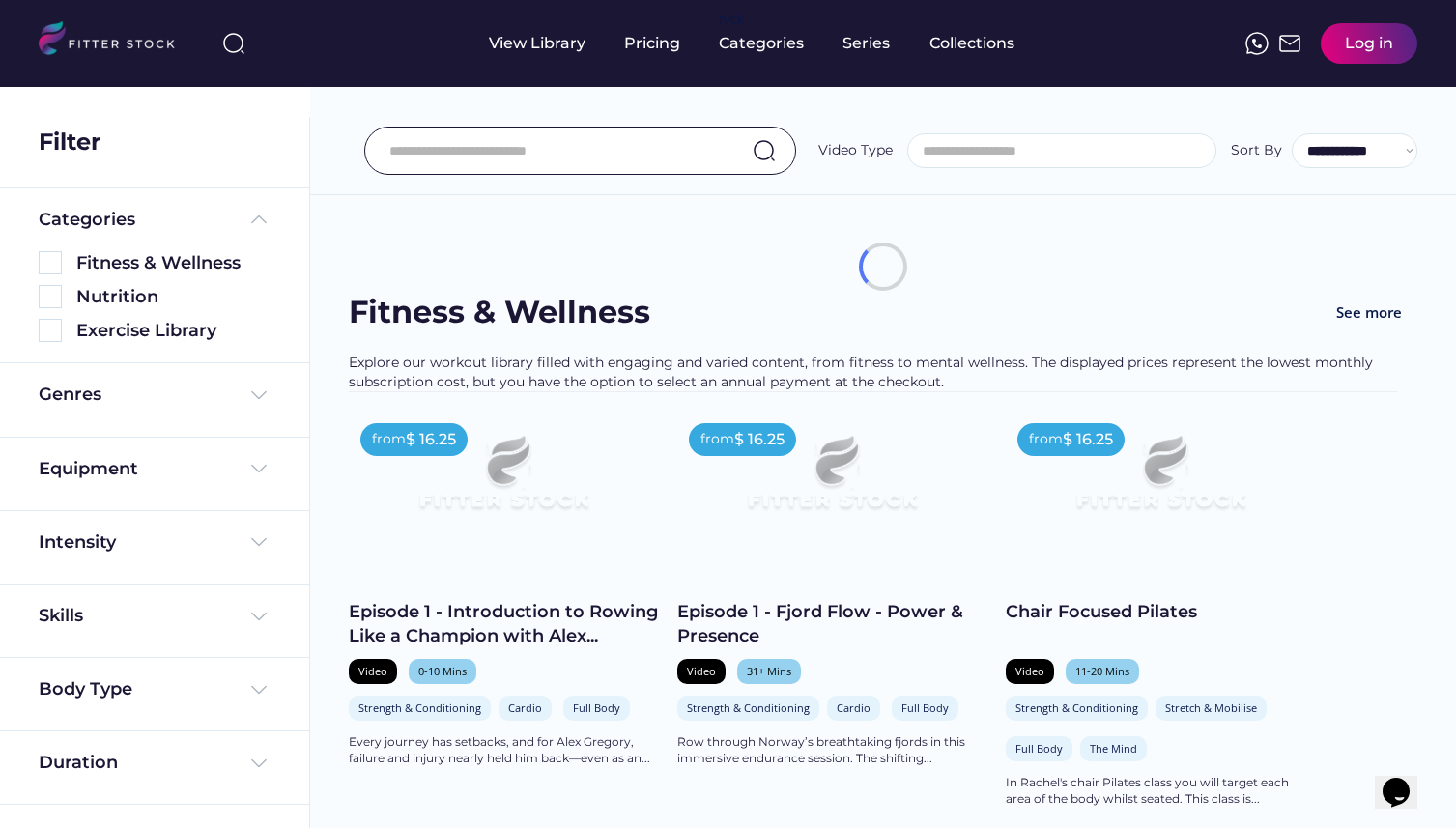 click at bounding box center (1067, 151) 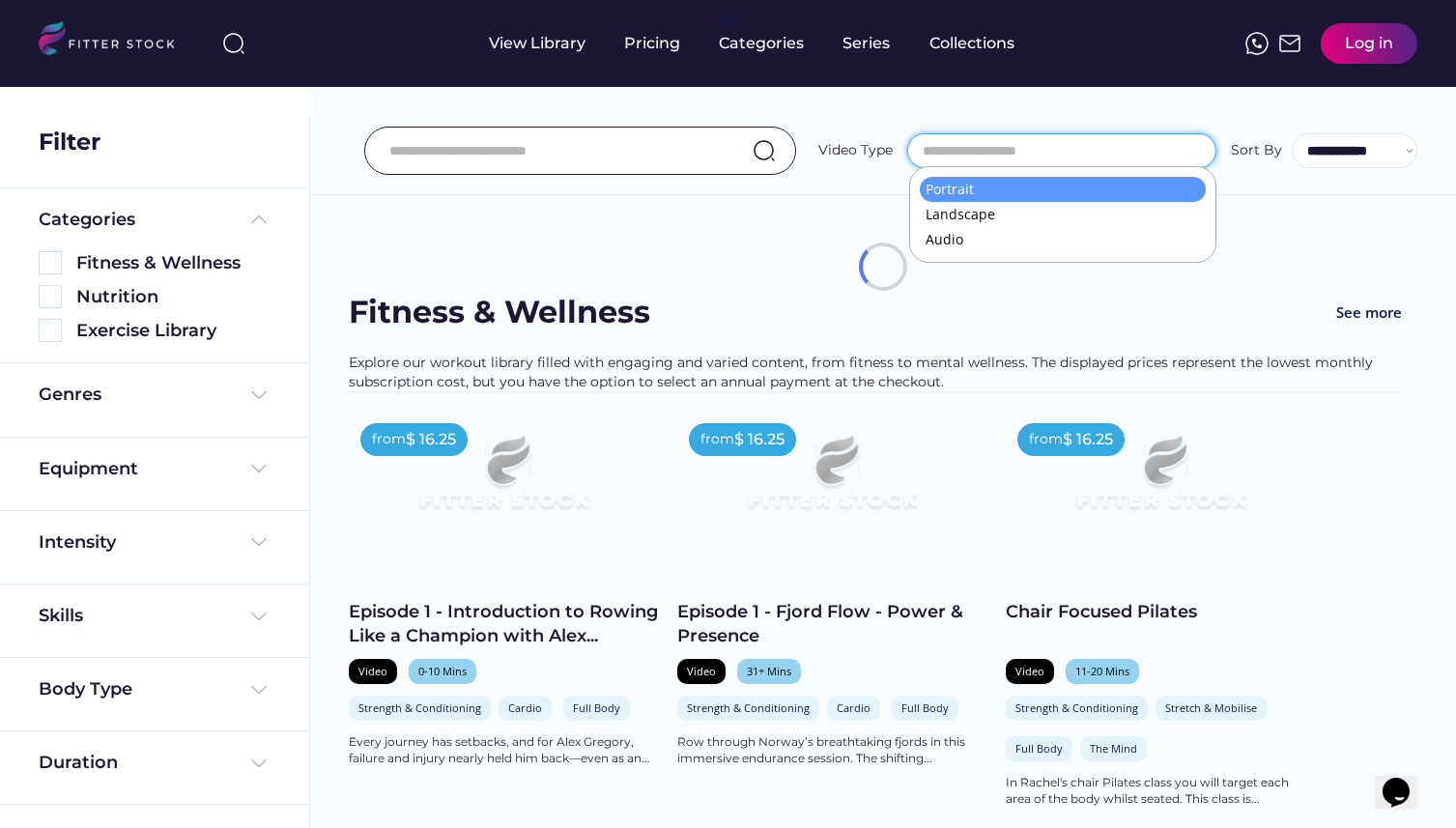 click on "**********" at bounding box center (883, 107) 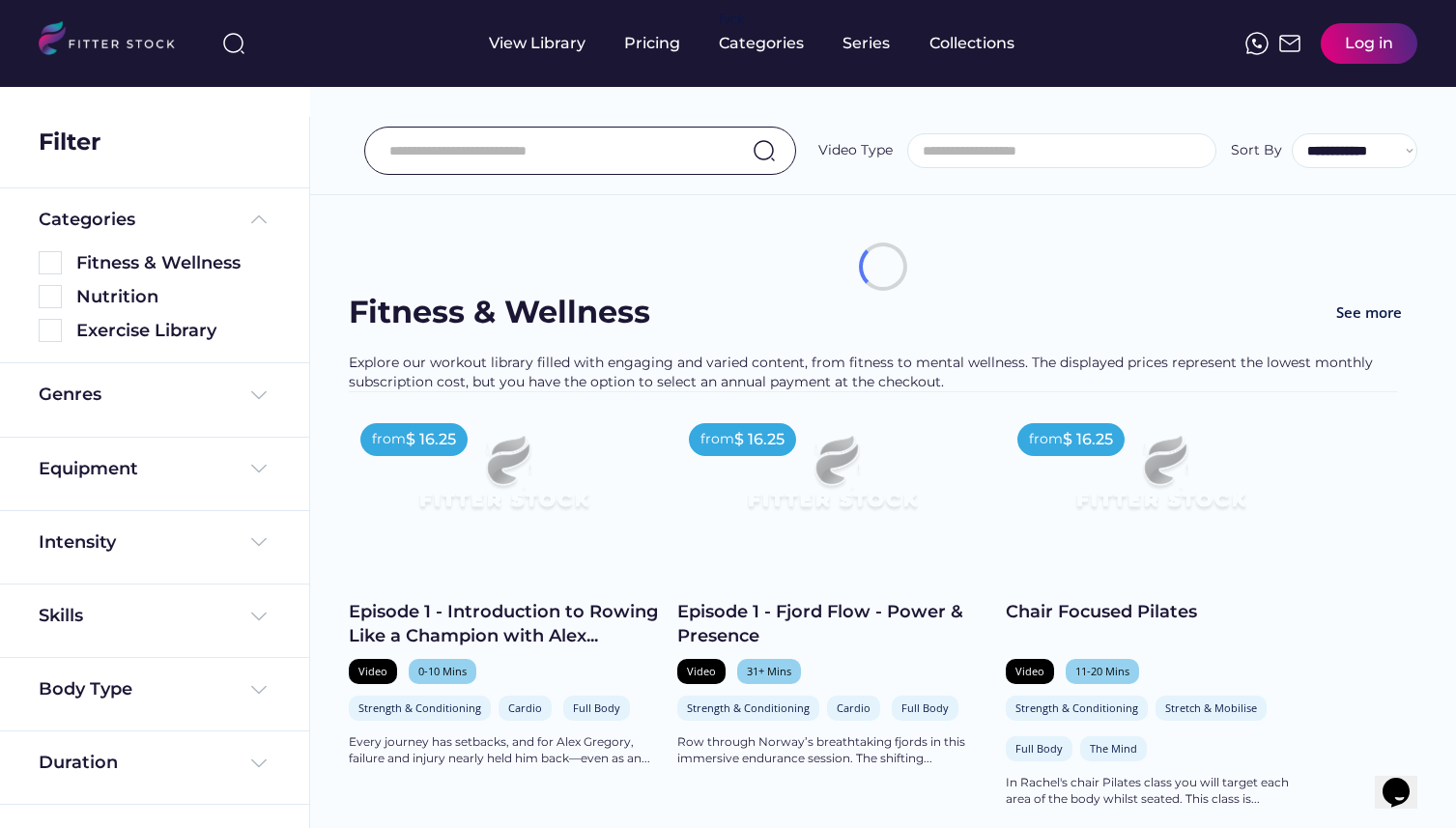 click at bounding box center (1062, 151) 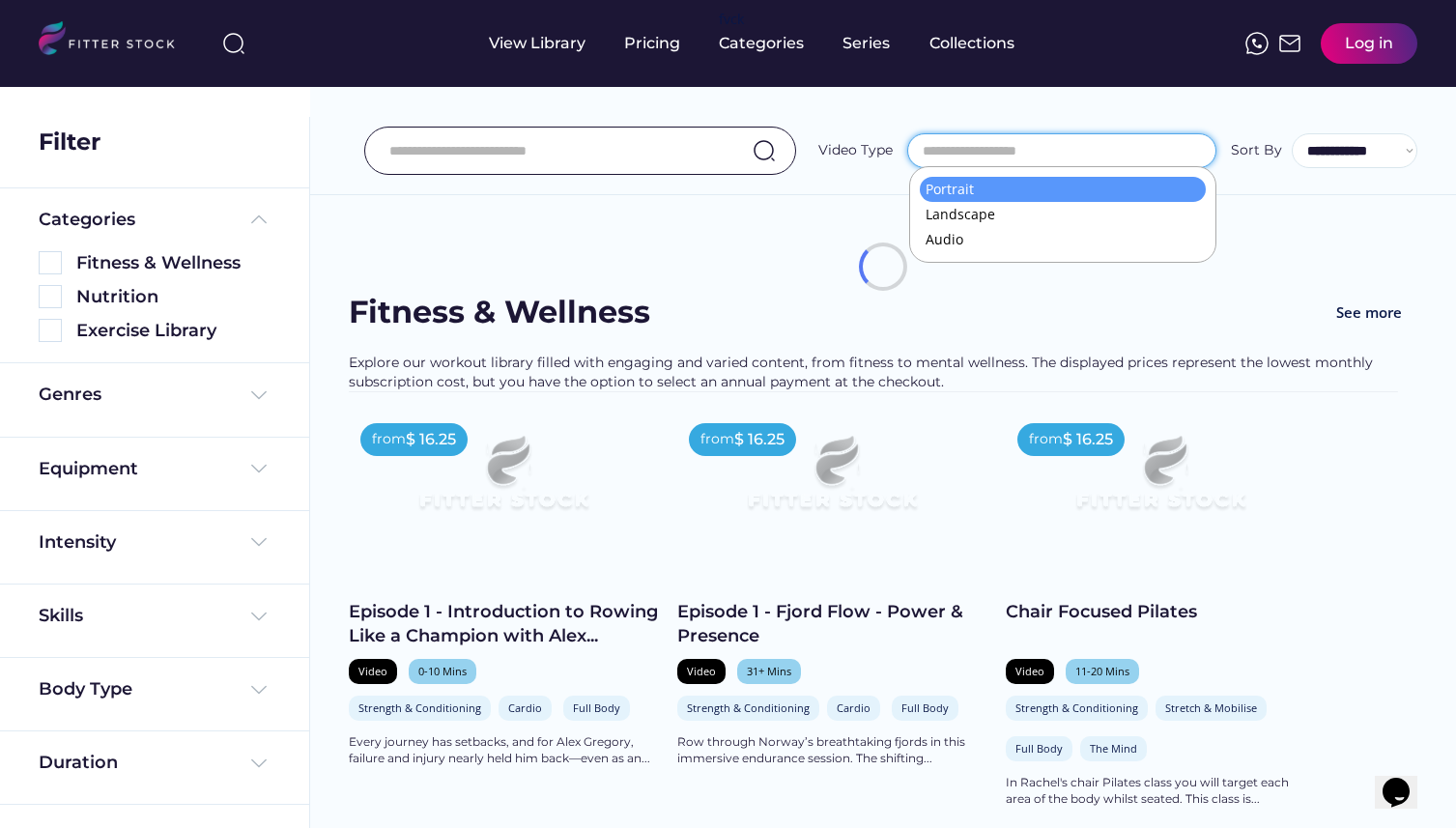 click on "**********" at bounding box center (883, 107) 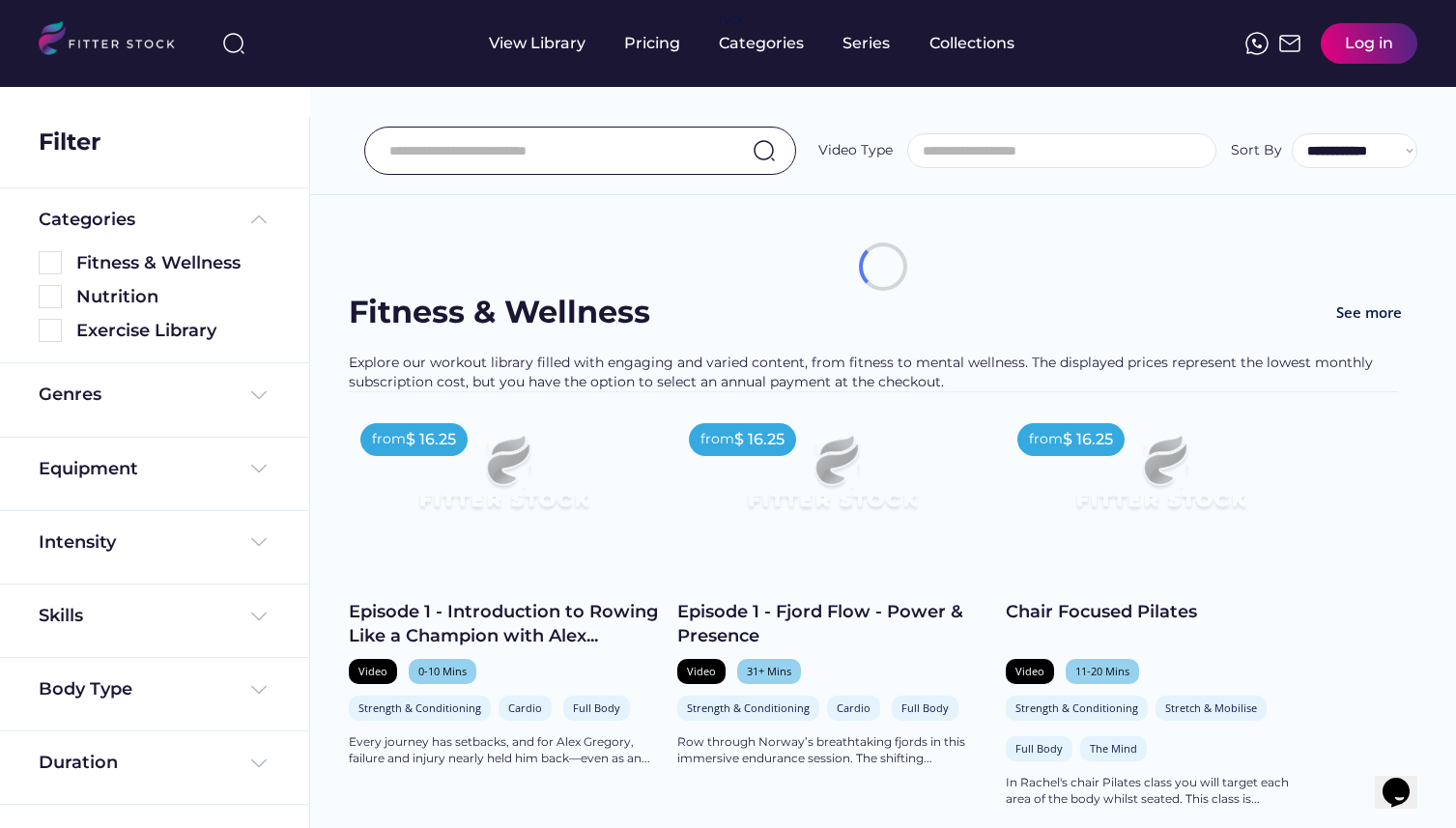 click at bounding box center (1067, 151) 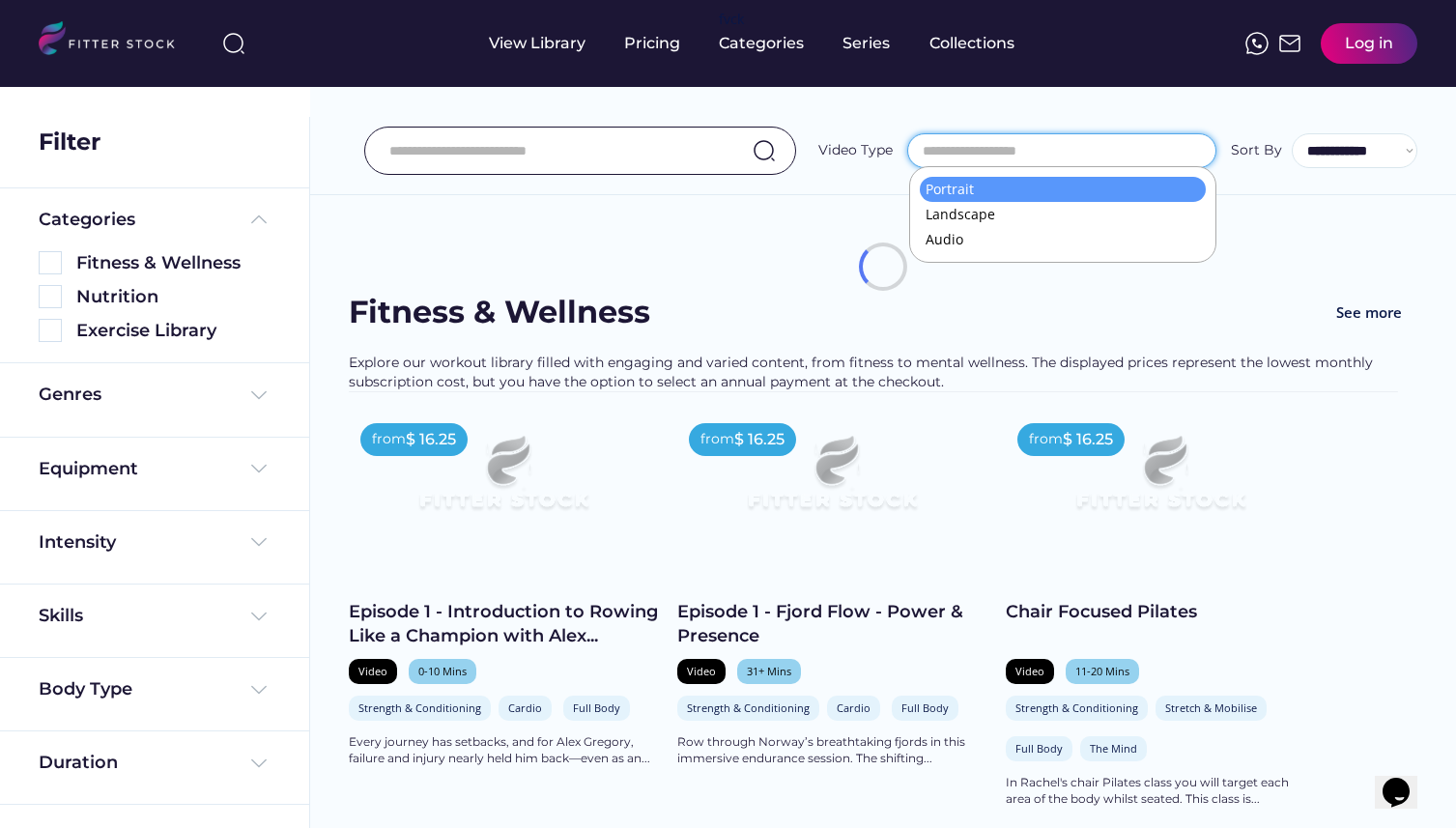 click on "**********" at bounding box center (883, 107) 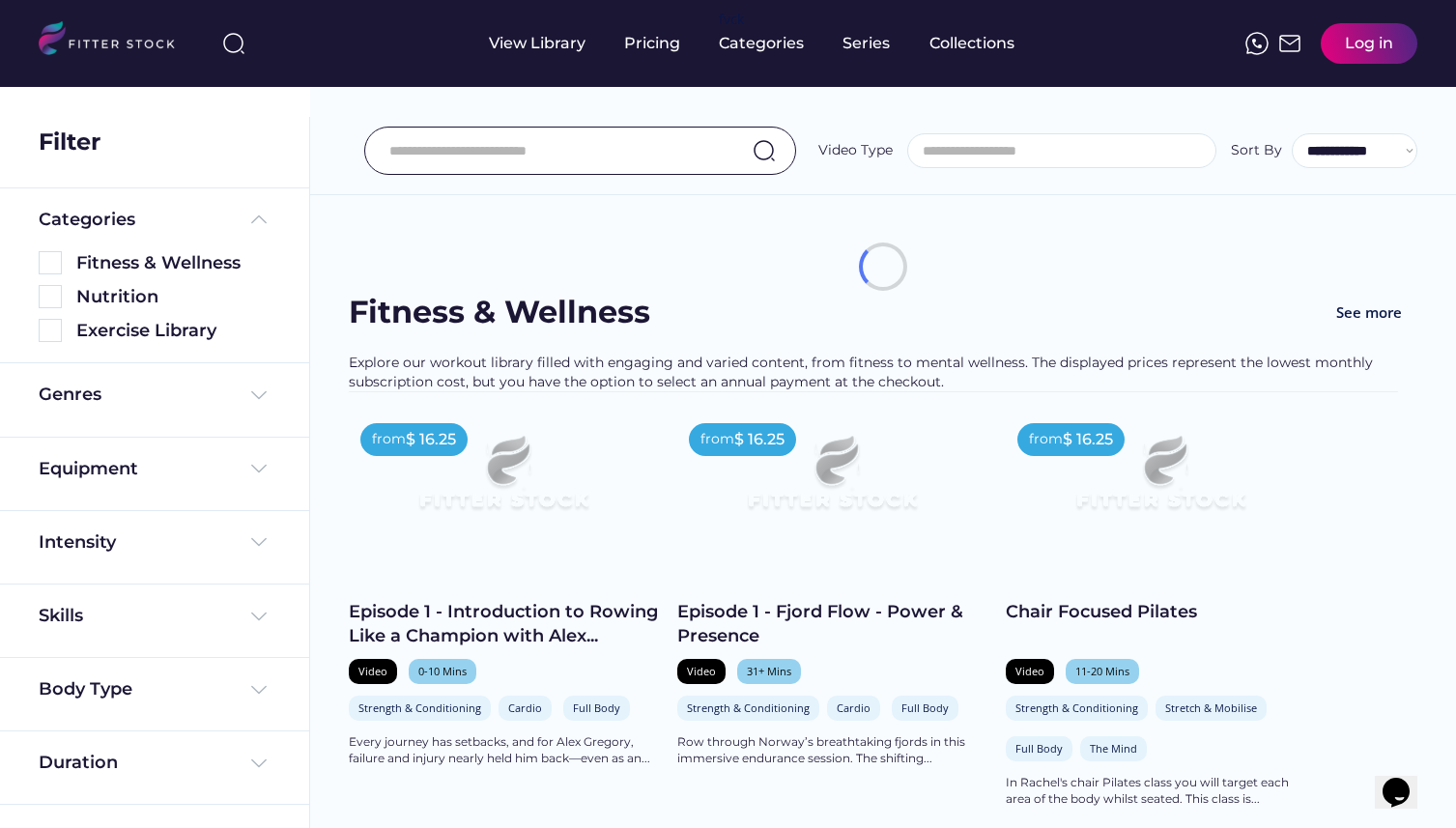 click at bounding box center [1067, 151] 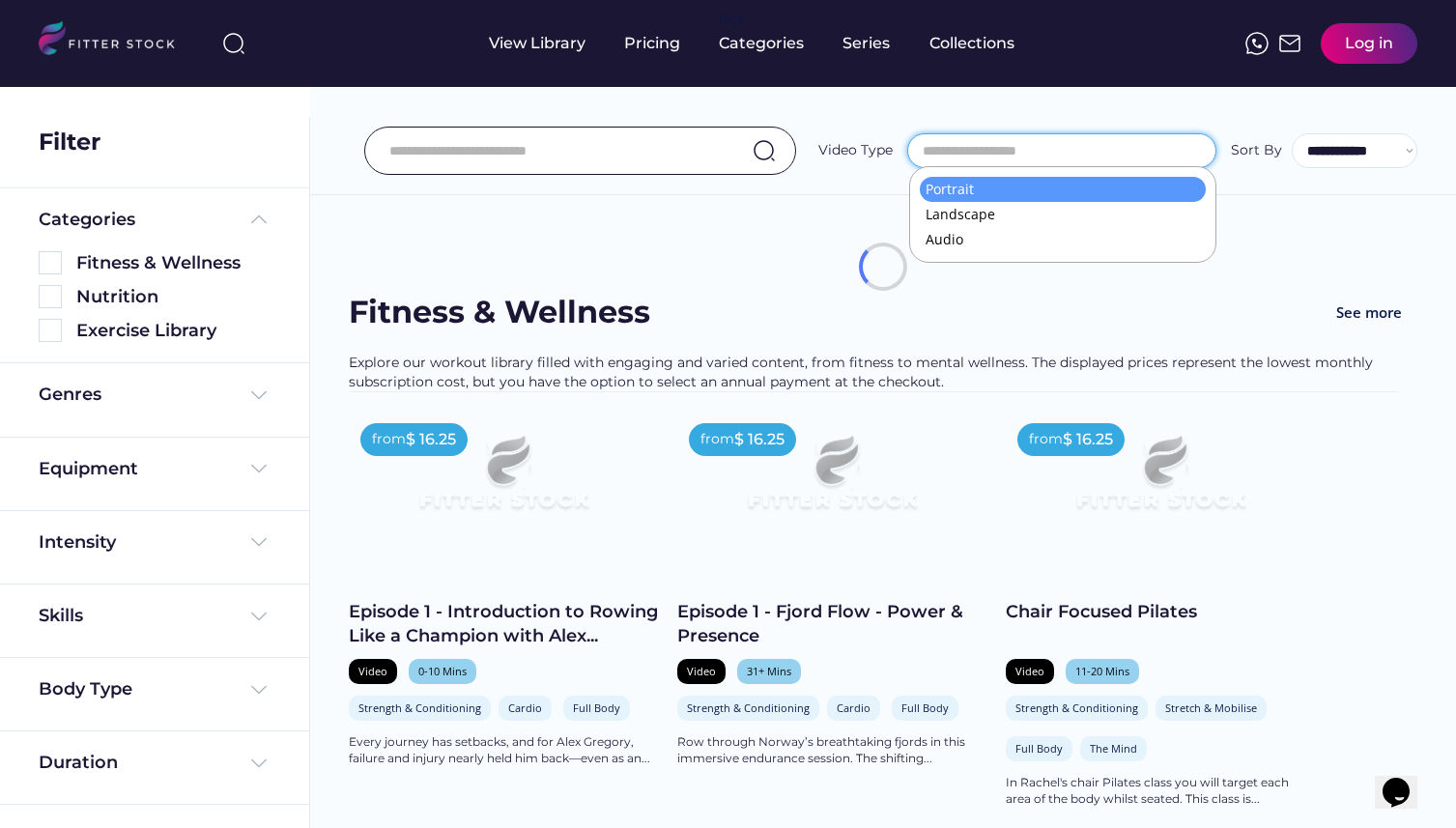 click on "**********" at bounding box center [883, 107] 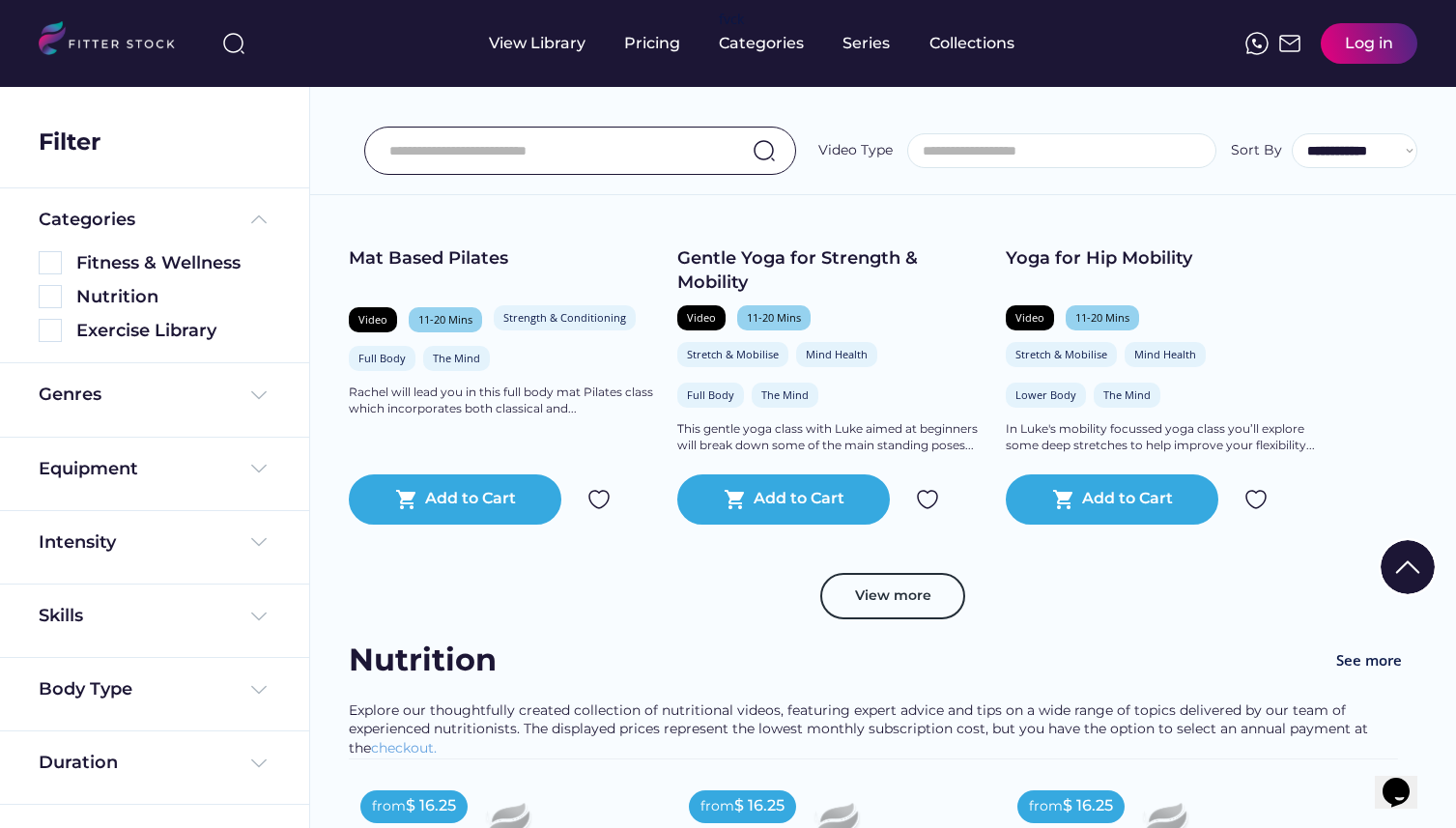 scroll, scrollTop: 0, scrollLeft: 0, axis: both 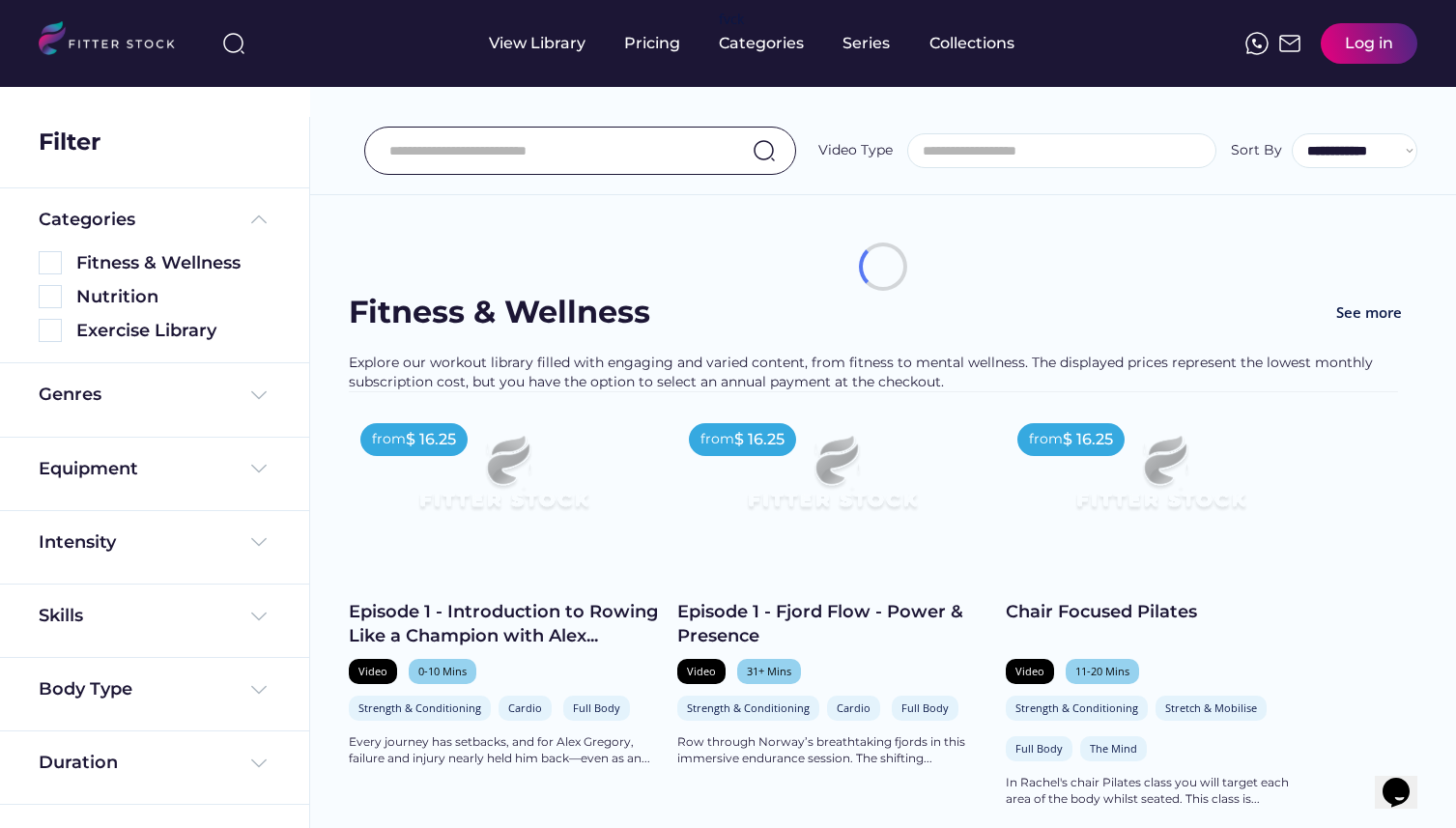 click at bounding box center (1067, 151) 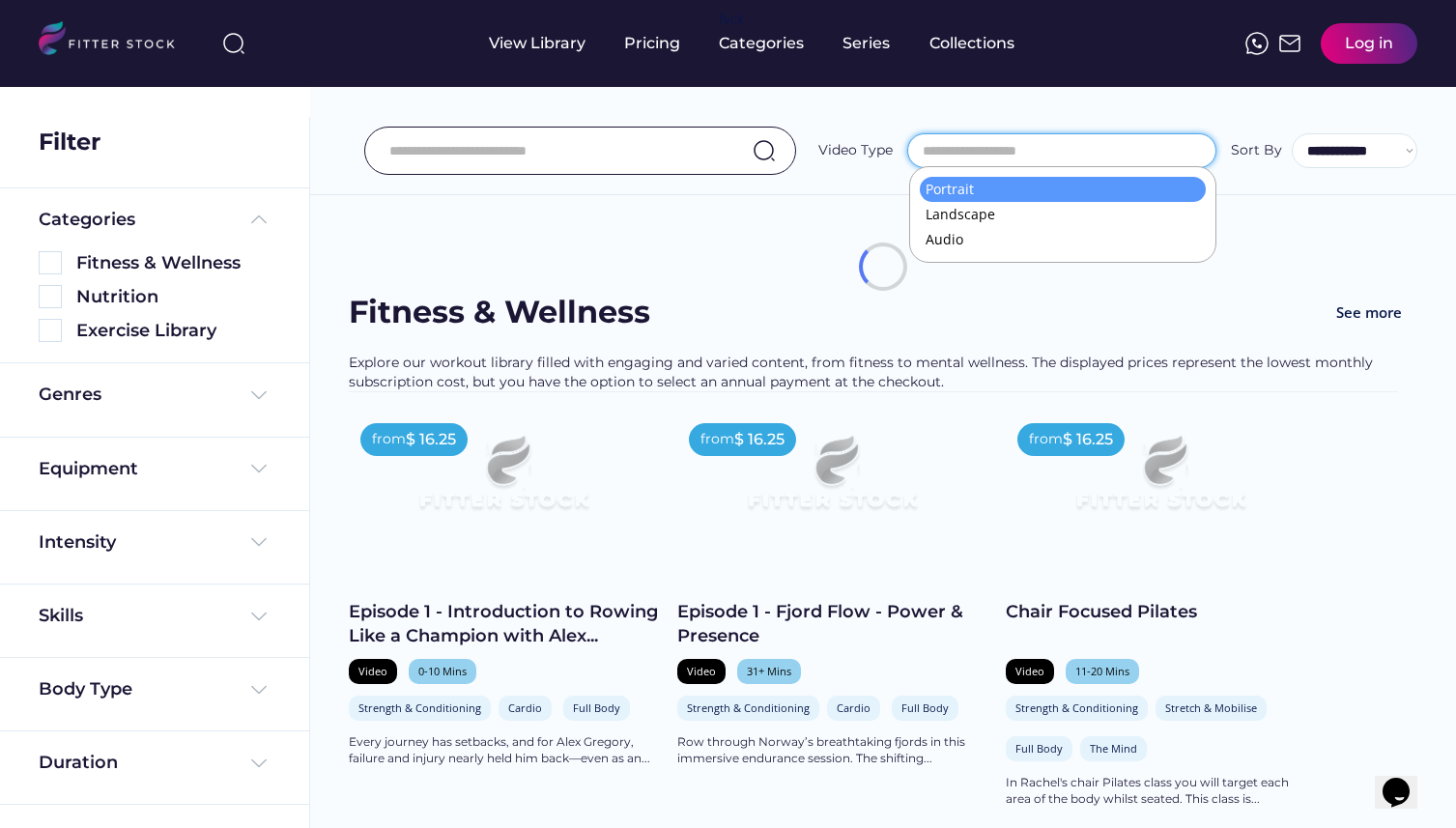 click on "**********" at bounding box center (883, 107) 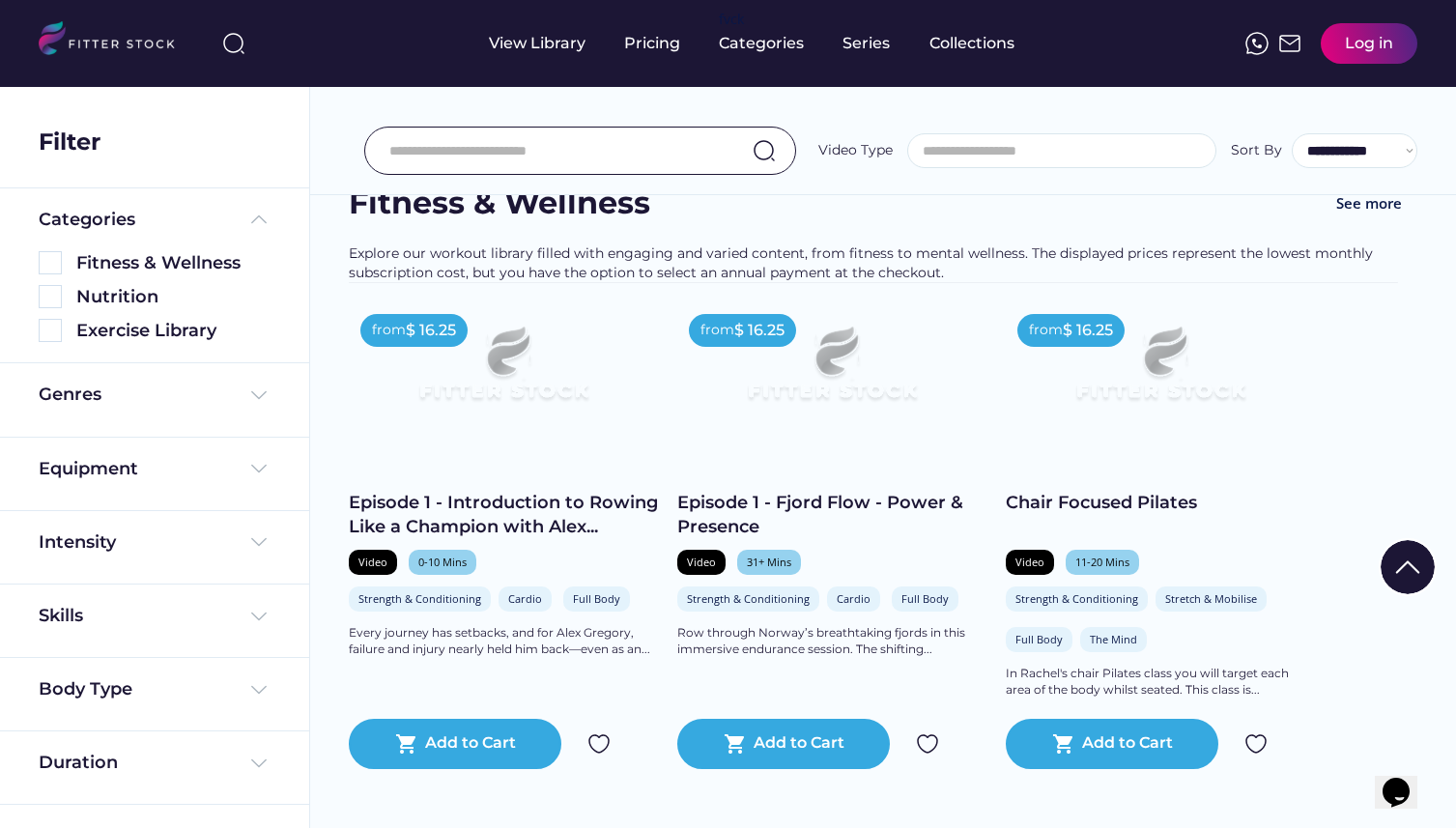 scroll, scrollTop: 0, scrollLeft: 0, axis: both 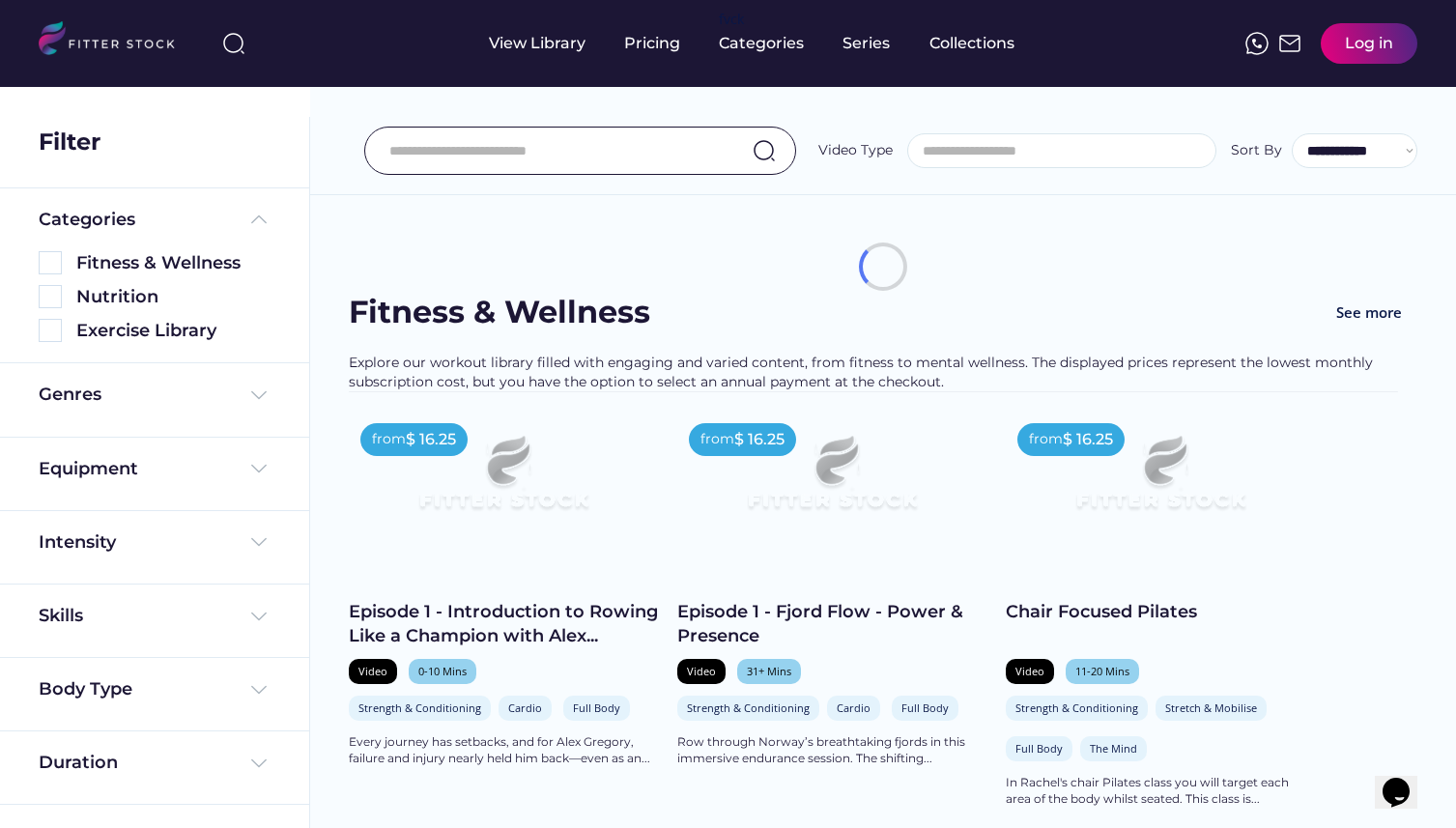 click on "Fitness & Wellness See more" at bounding box center [883, 322] 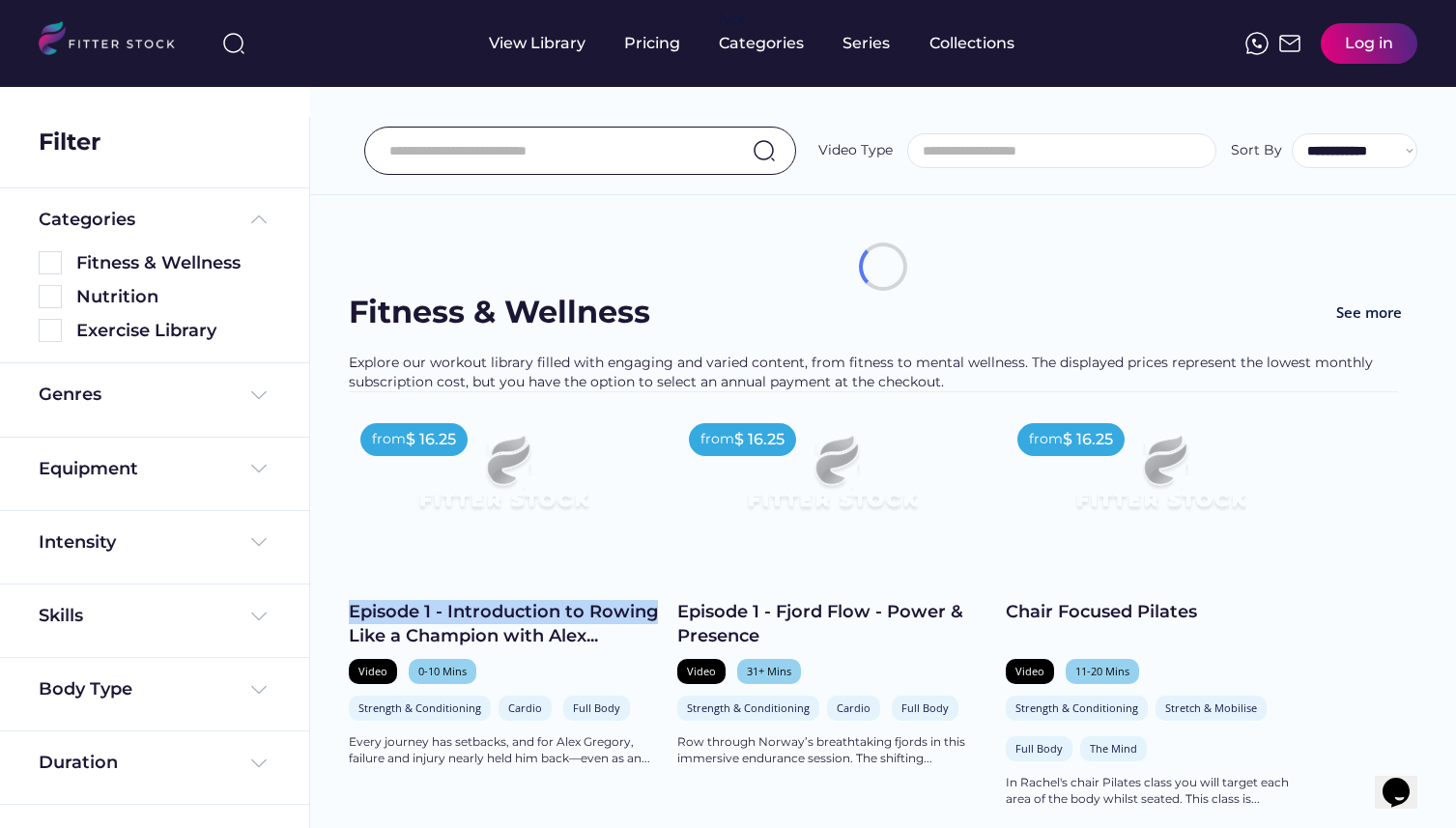 copy on "Episode 1 - Introduction to Rowing" 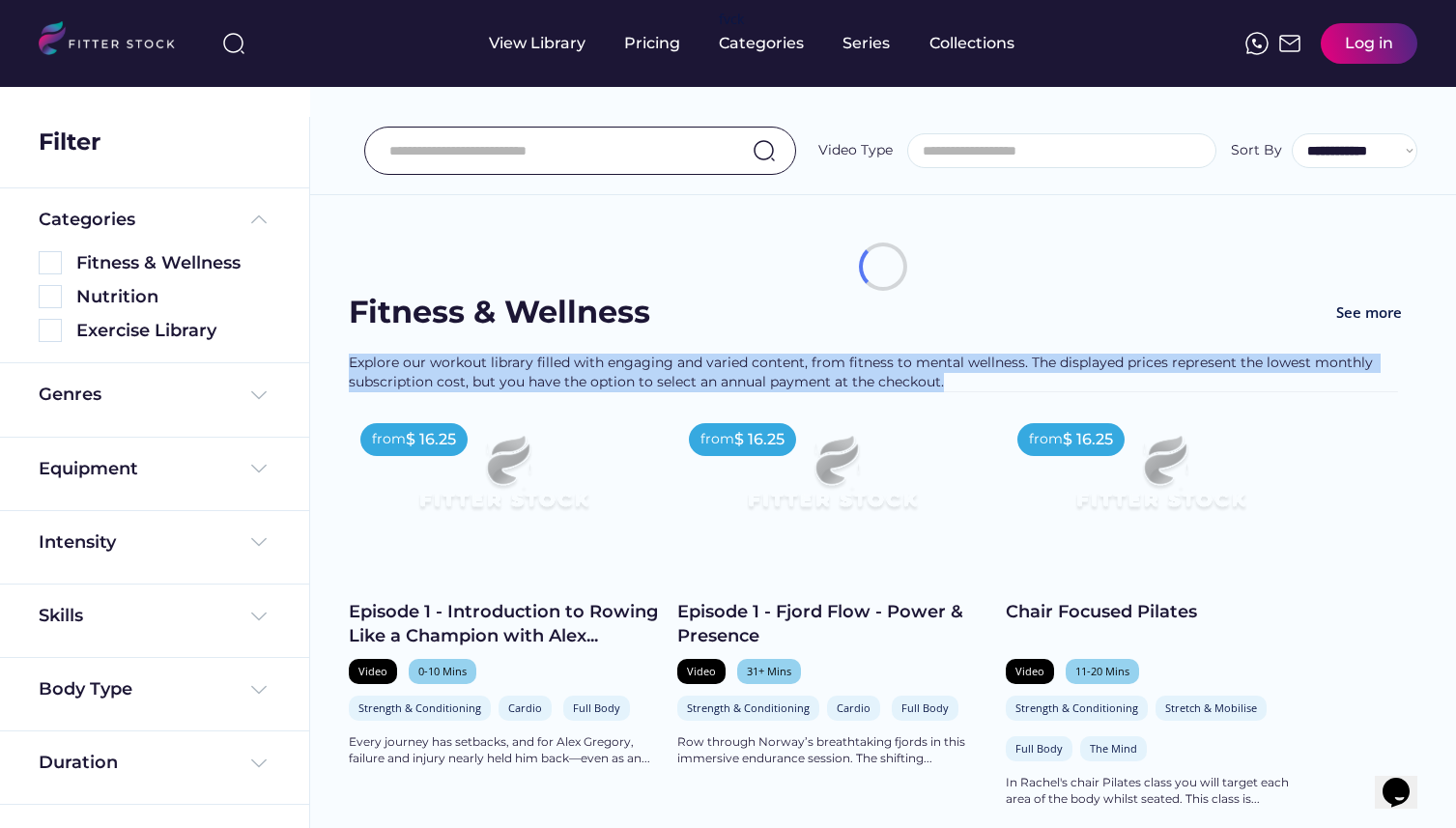 drag, startPoint x: 341, startPoint y: 361, endPoint x: 983, endPoint y: 384, distance: 642.41186 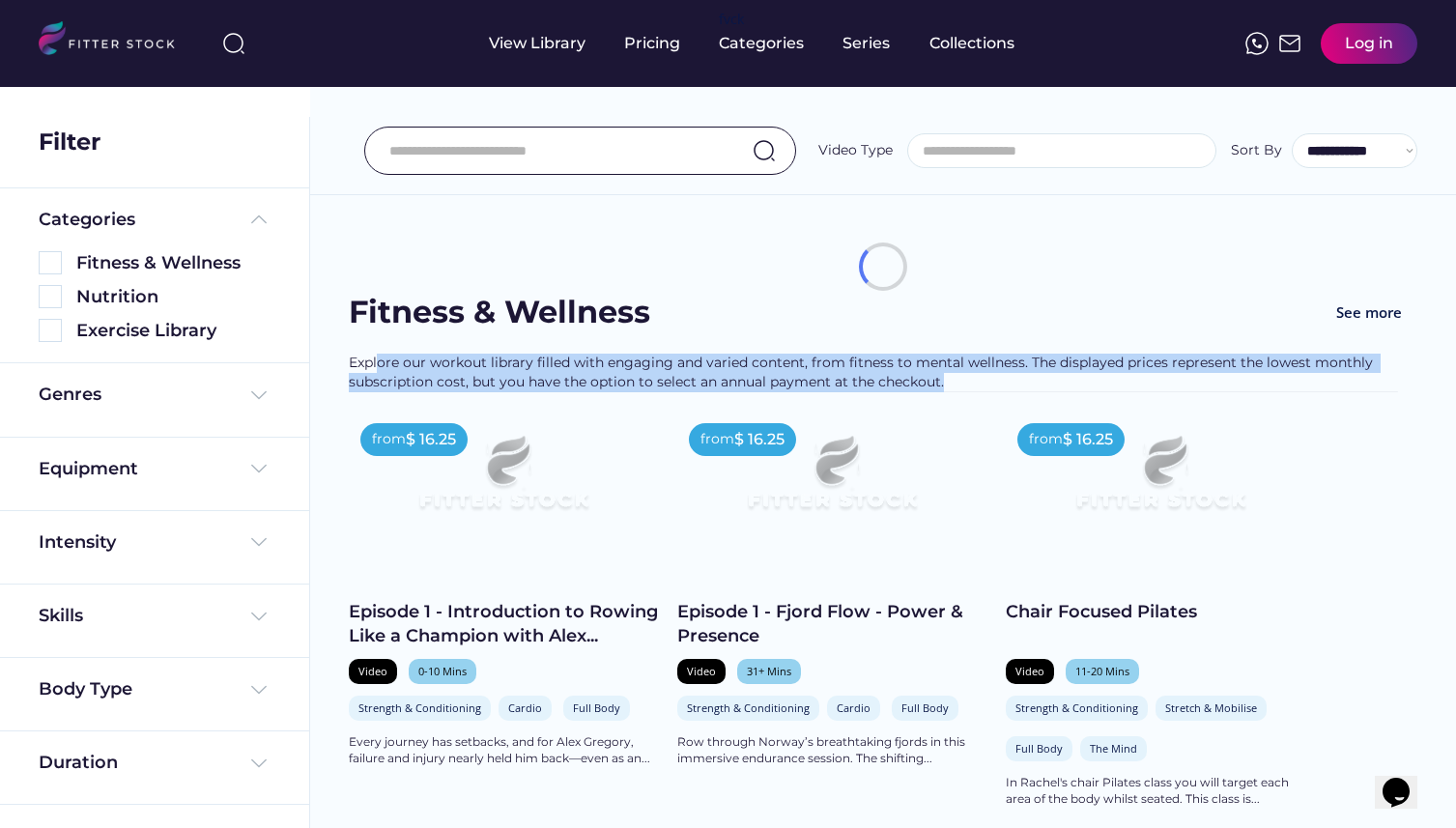 drag, startPoint x: 957, startPoint y: 376, endPoint x: 380, endPoint y: 368, distance: 577.0555 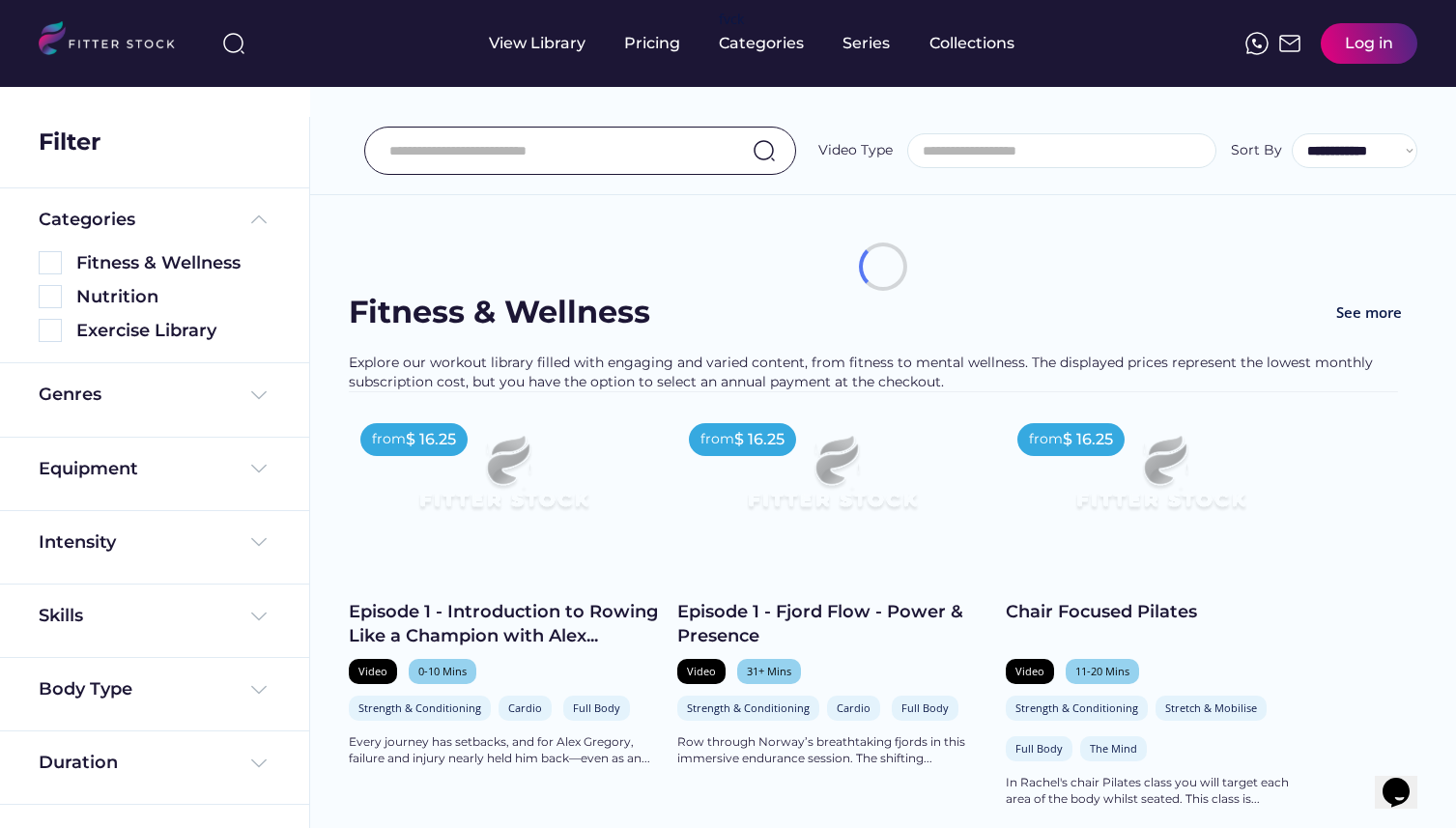 click on "View Library Pricing fvck  Categories Series Collections" at bounding box center (752, 43) 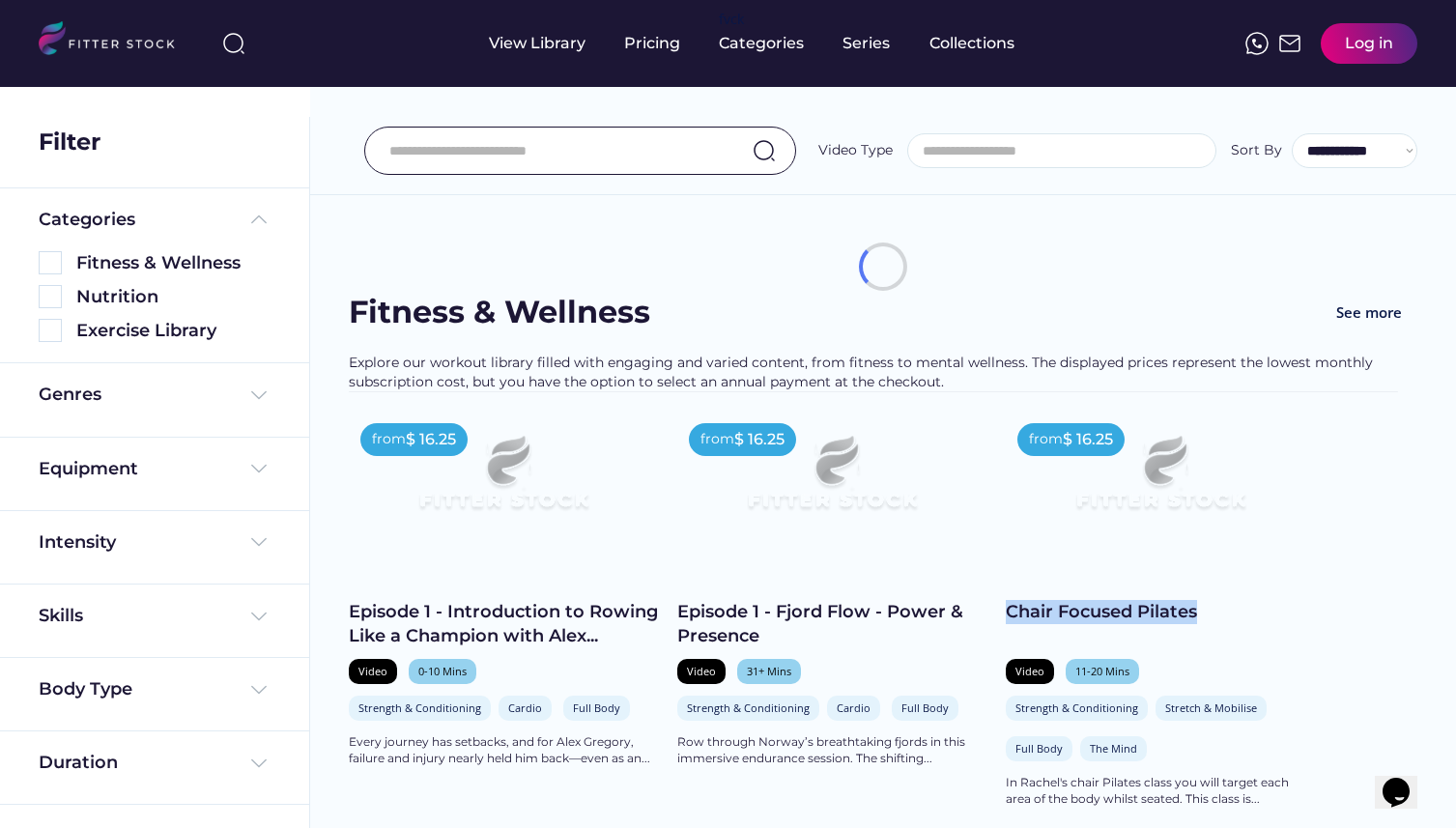 copy on "Chair Focused Pilates" 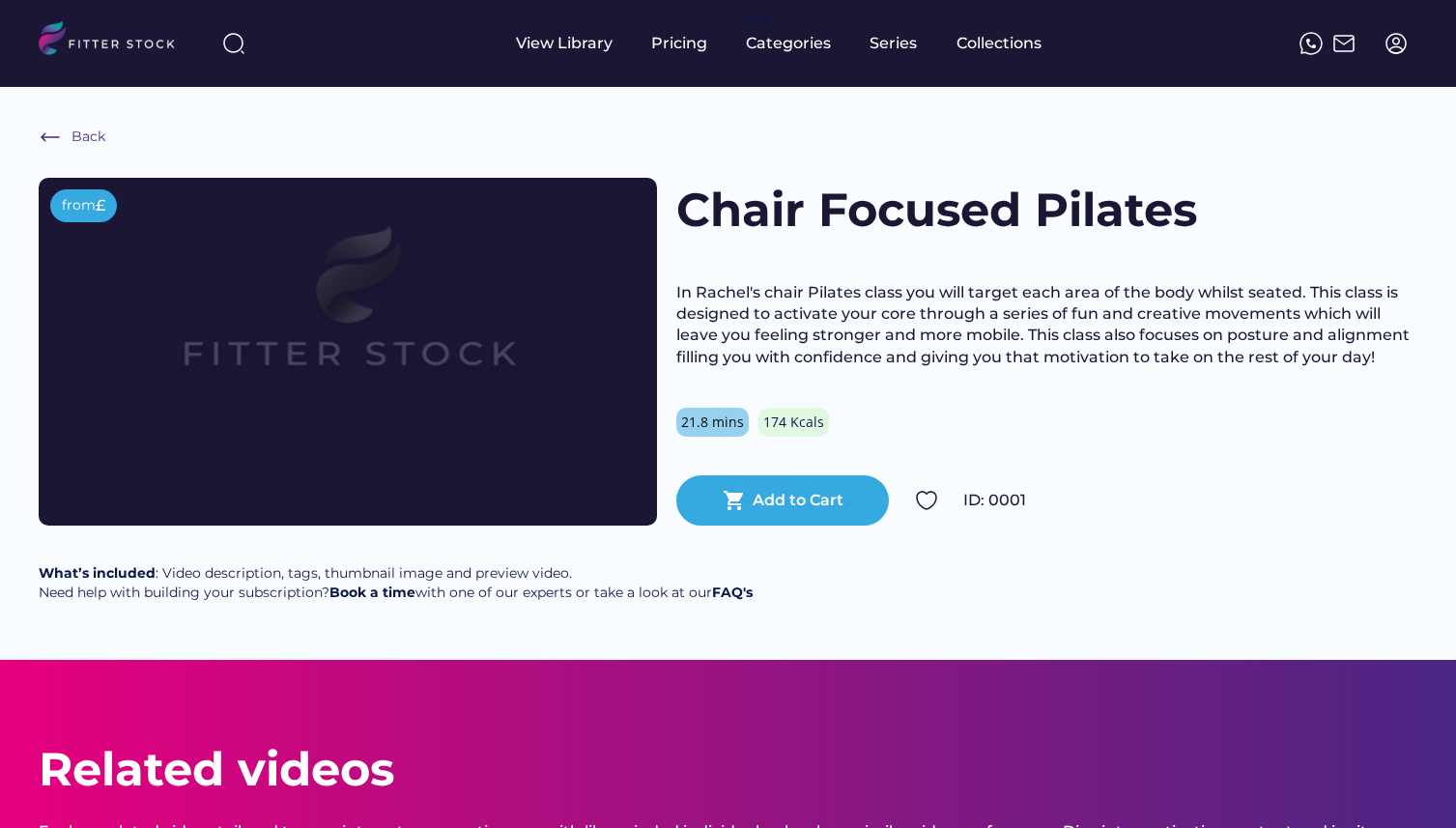 scroll, scrollTop: 0, scrollLeft: 0, axis: both 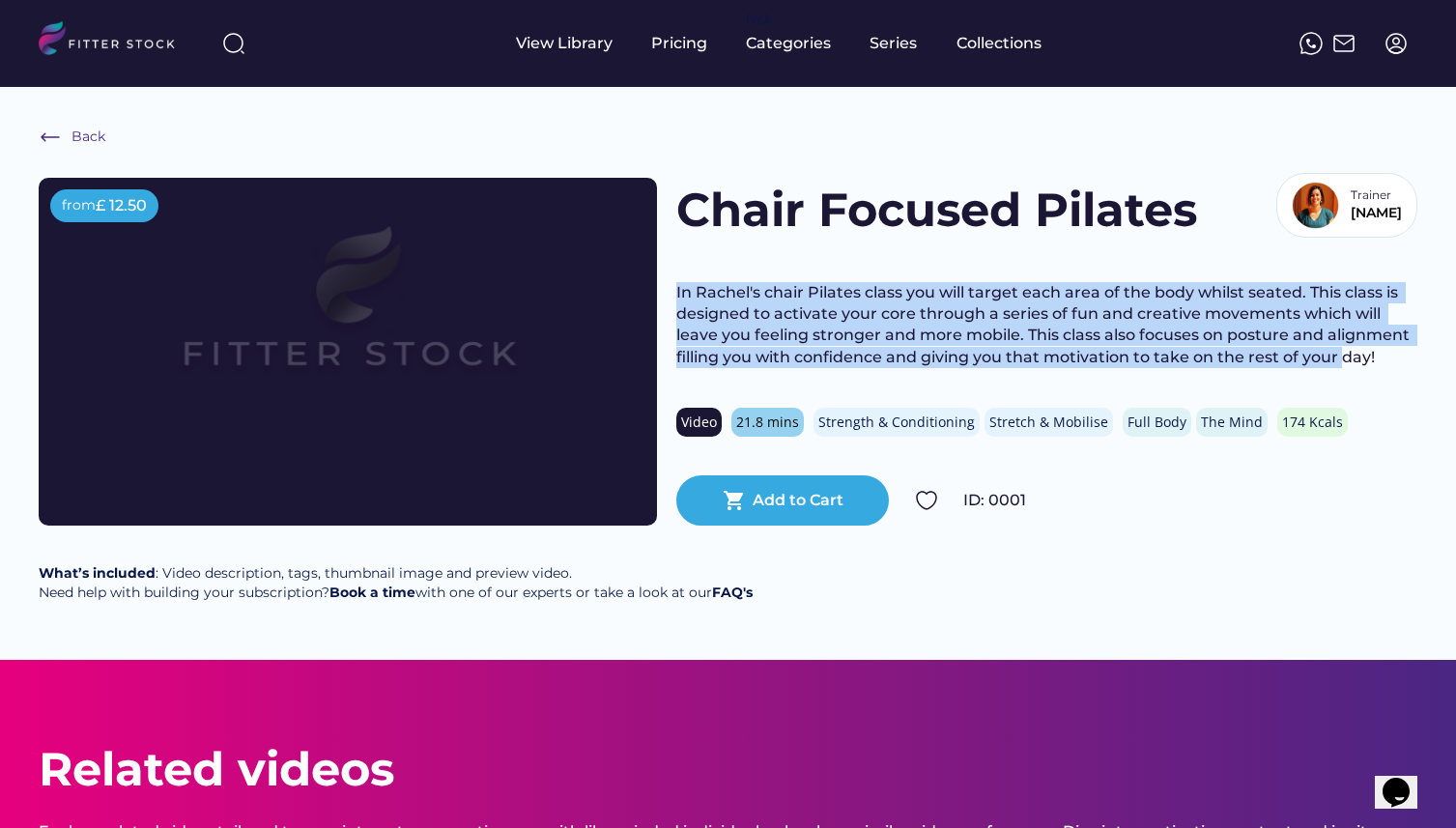 drag, startPoint x: 676, startPoint y: 292, endPoint x: 1343, endPoint y: 362, distance: 670.6631 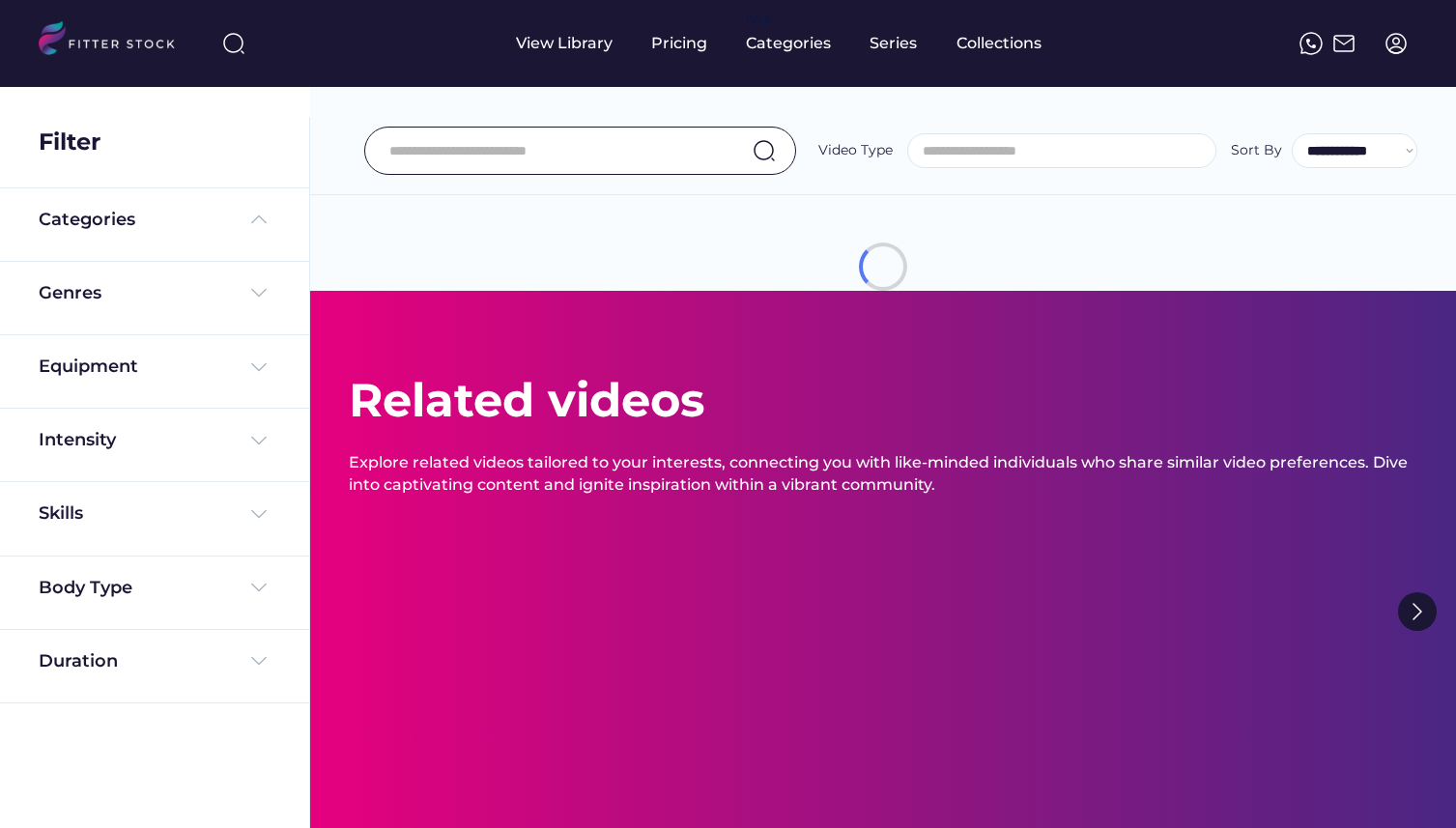 select 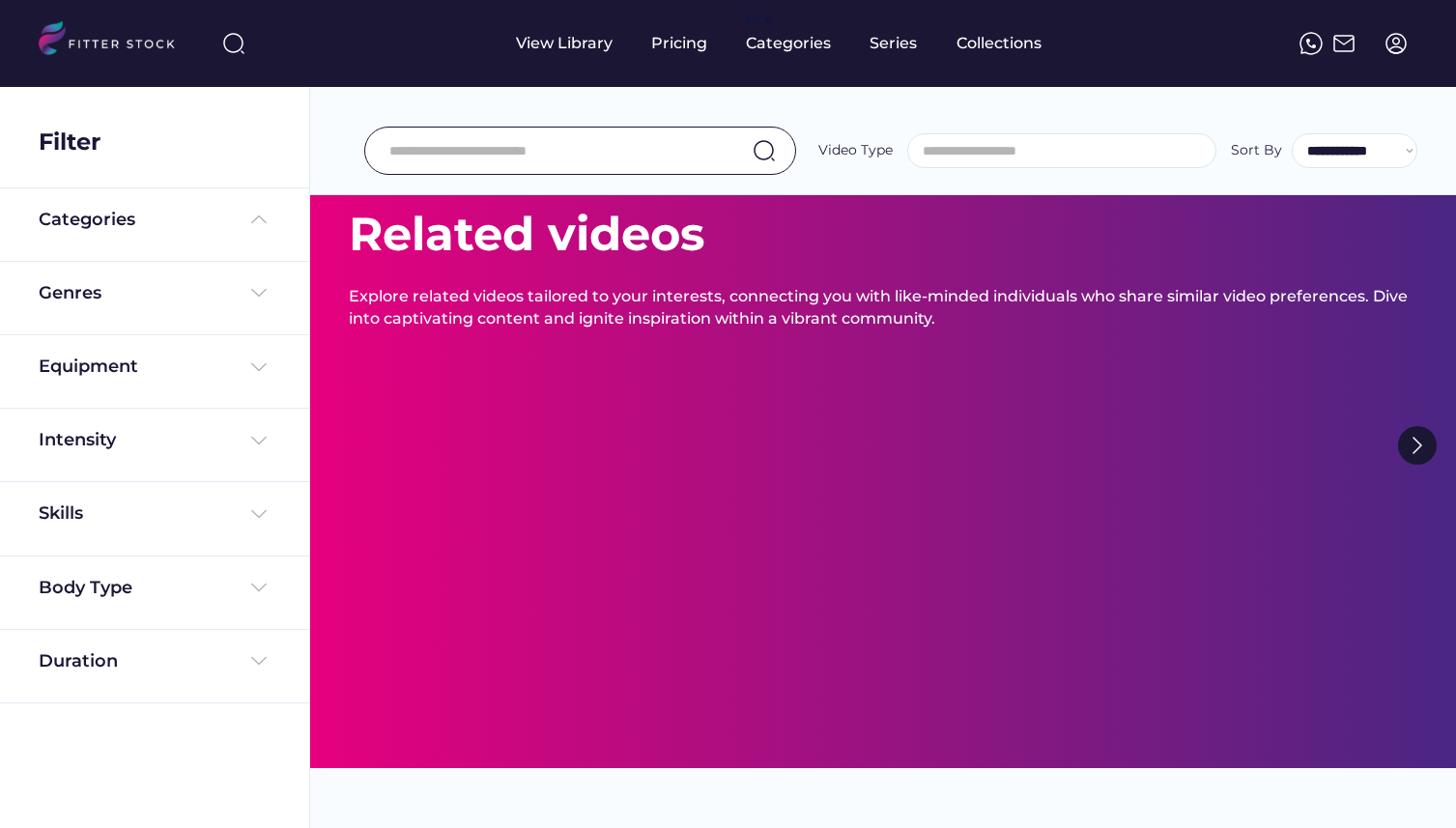 scroll, scrollTop: 0, scrollLeft: 0, axis: both 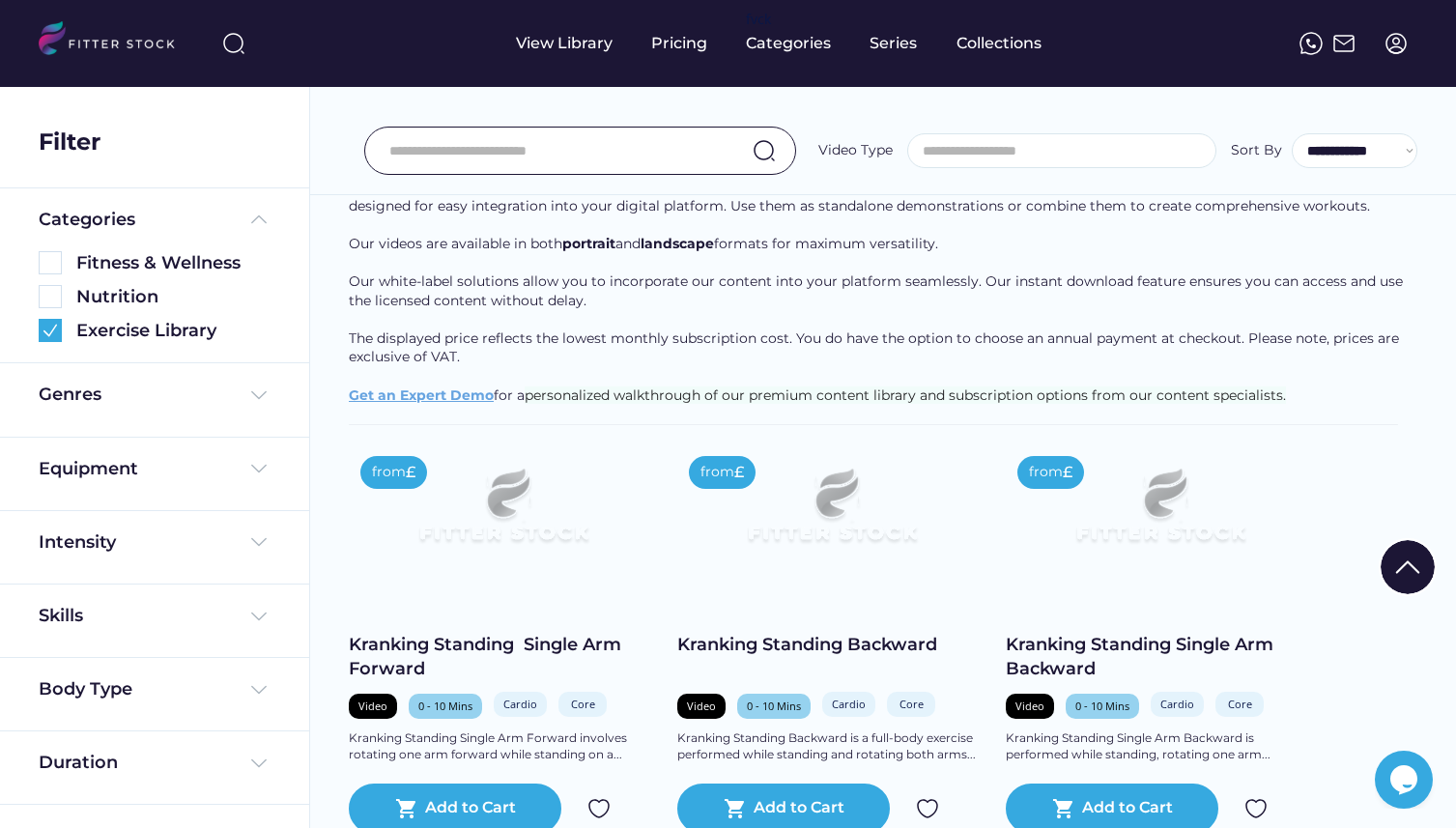 click at bounding box center (1067, 151) 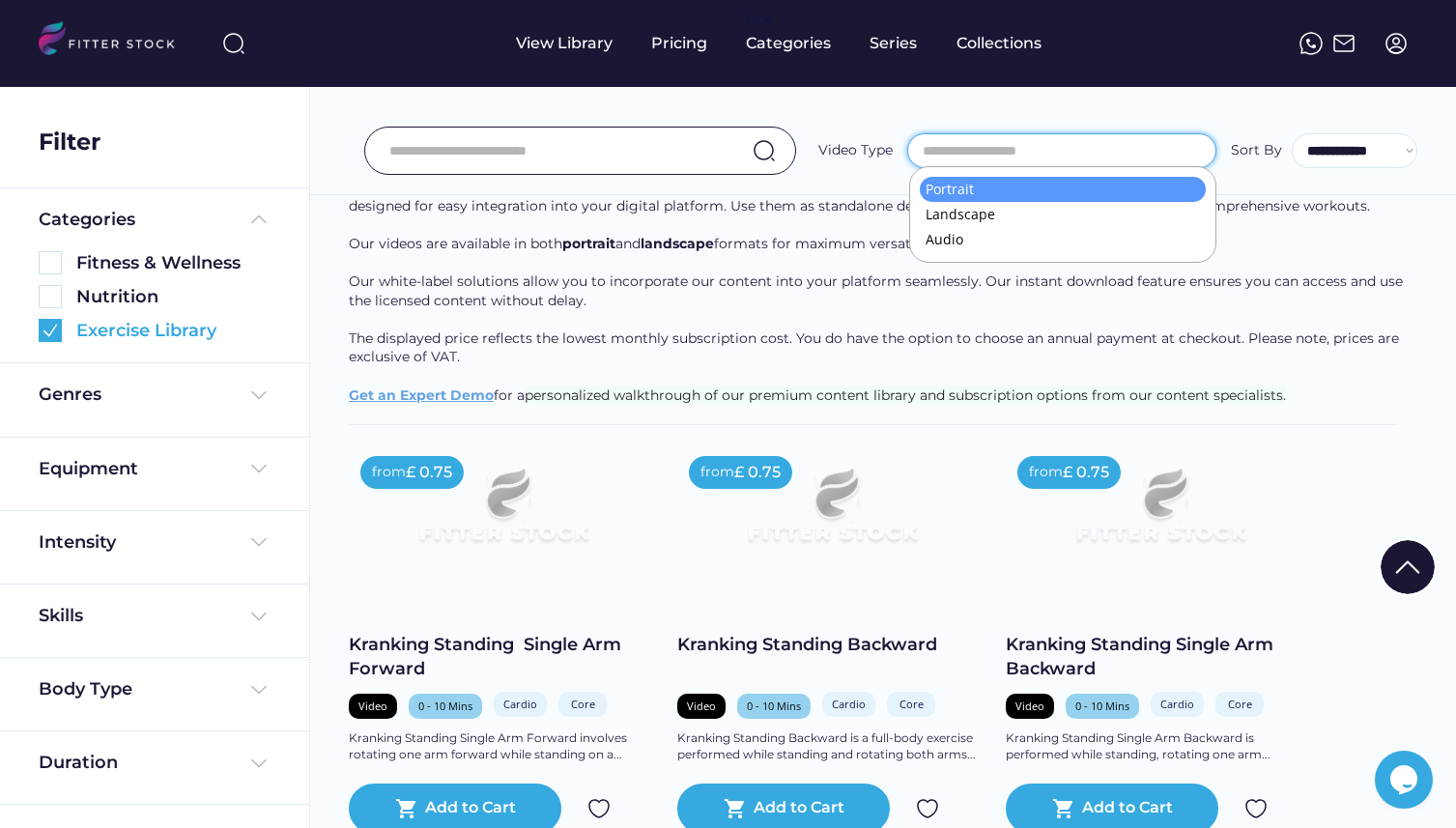 click at bounding box center [50, 330] 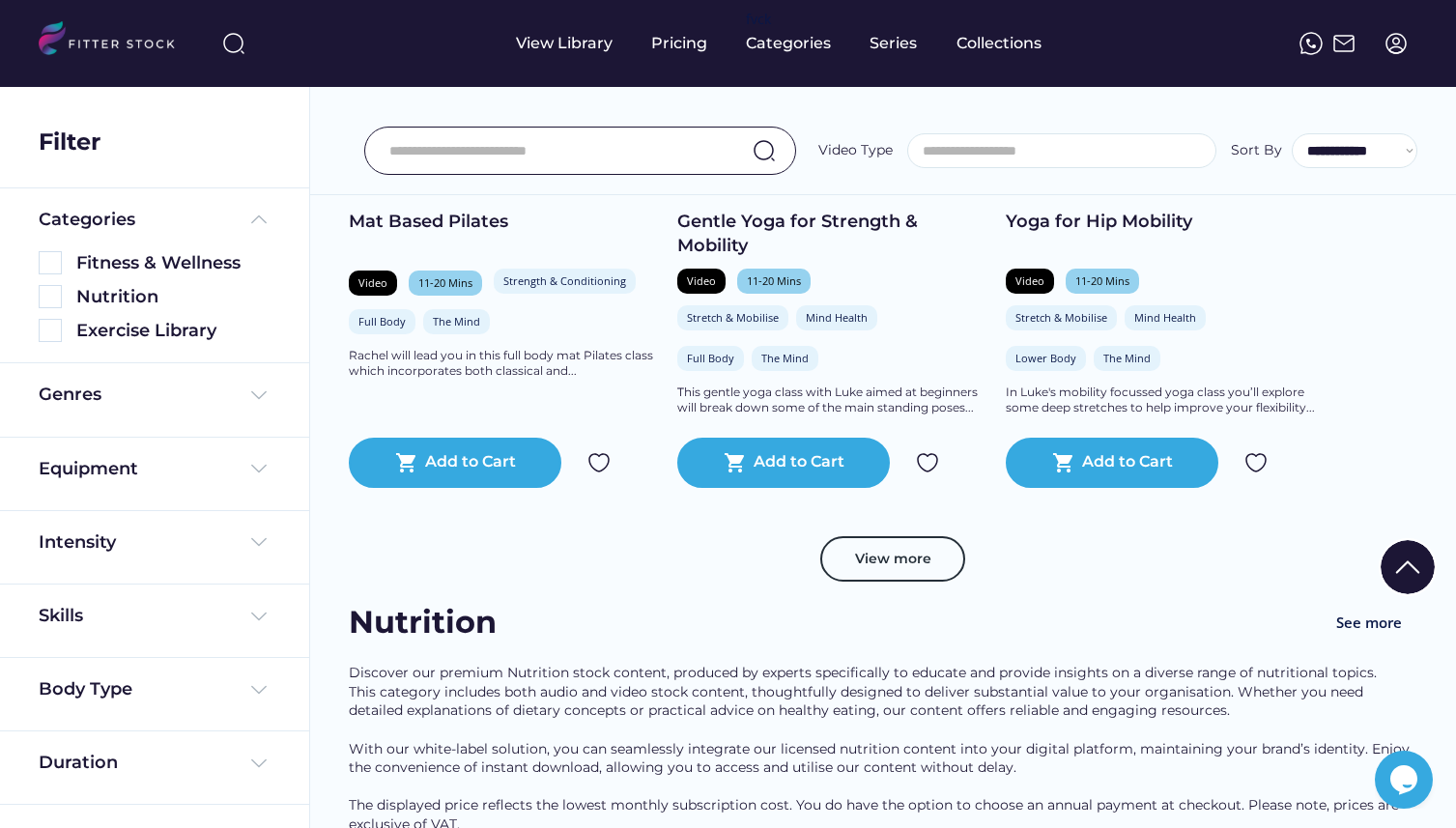 scroll, scrollTop: 1030, scrollLeft: 0, axis: vertical 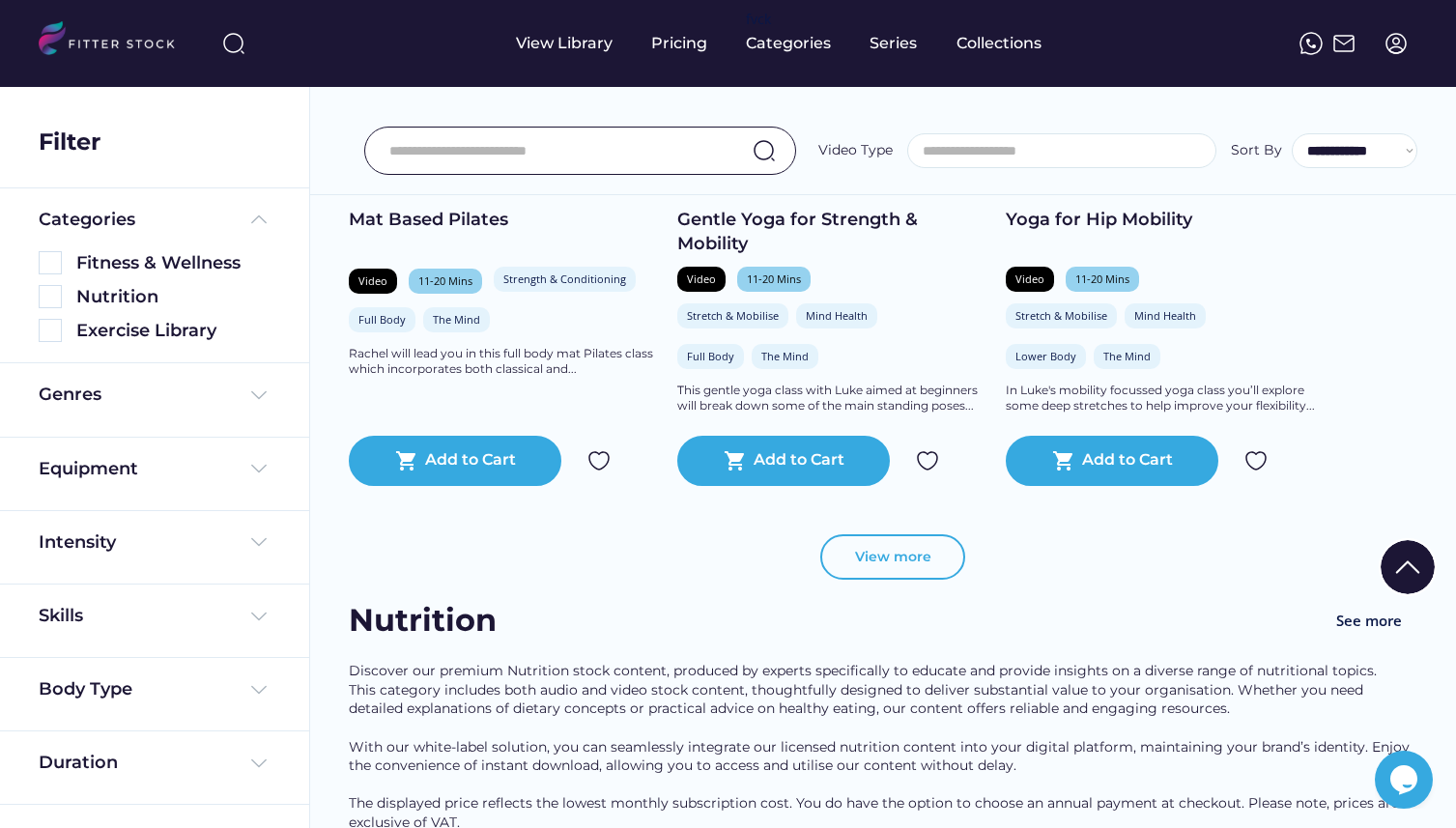 click on "View more" at bounding box center (893, 557) 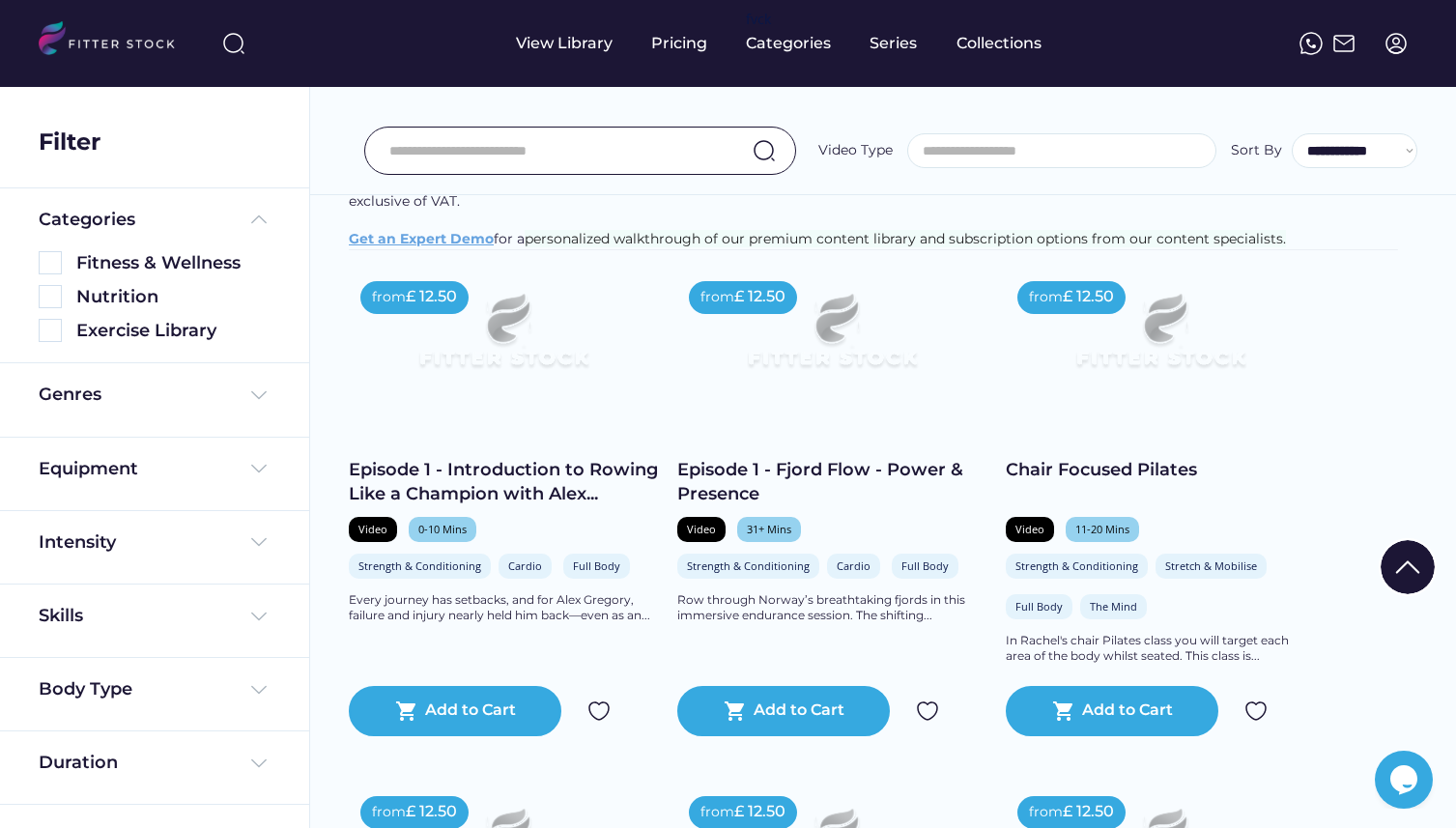 scroll, scrollTop: 0, scrollLeft: 0, axis: both 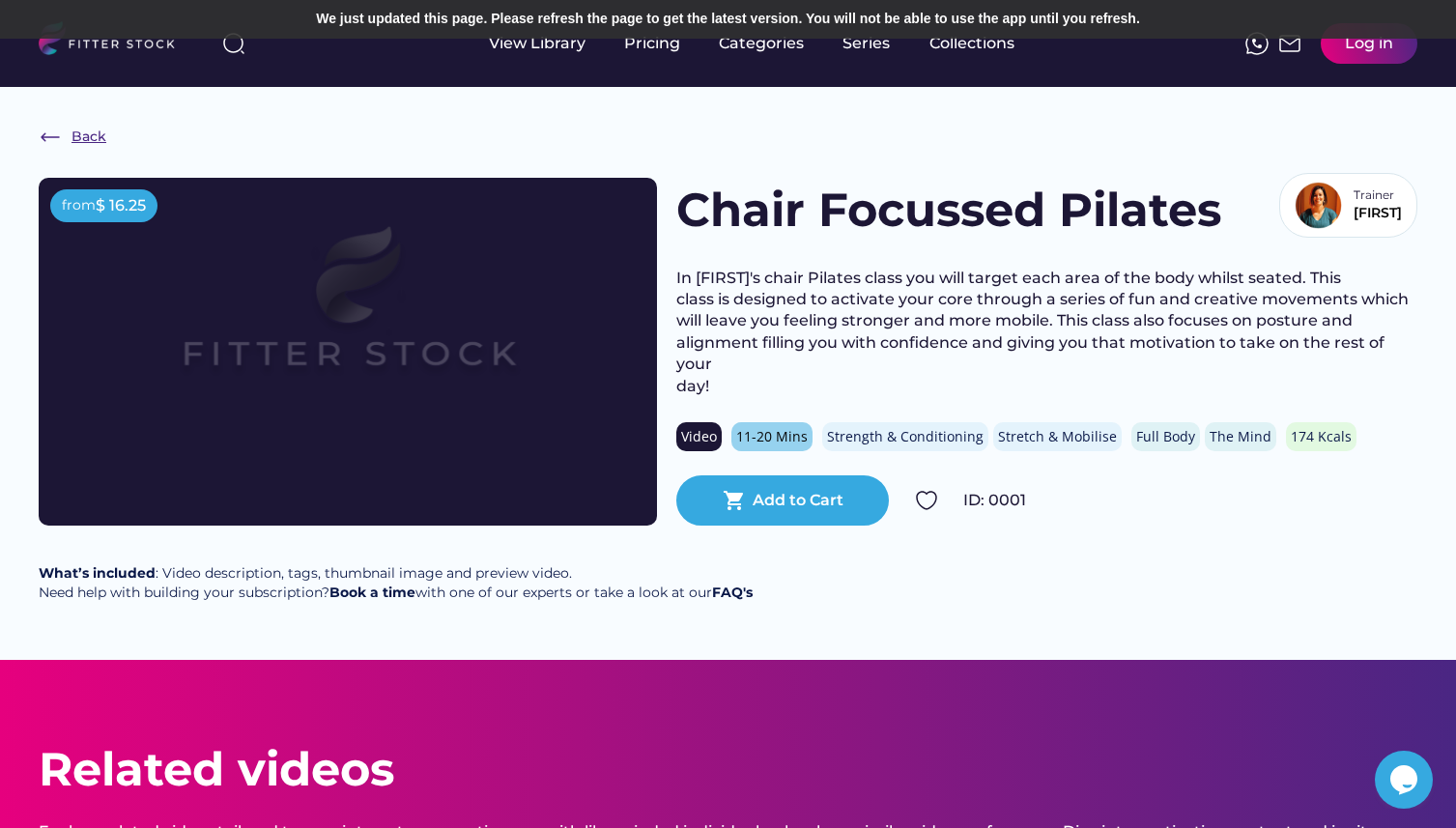 click on "Back" at bounding box center [72, 137] 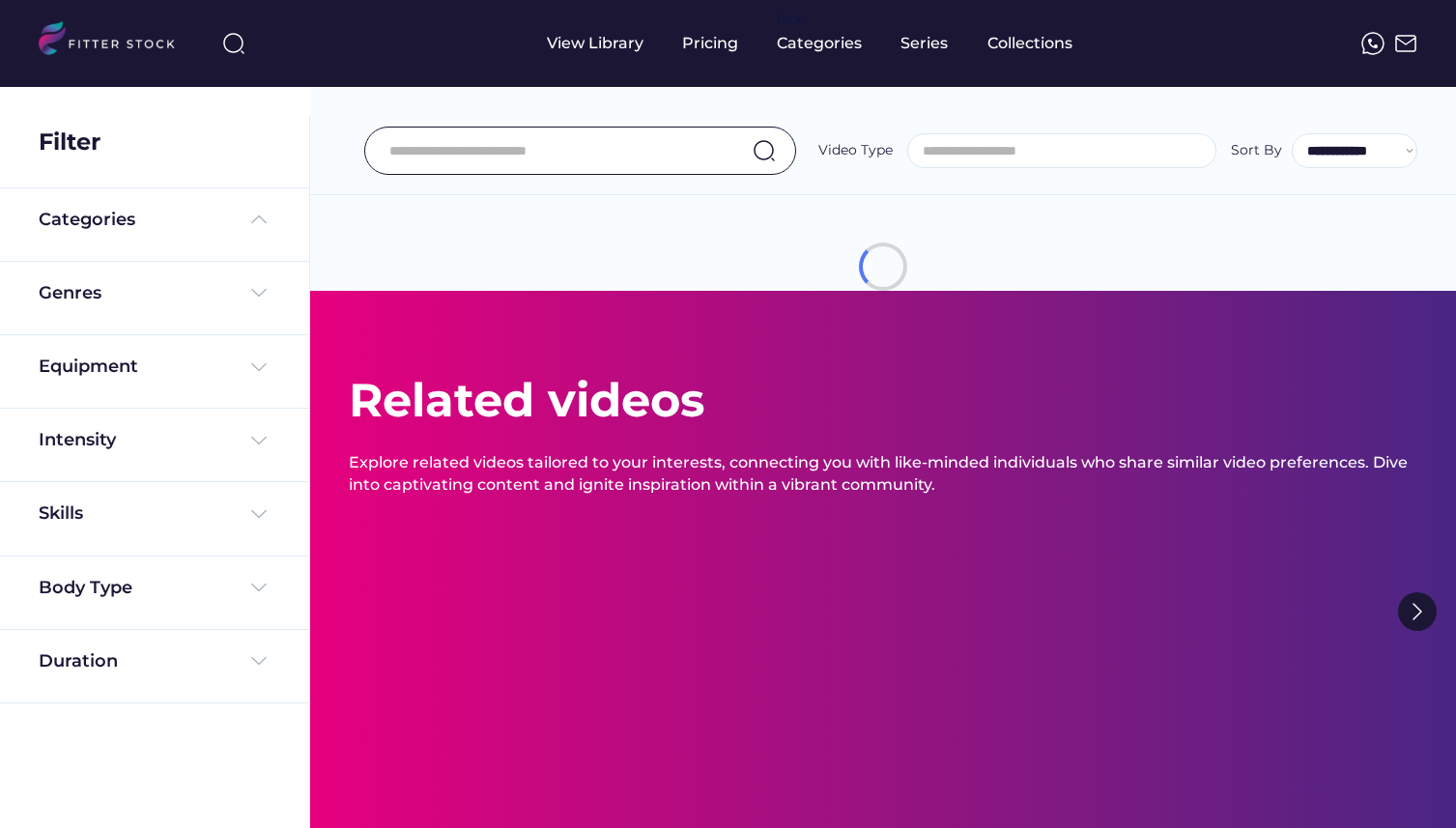 select 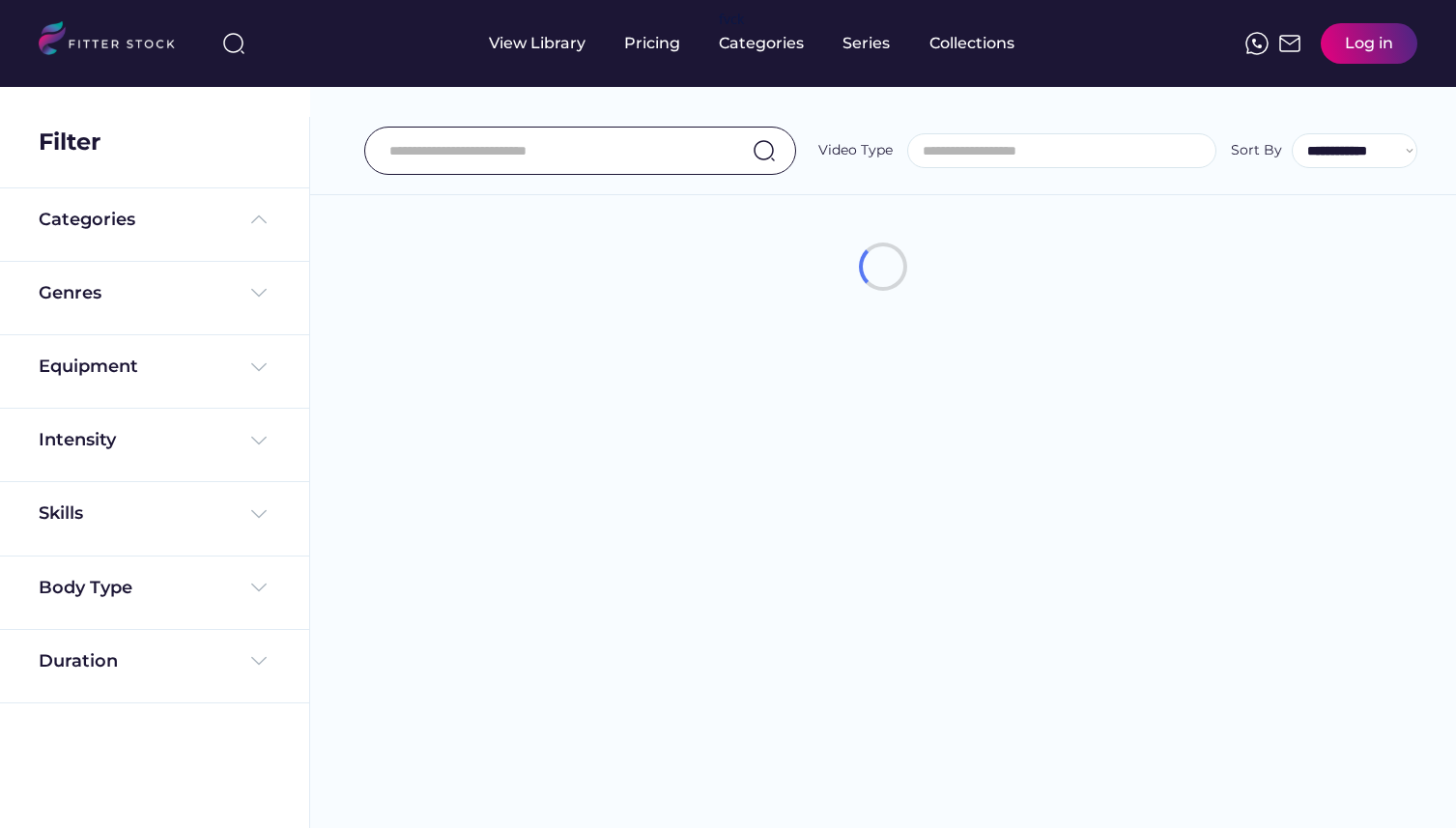 select 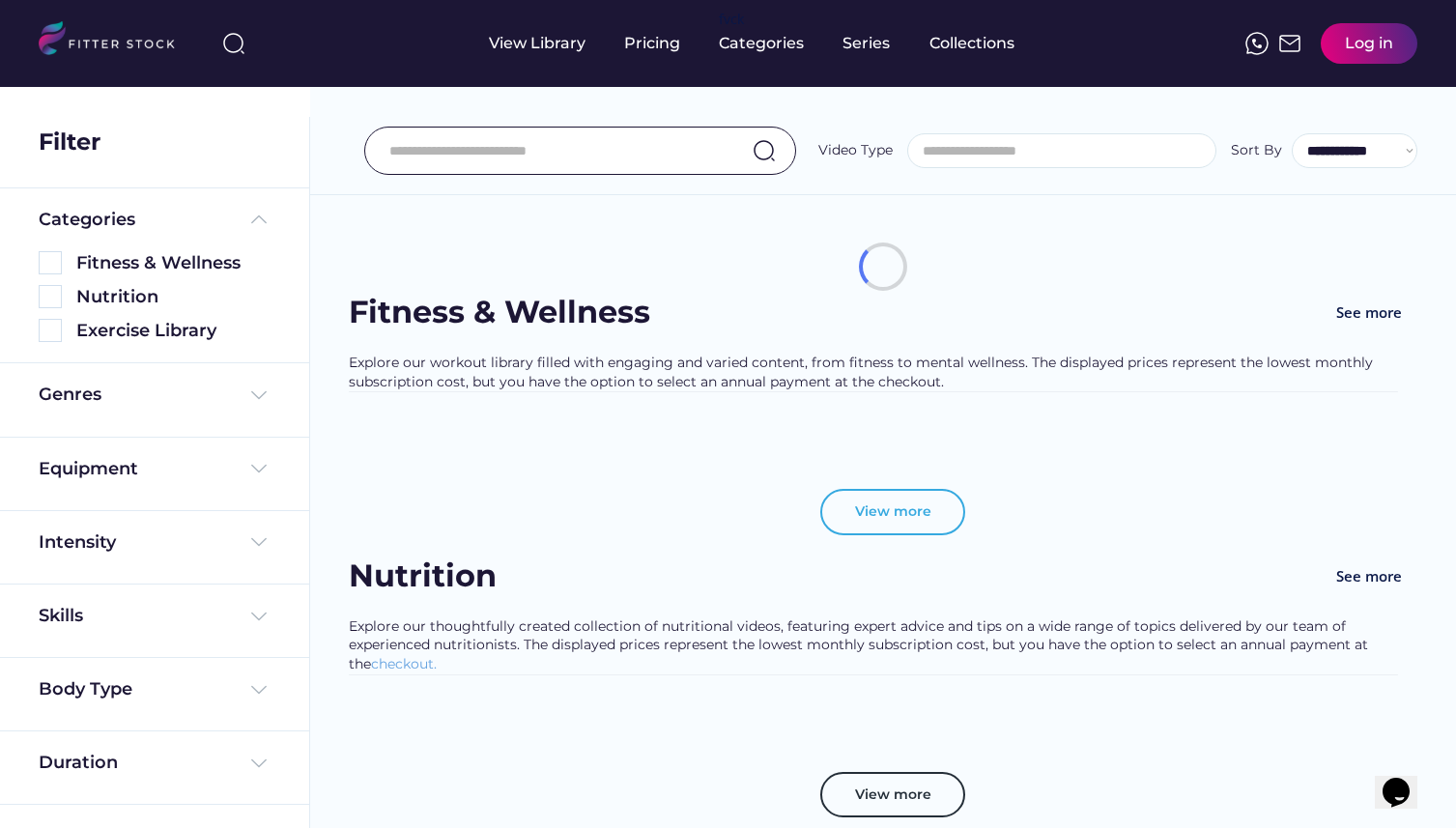scroll, scrollTop: 0, scrollLeft: 0, axis: both 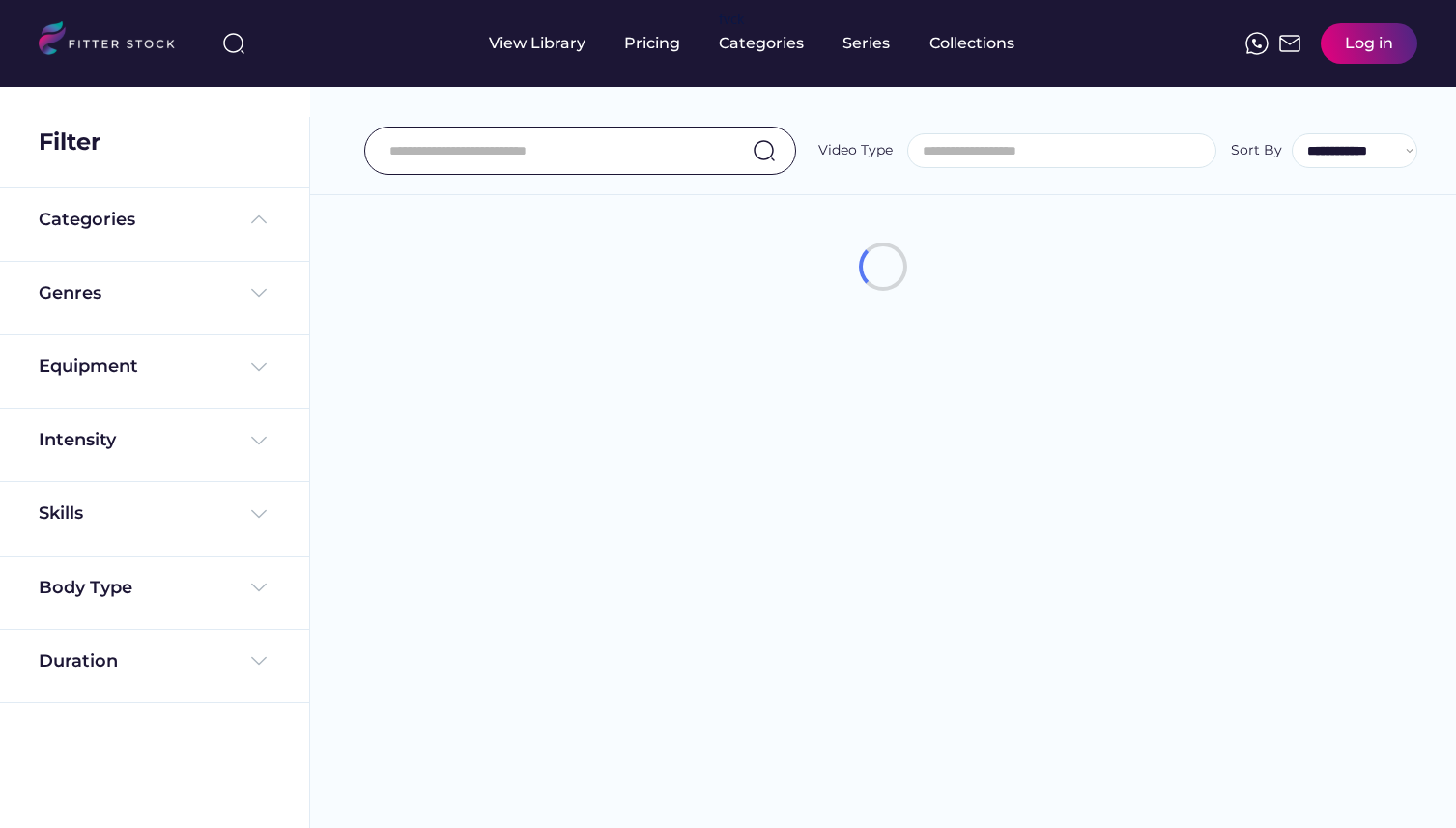 select 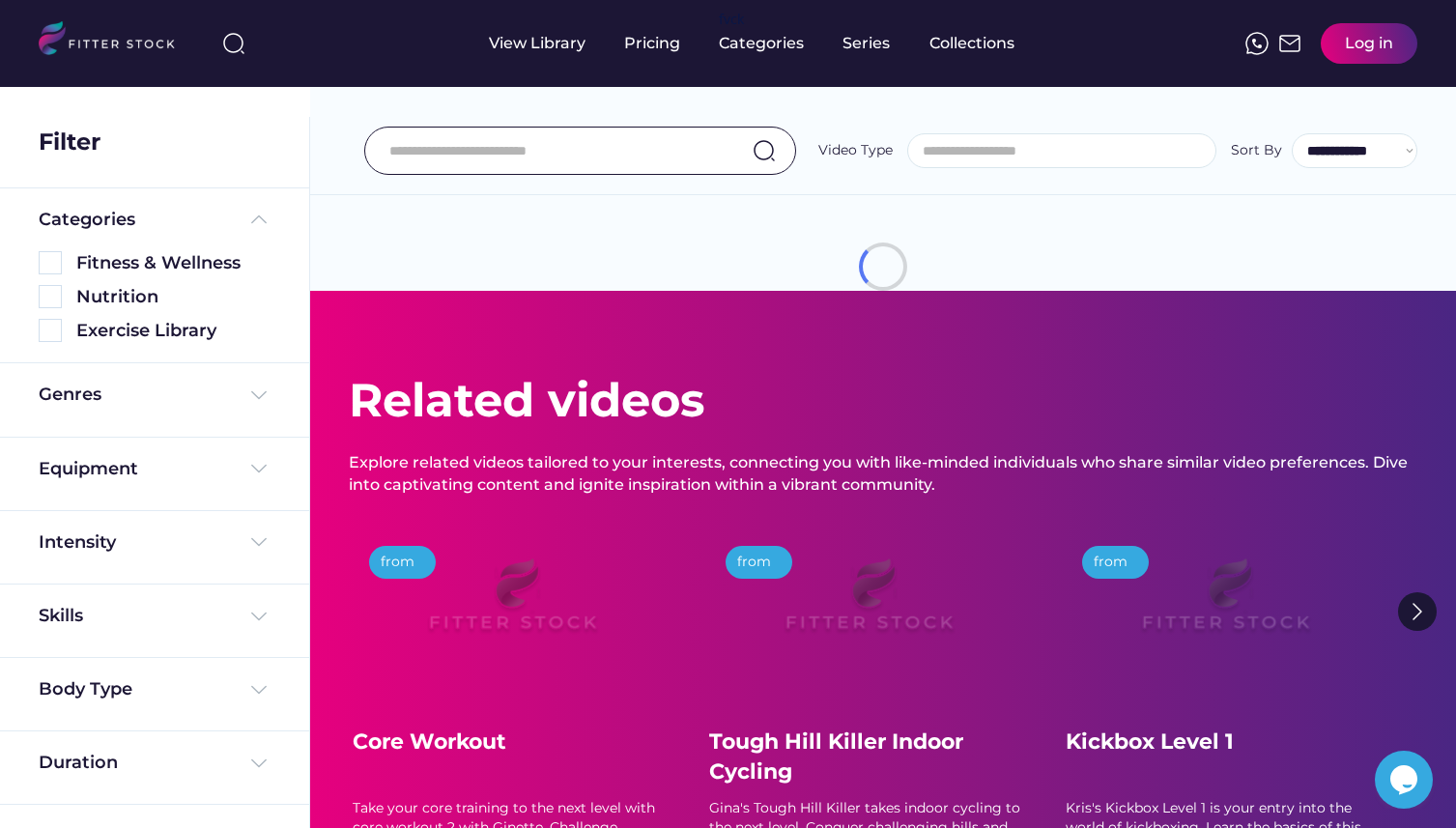 scroll, scrollTop: 0, scrollLeft: 0, axis: both 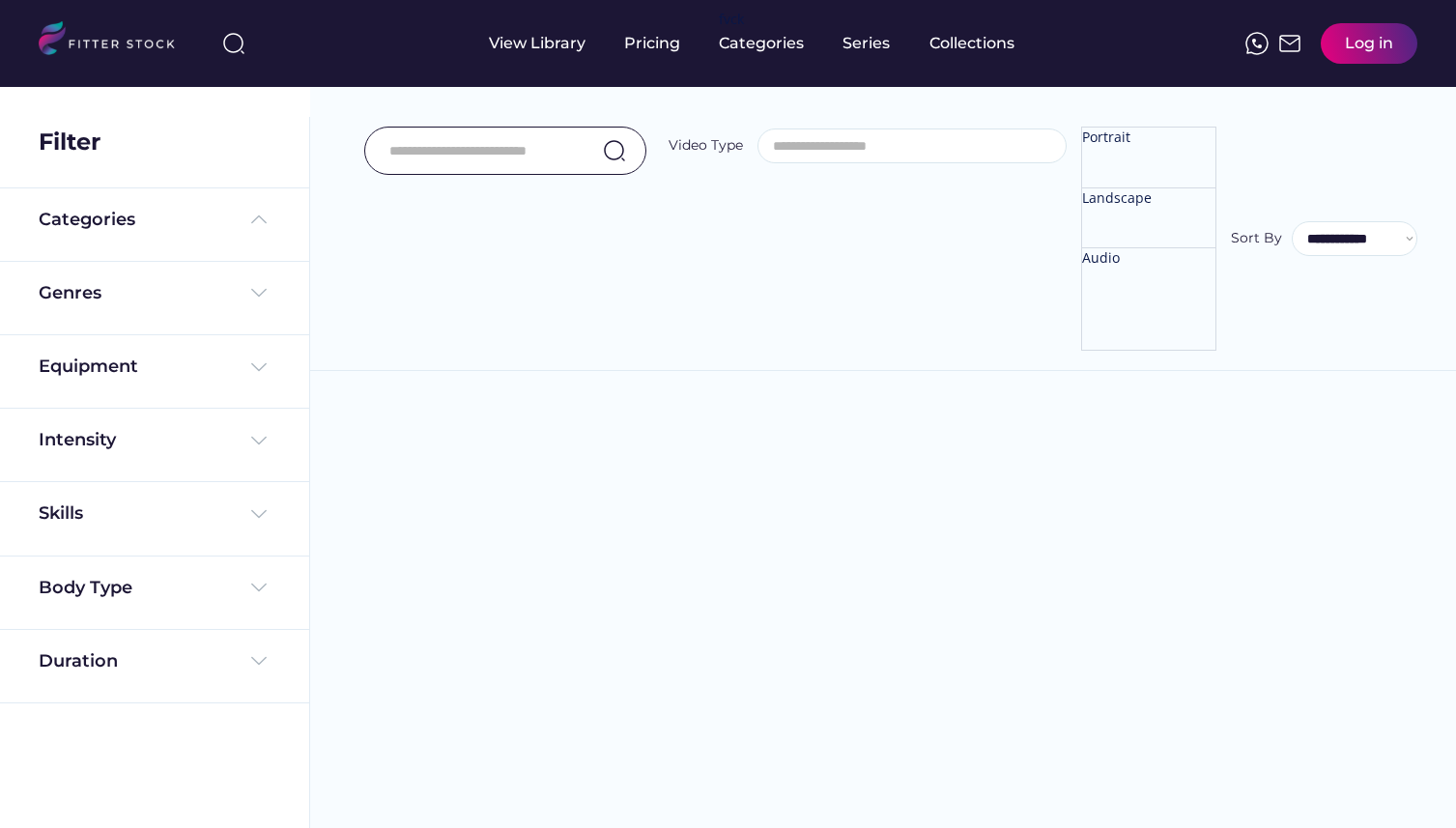 select 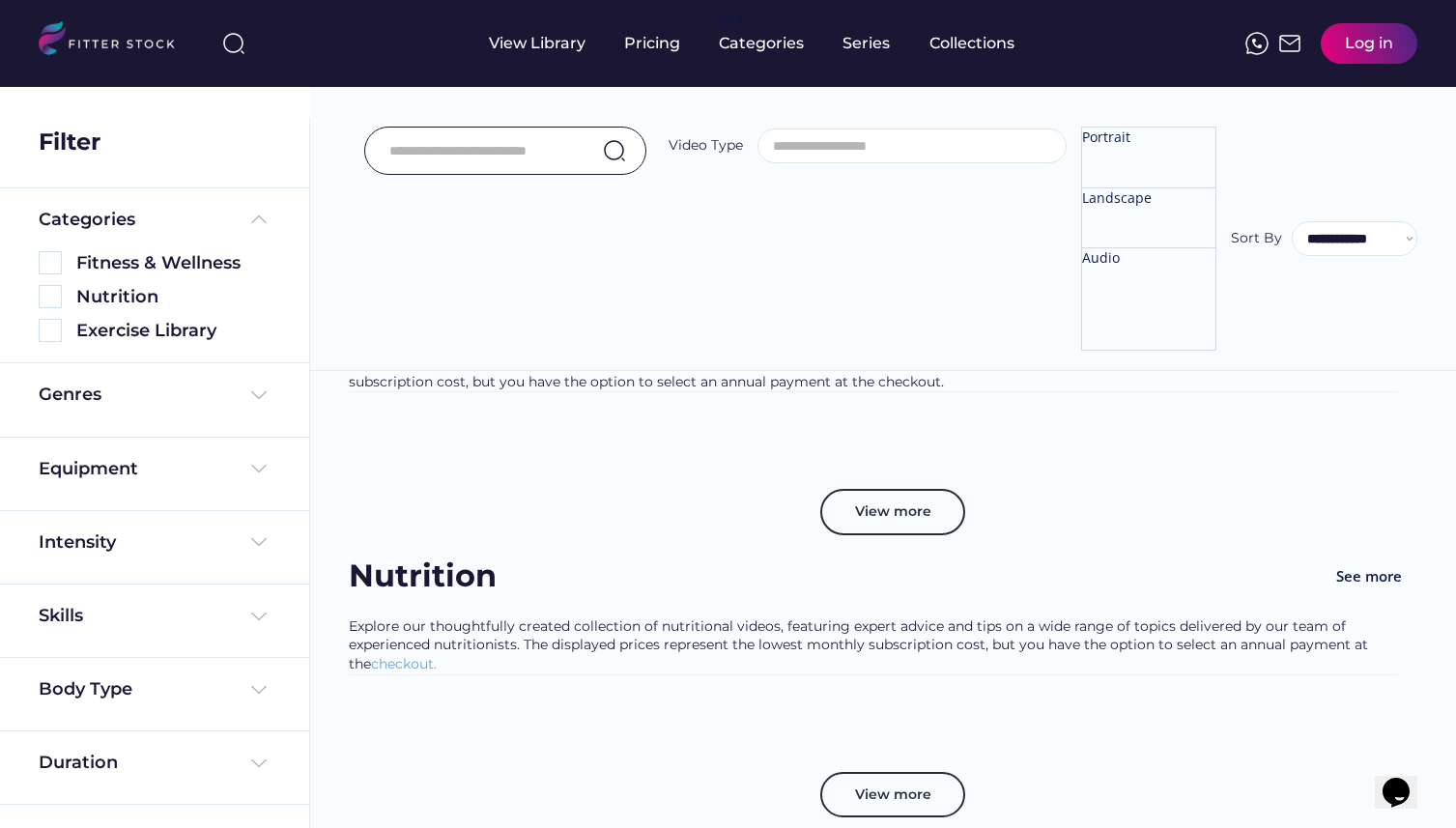 scroll, scrollTop: 0, scrollLeft: 0, axis: both 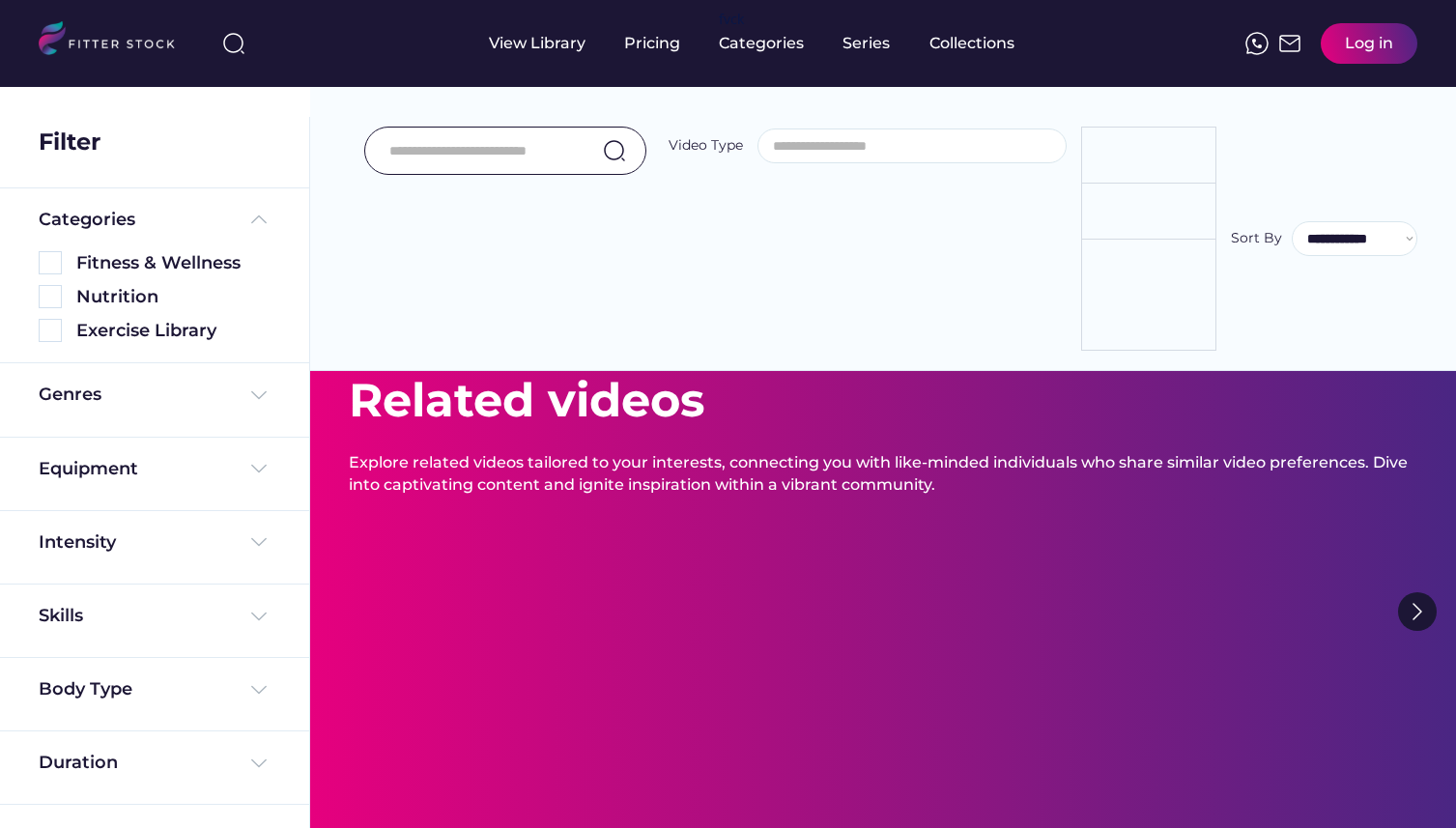 select 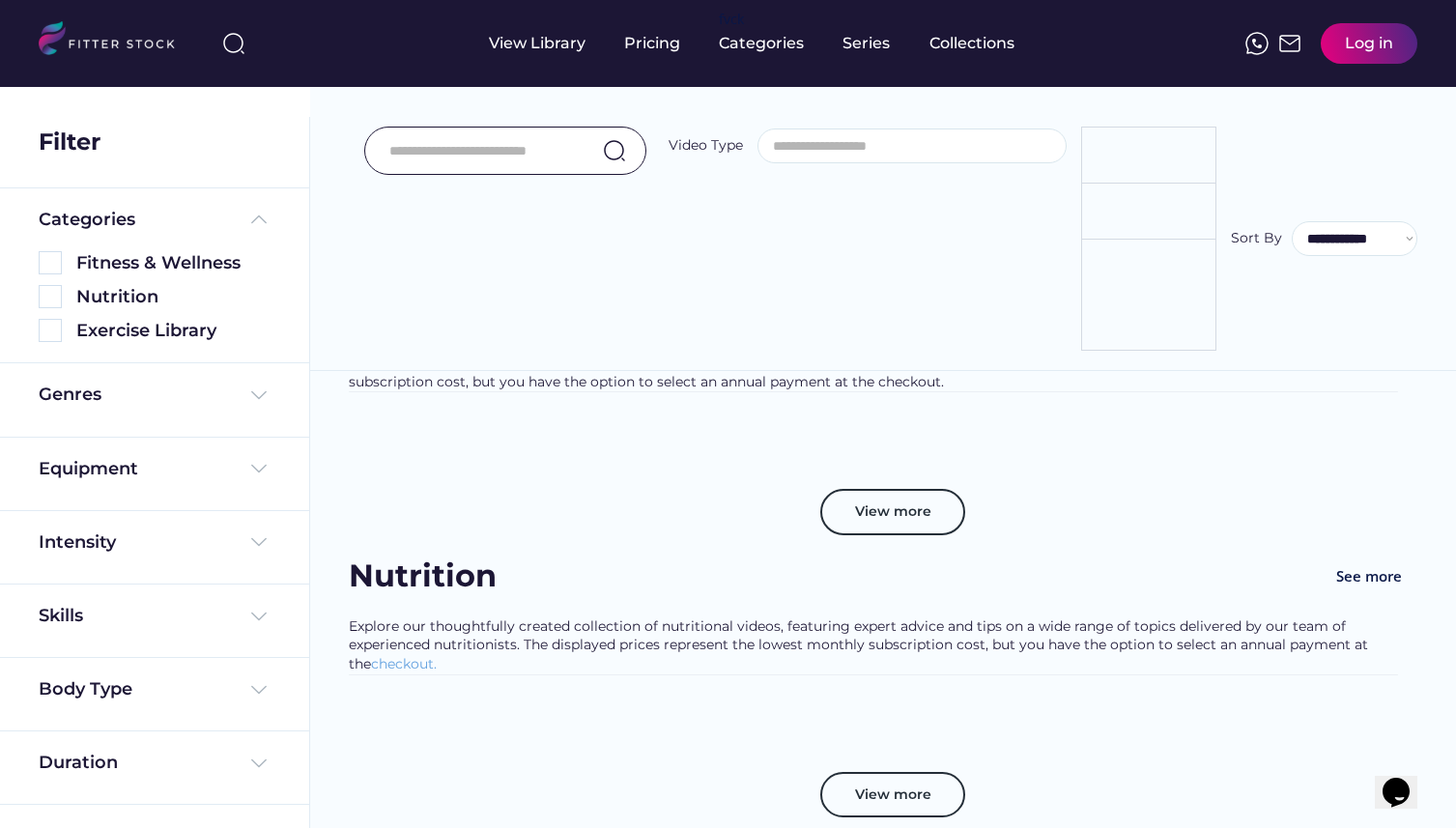 scroll, scrollTop: 0, scrollLeft: 0, axis: both 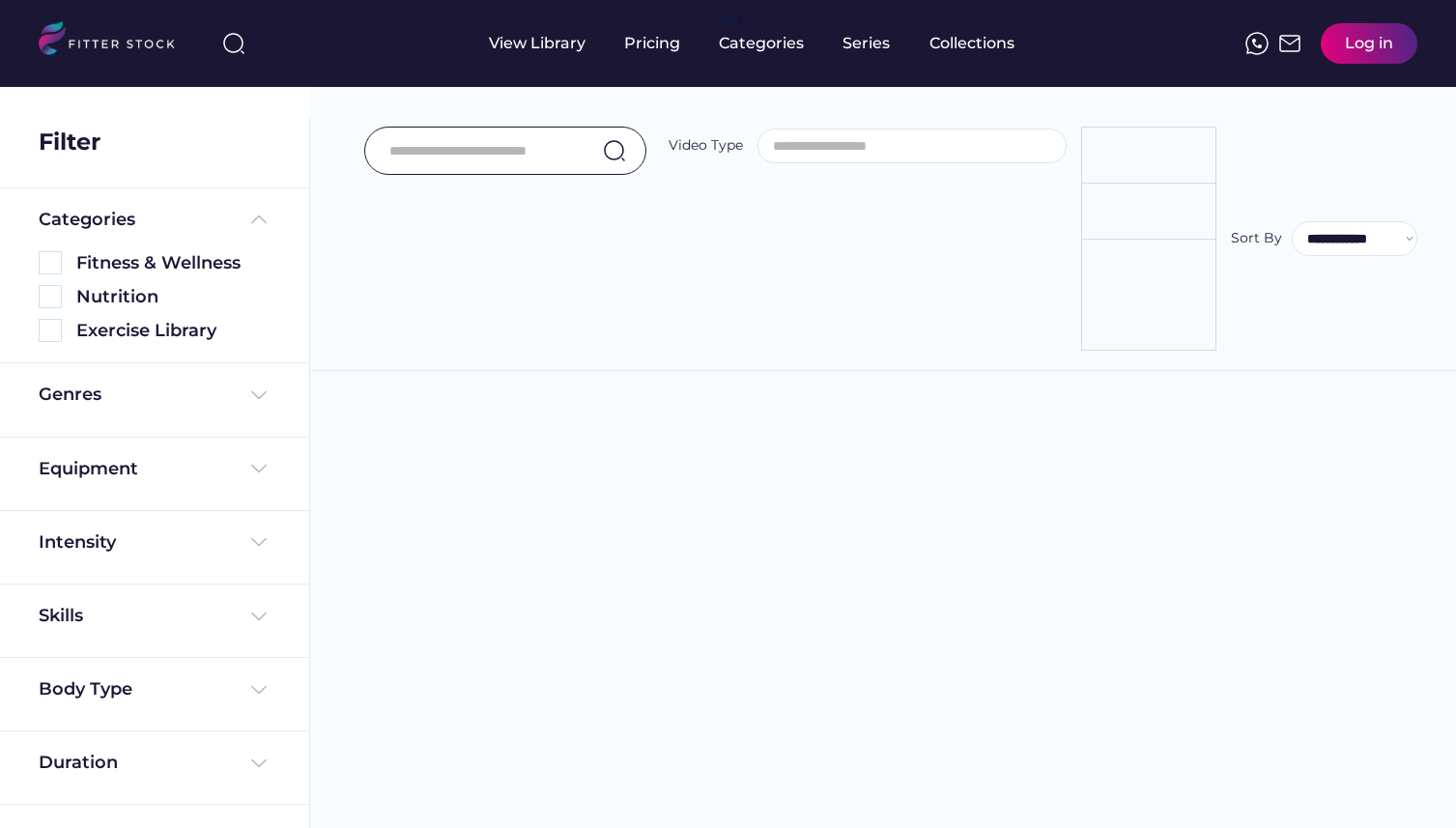 select 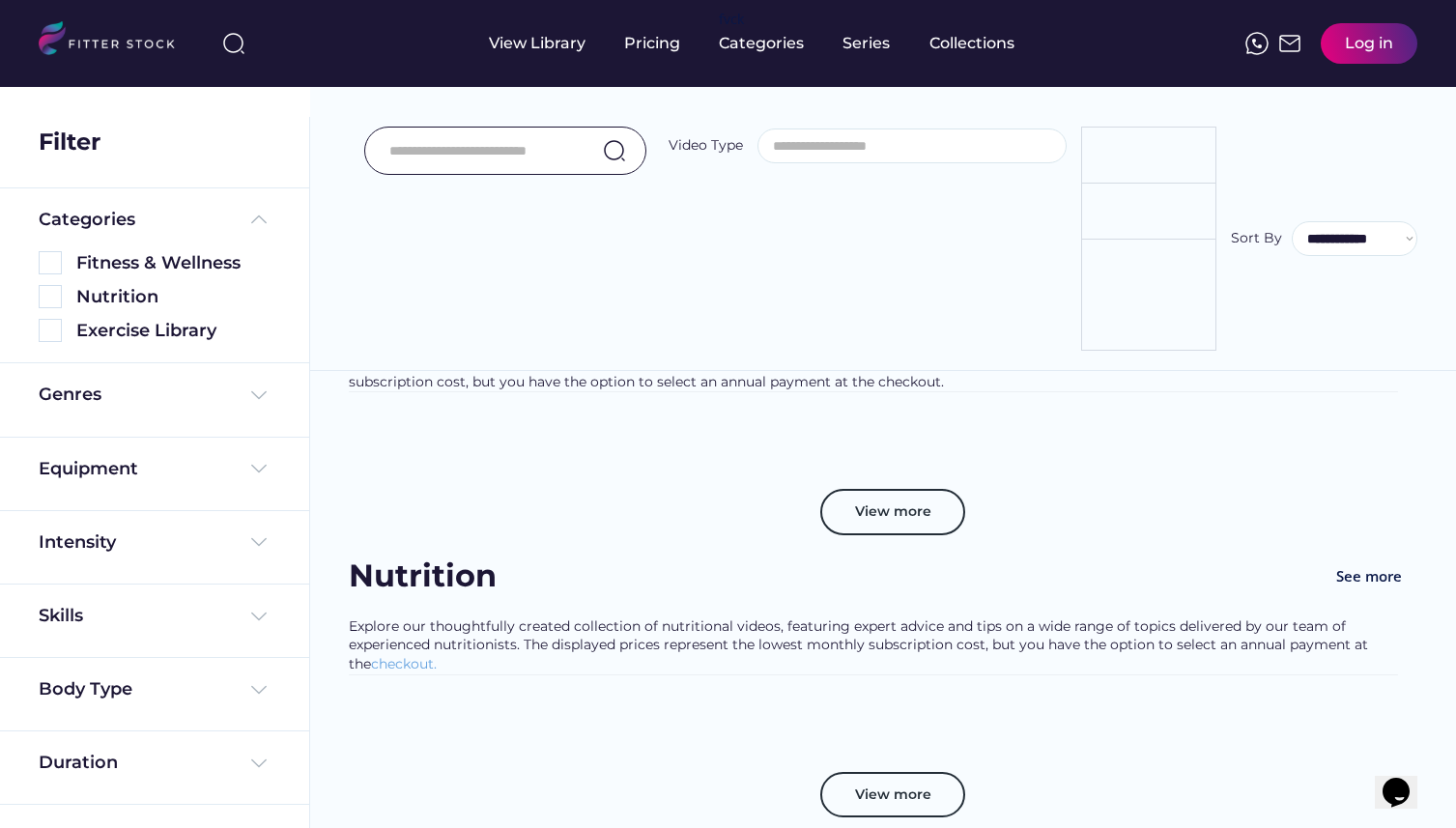 scroll, scrollTop: 0, scrollLeft: 0, axis: both 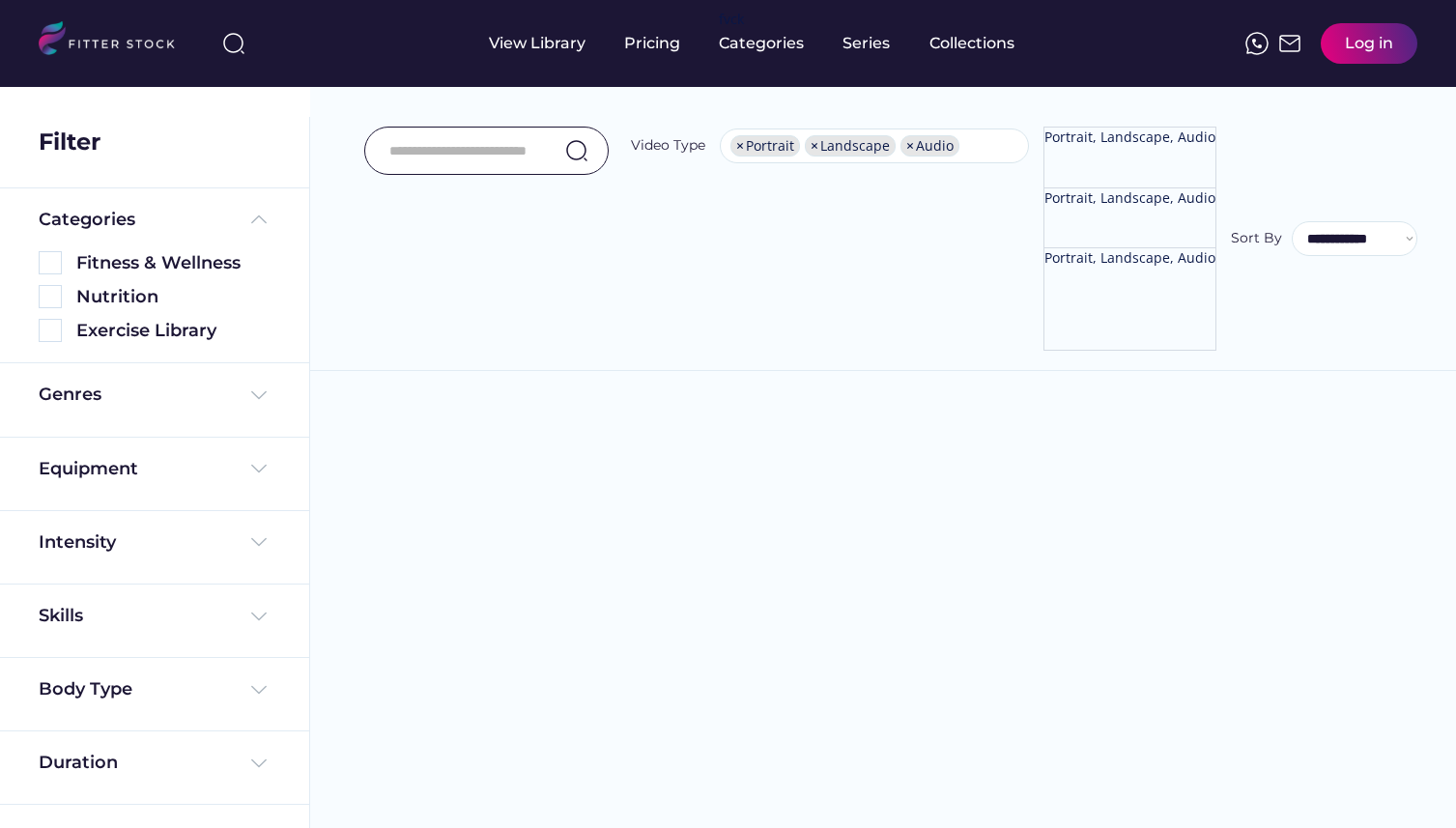 select on "**********" 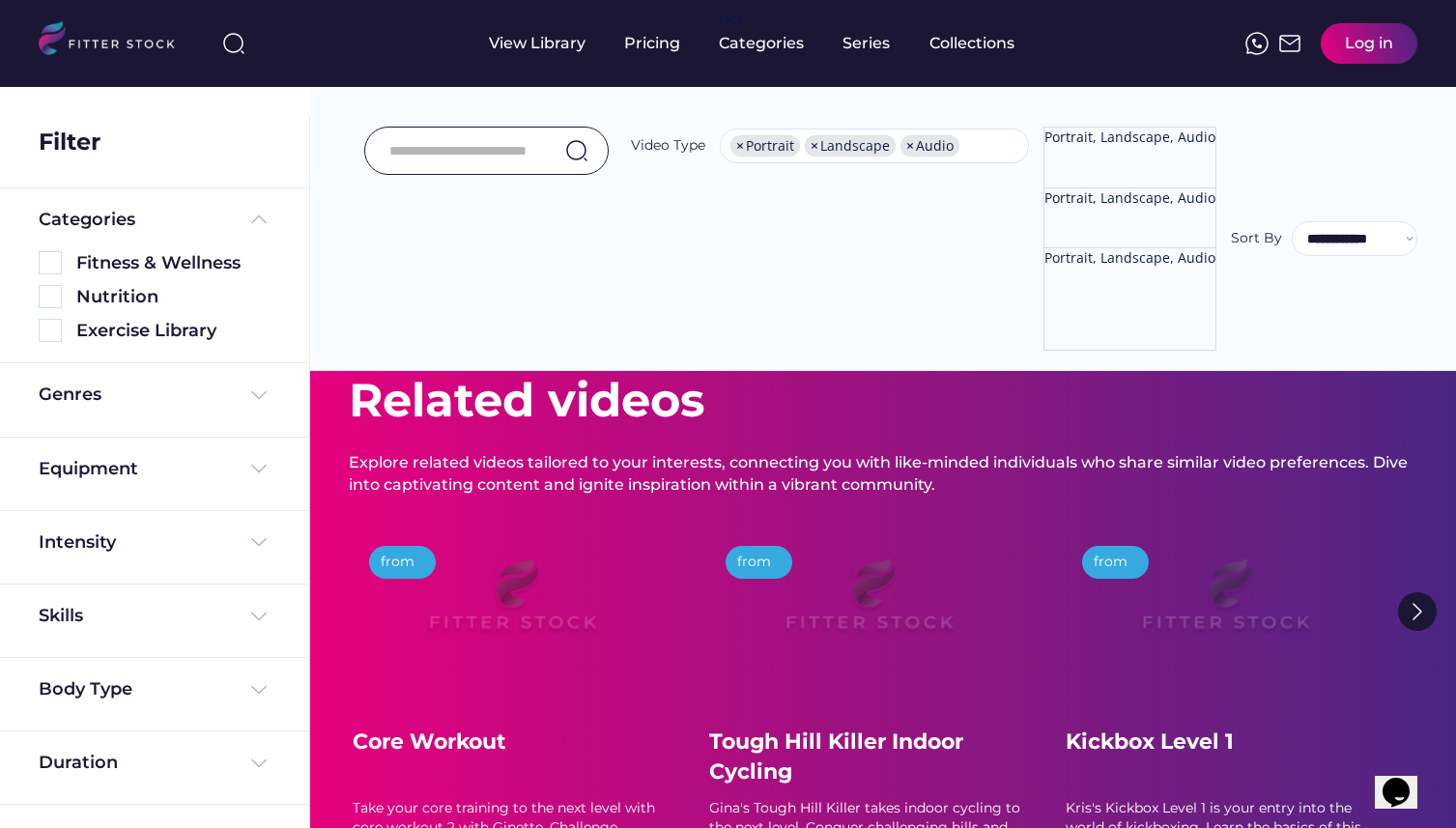 scroll, scrollTop: 0, scrollLeft: 0, axis: both 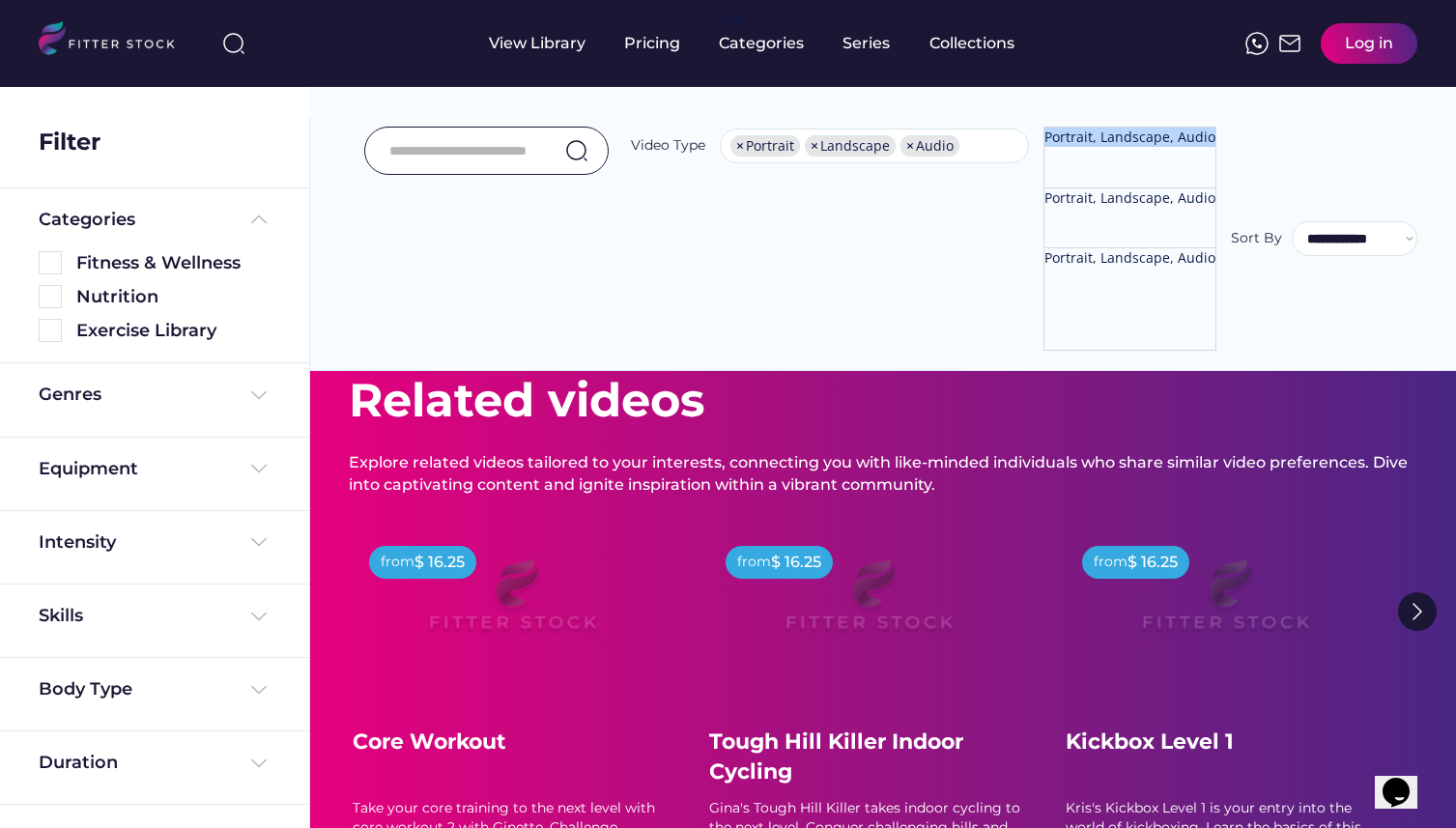 drag, startPoint x: 1218, startPoint y: 137, endPoint x: 1053, endPoint y: 144, distance: 165.14842 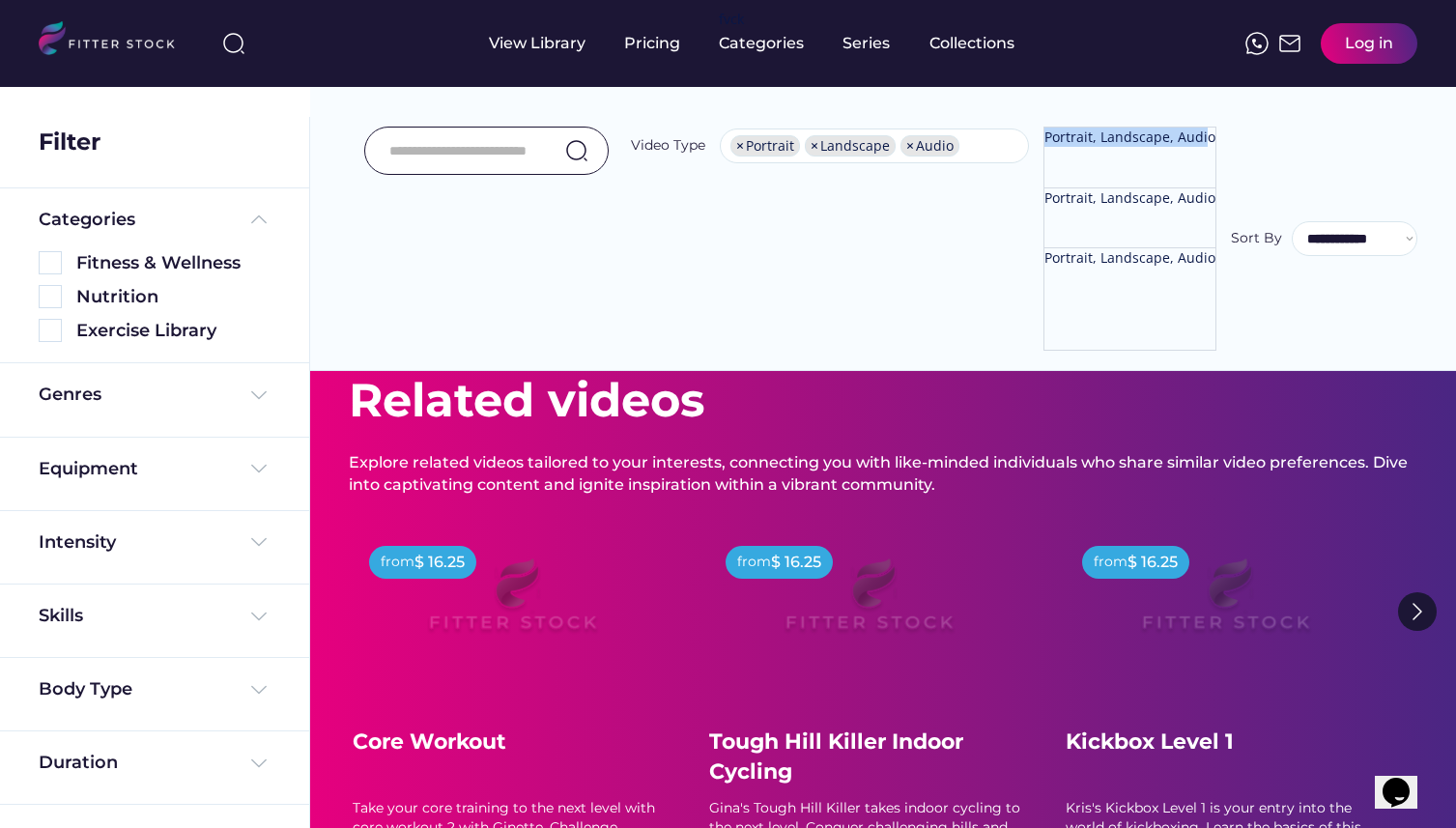 drag, startPoint x: 1209, startPoint y: 139, endPoint x: 1049, endPoint y: 132, distance: 160.15305 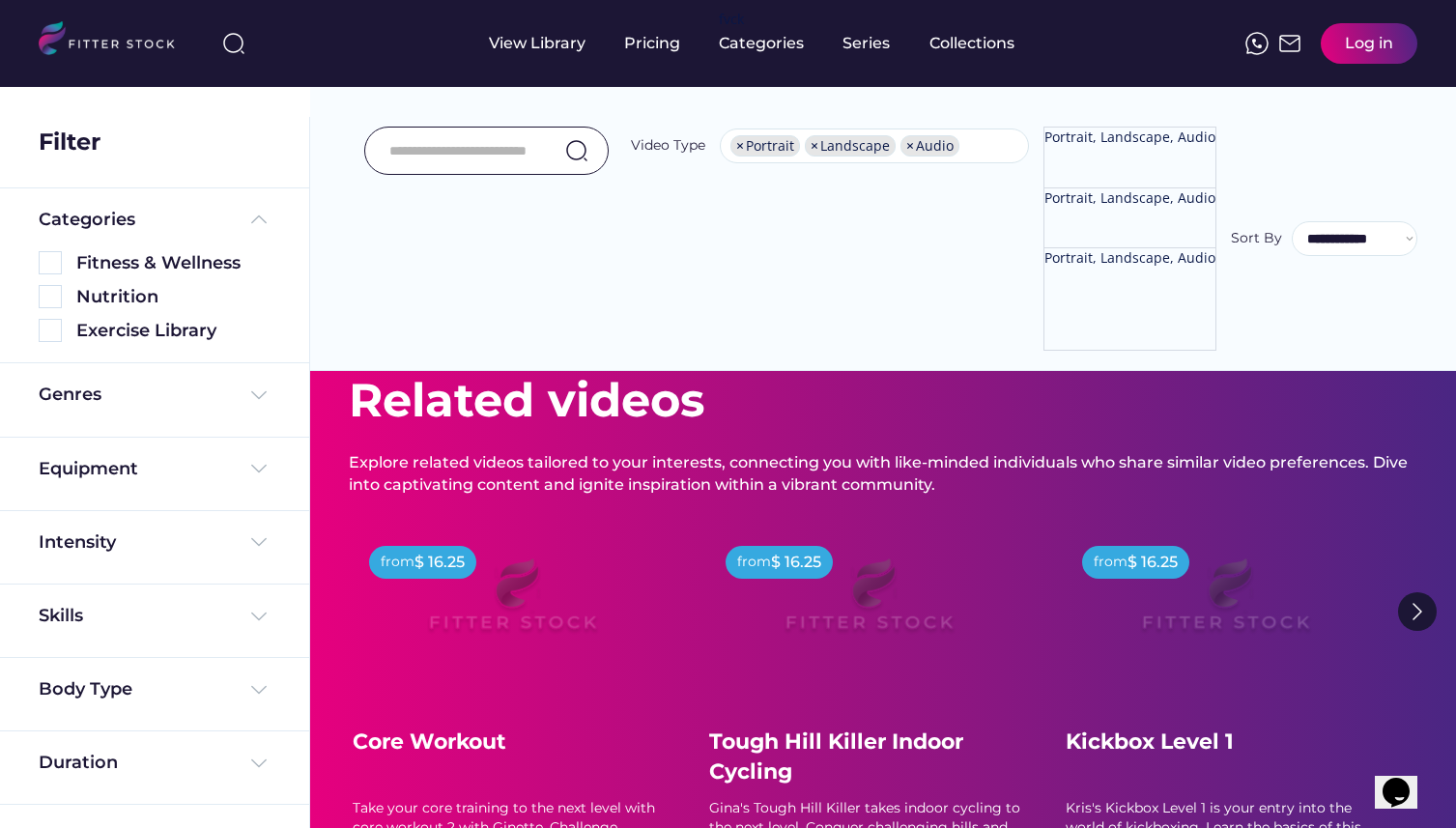 click on "Portrait, Landscape, Audio Portrait, Landscape, Audio Portrait, Landscape, Audio" at bounding box center [1129, 239] 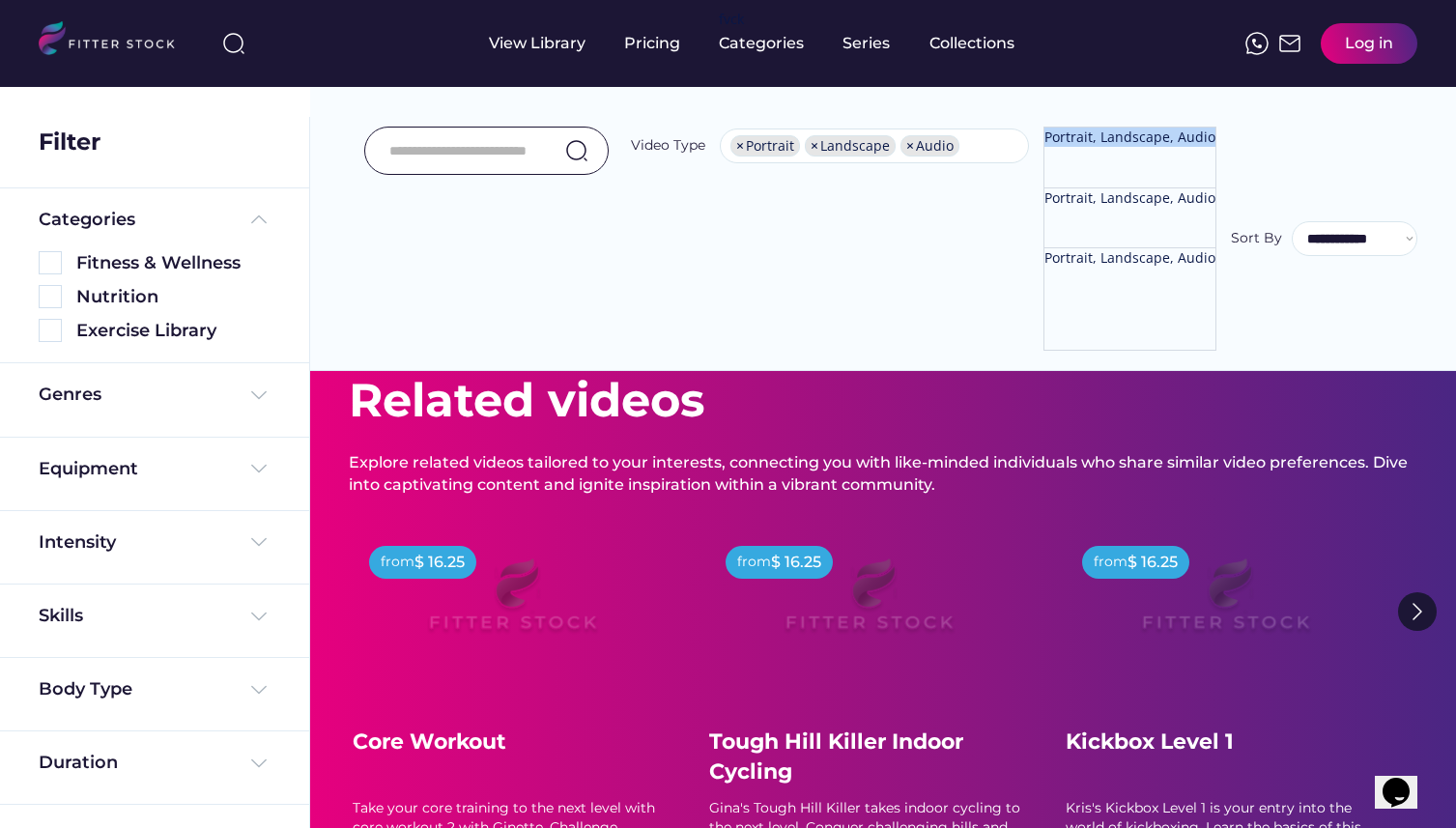 drag, startPoint x: 1218, startPoint y: 137, endPoint x: 1054, endPoint y: 138, distance: 164.00305 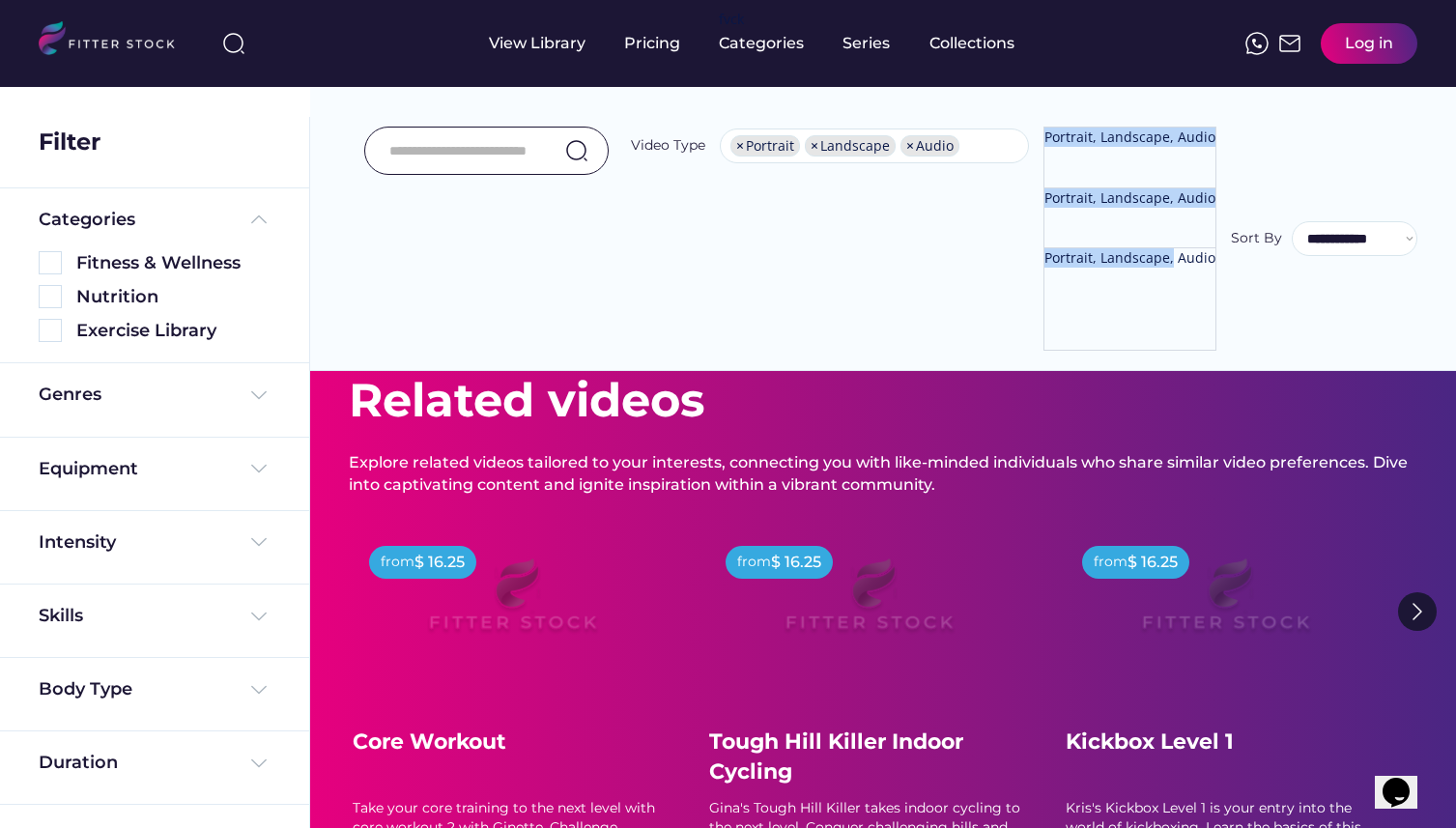drag, startPoint x: 1066, startPoint y: 138, endPoint x: 1175, endPoint y: 266, distance: 168.12198 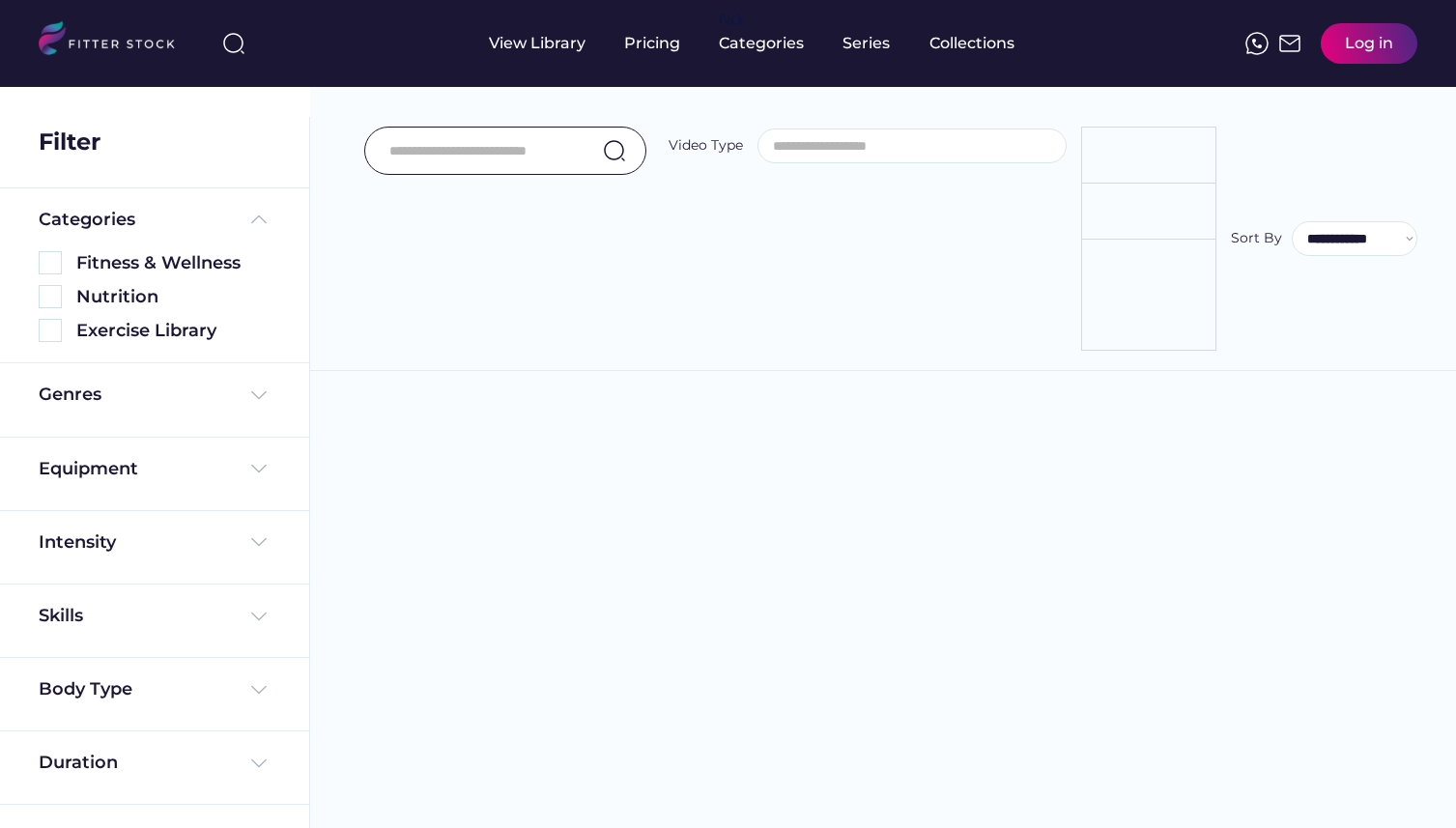 select 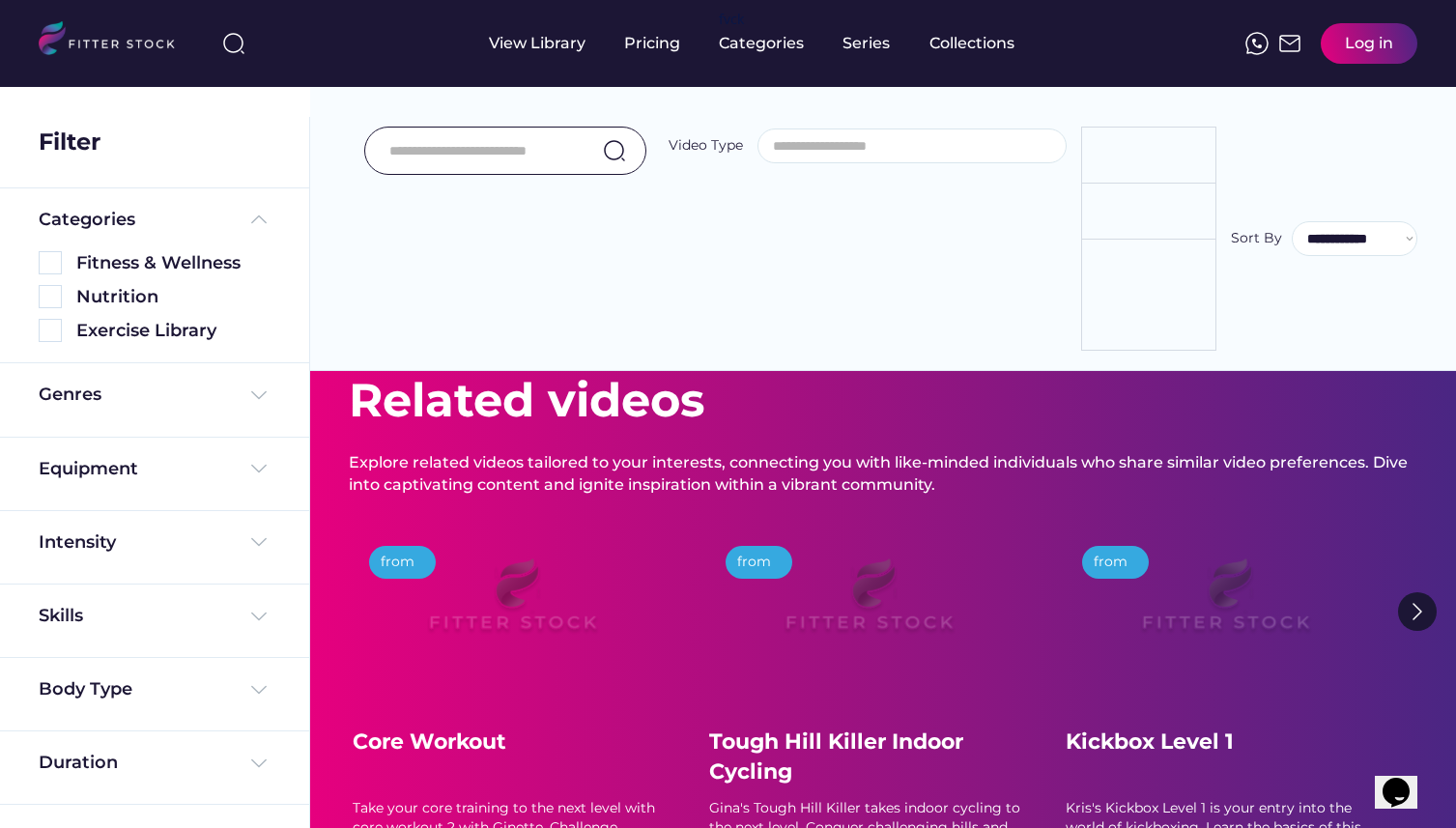 scroll, scrollTop: 0, scrollLeft: 0, axis: both 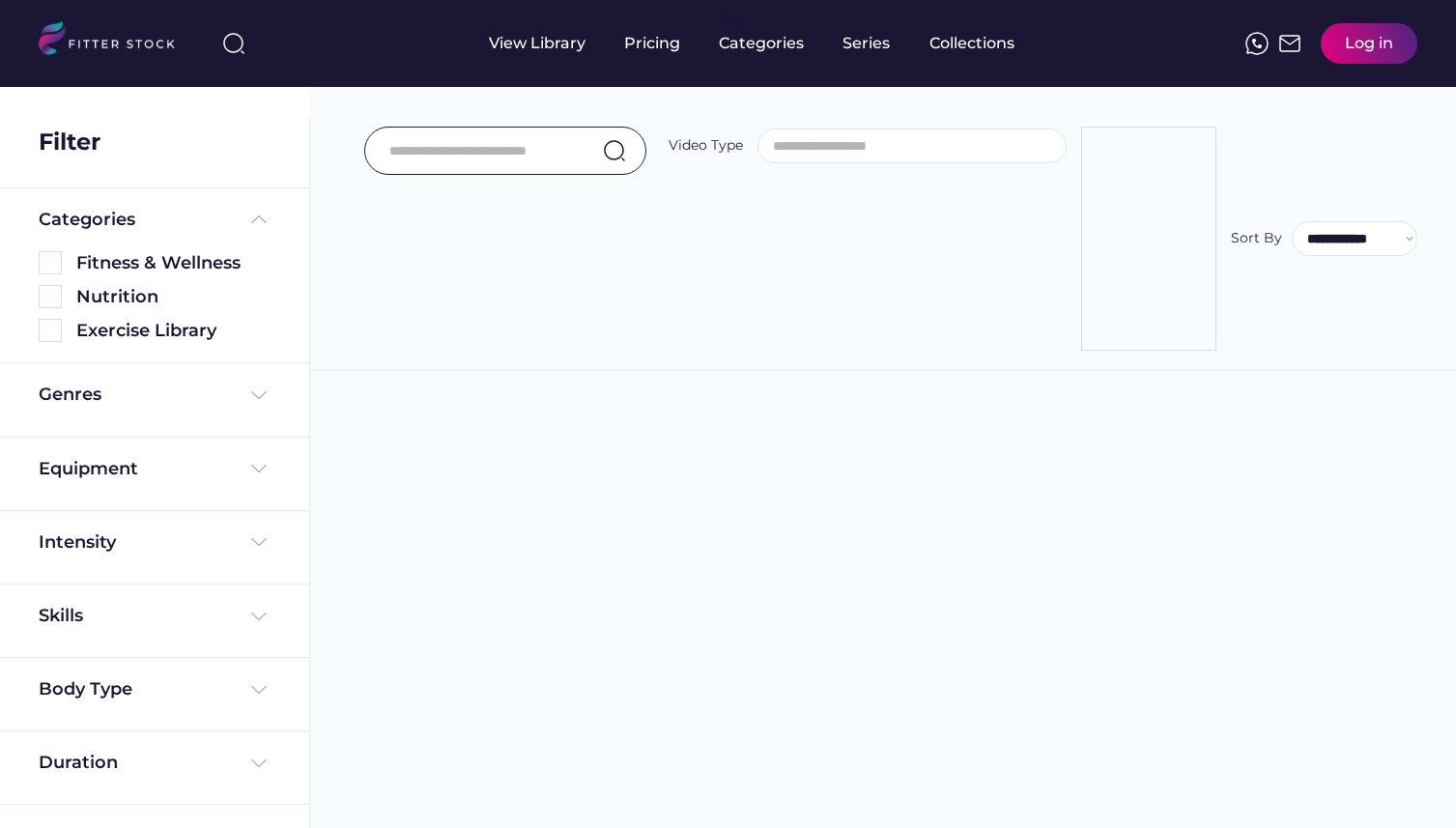 select 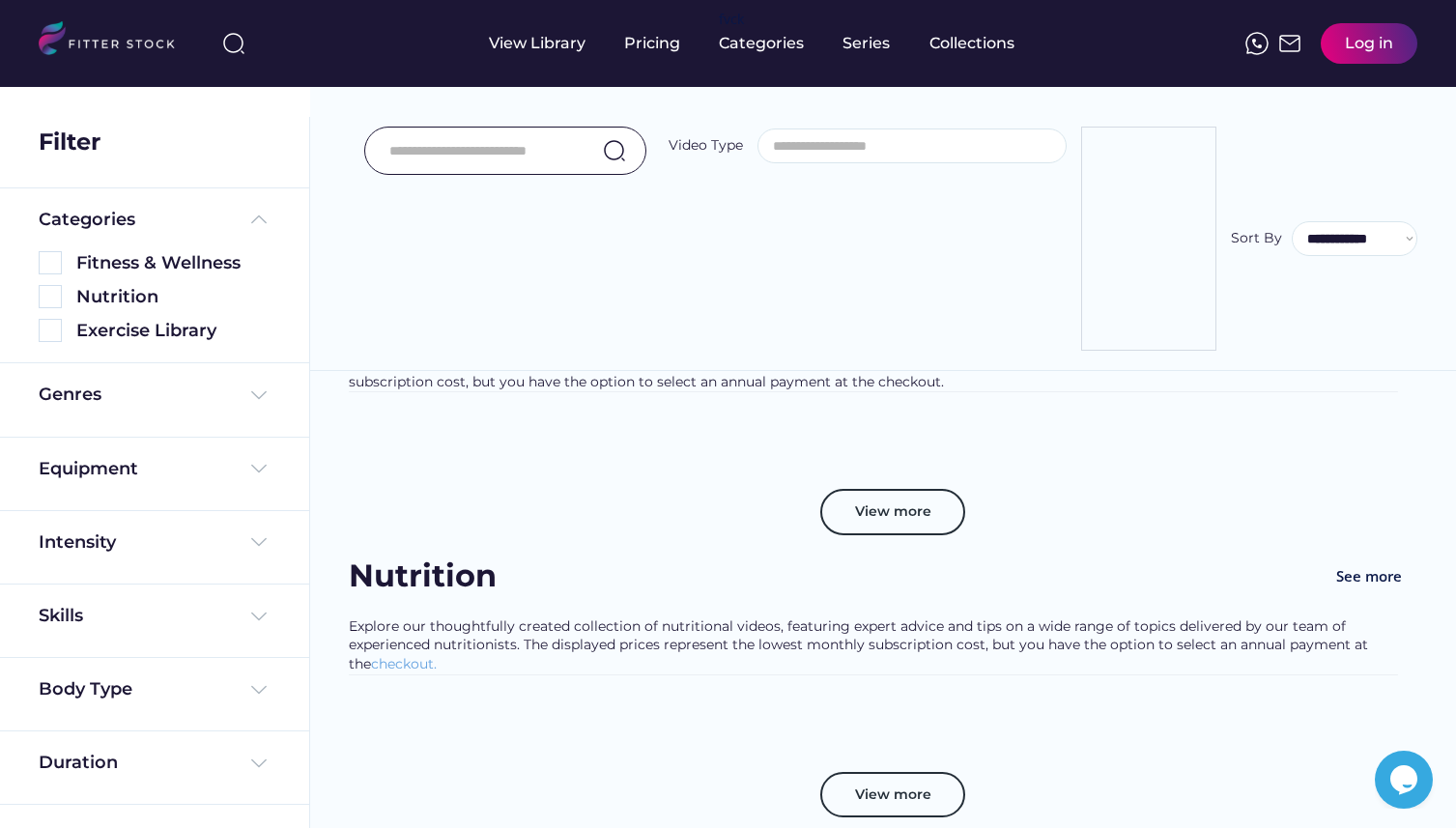 scroll, scrollTop: 0, scrollLeft: 0, axis: both 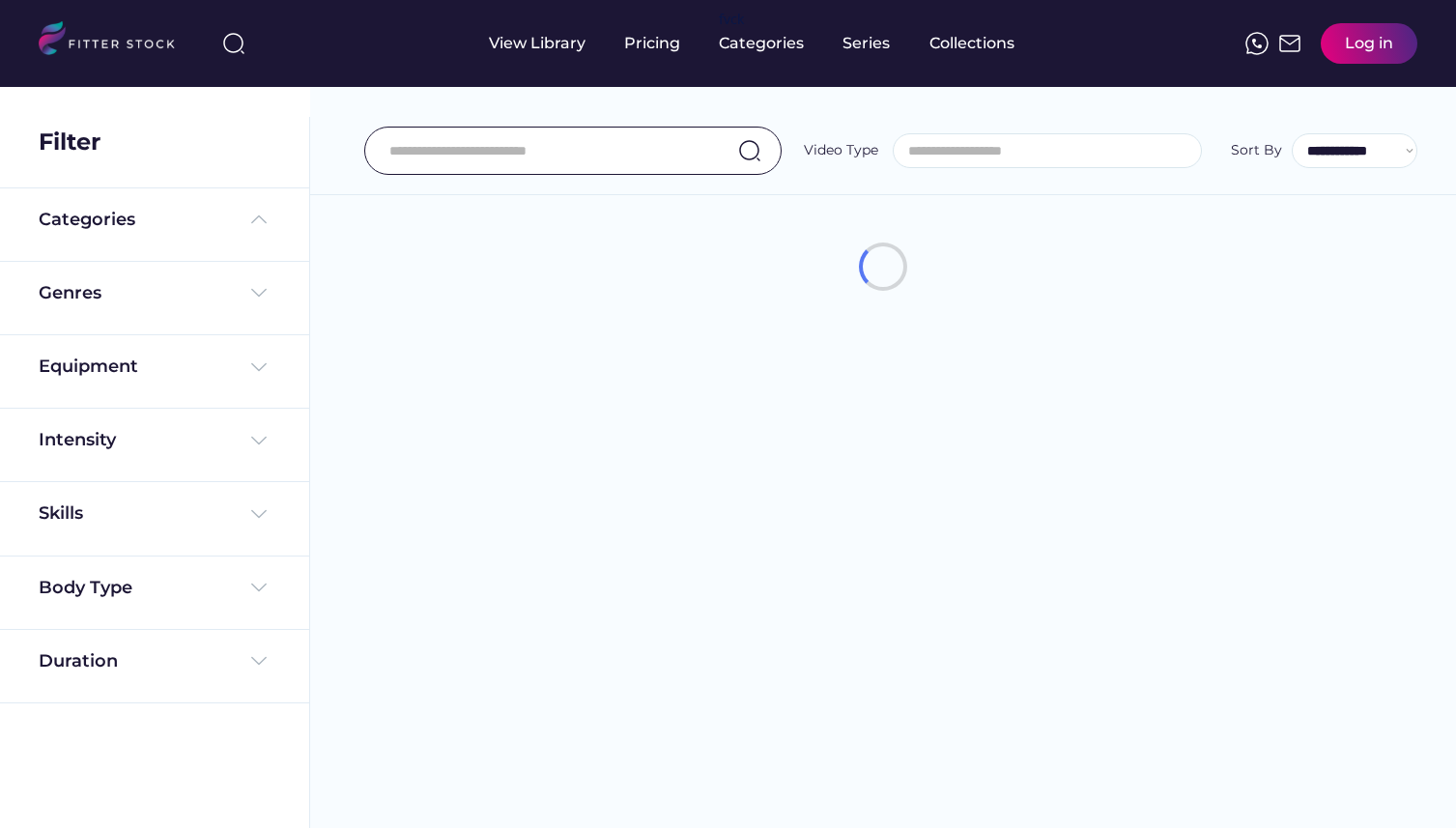 select 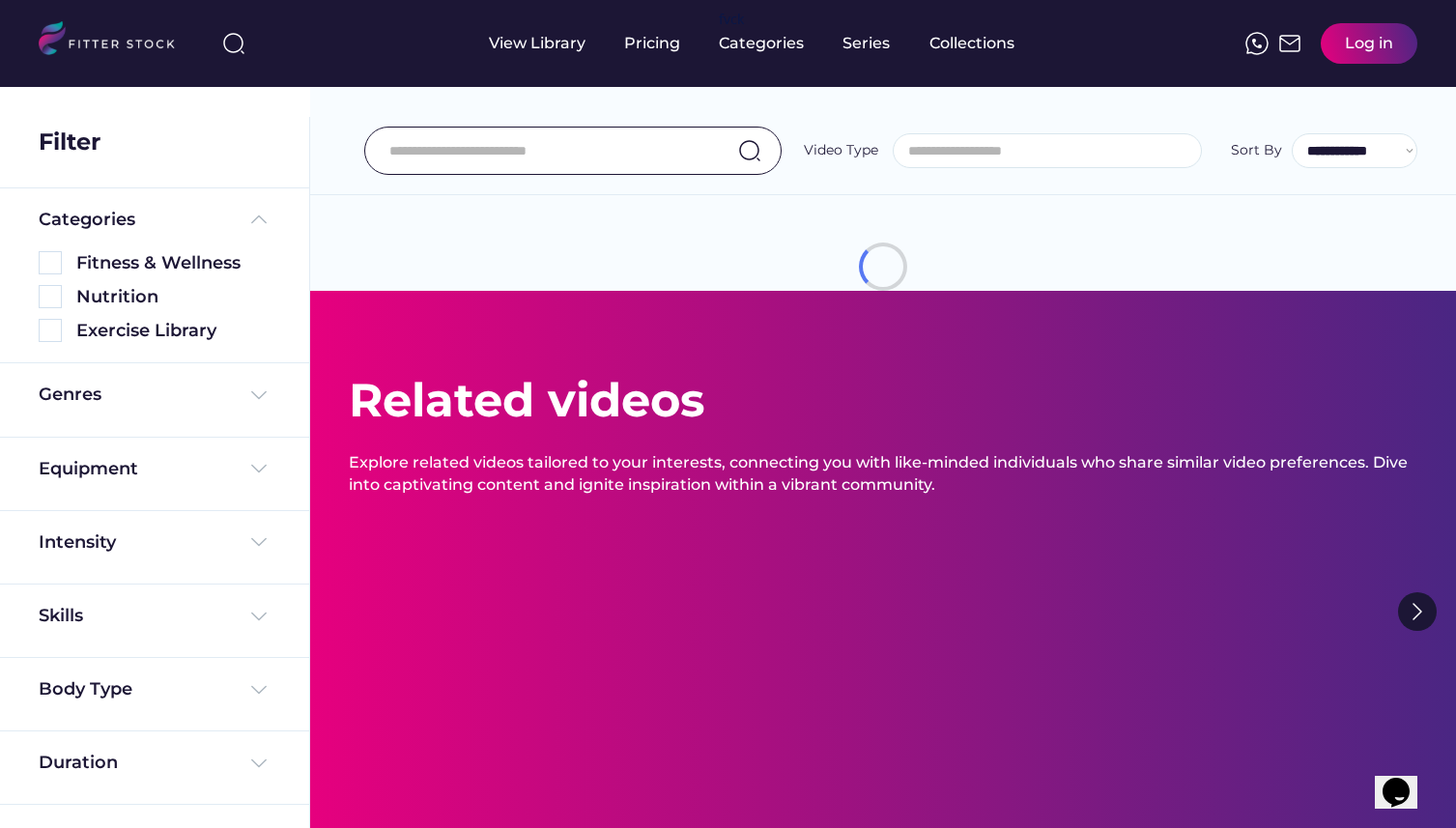 scroll, scrollTop: 0, scrollLeft: 0, axis: both 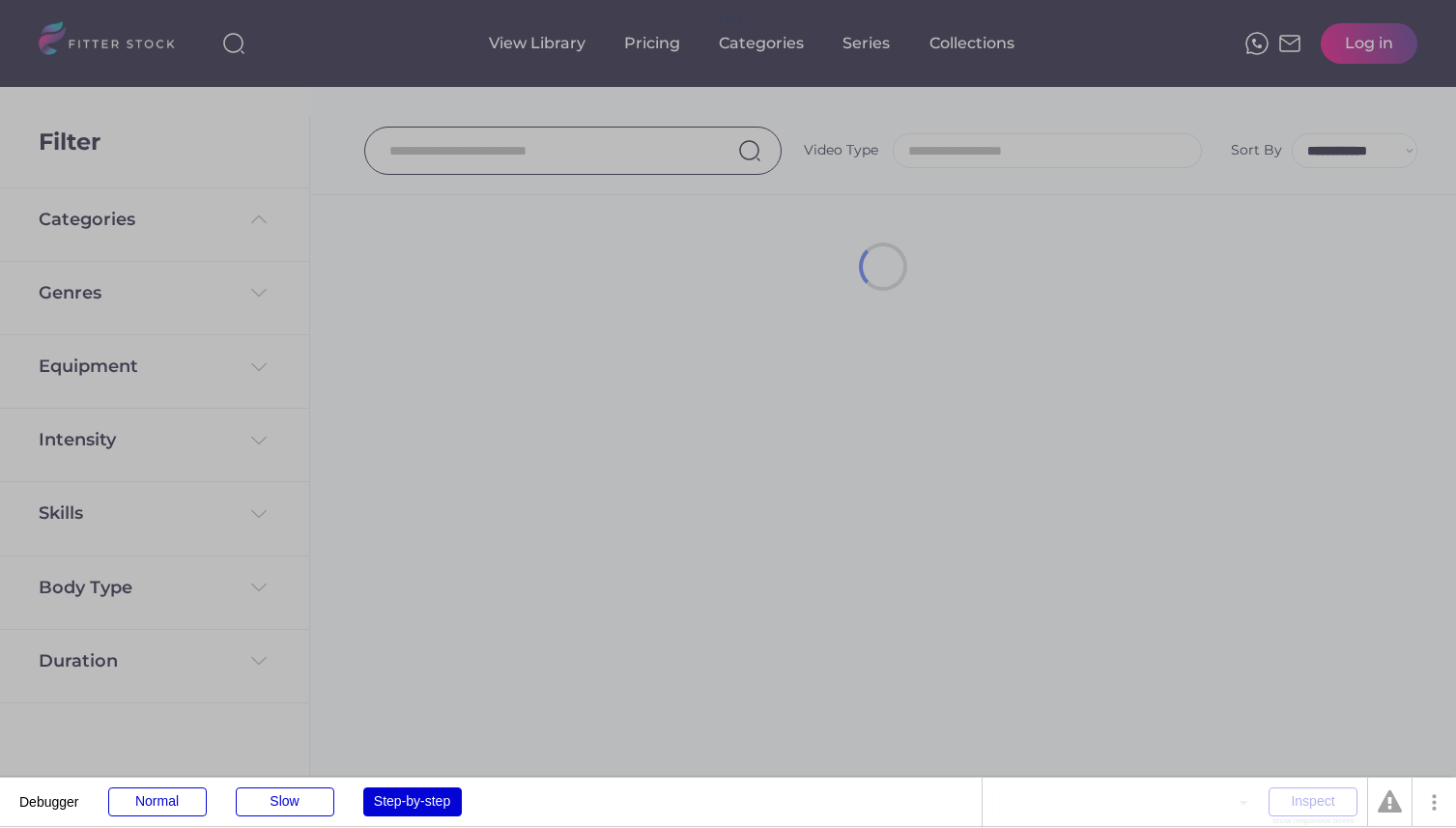 select 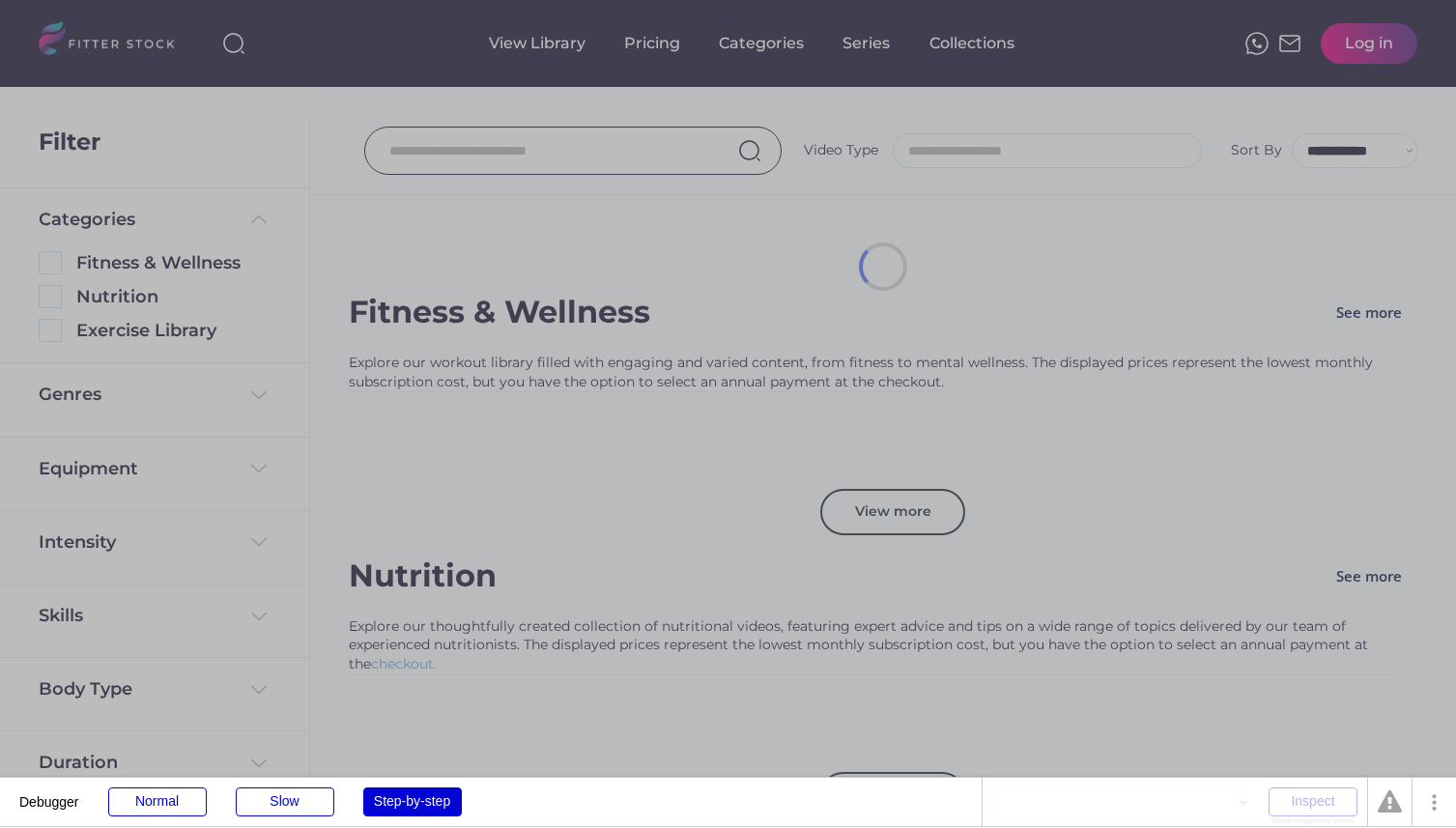 scroll, scrollTop: 0, scrollLeft: 0, axis: both 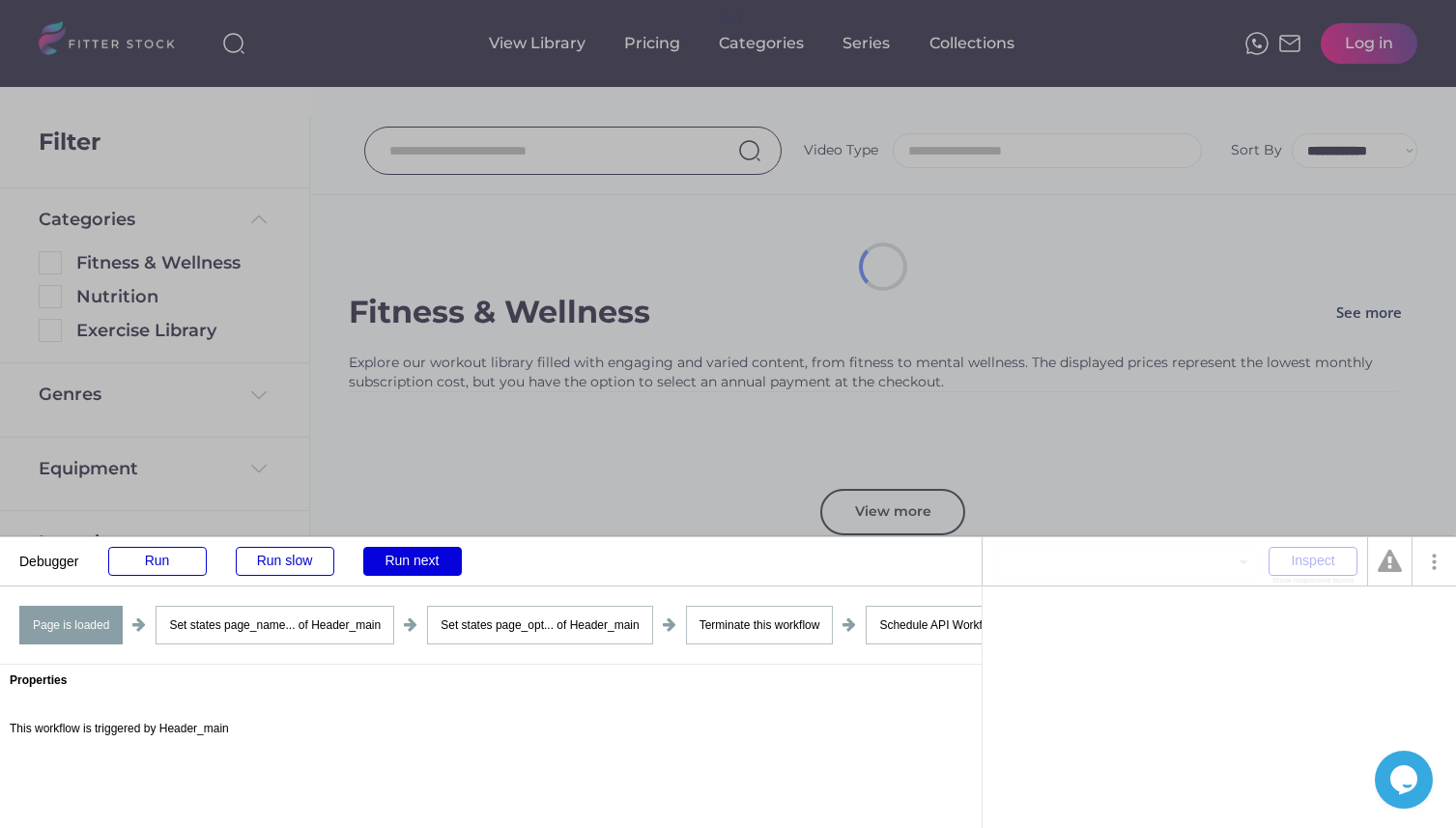 click on "Run next" at bounding box center (413, 561) 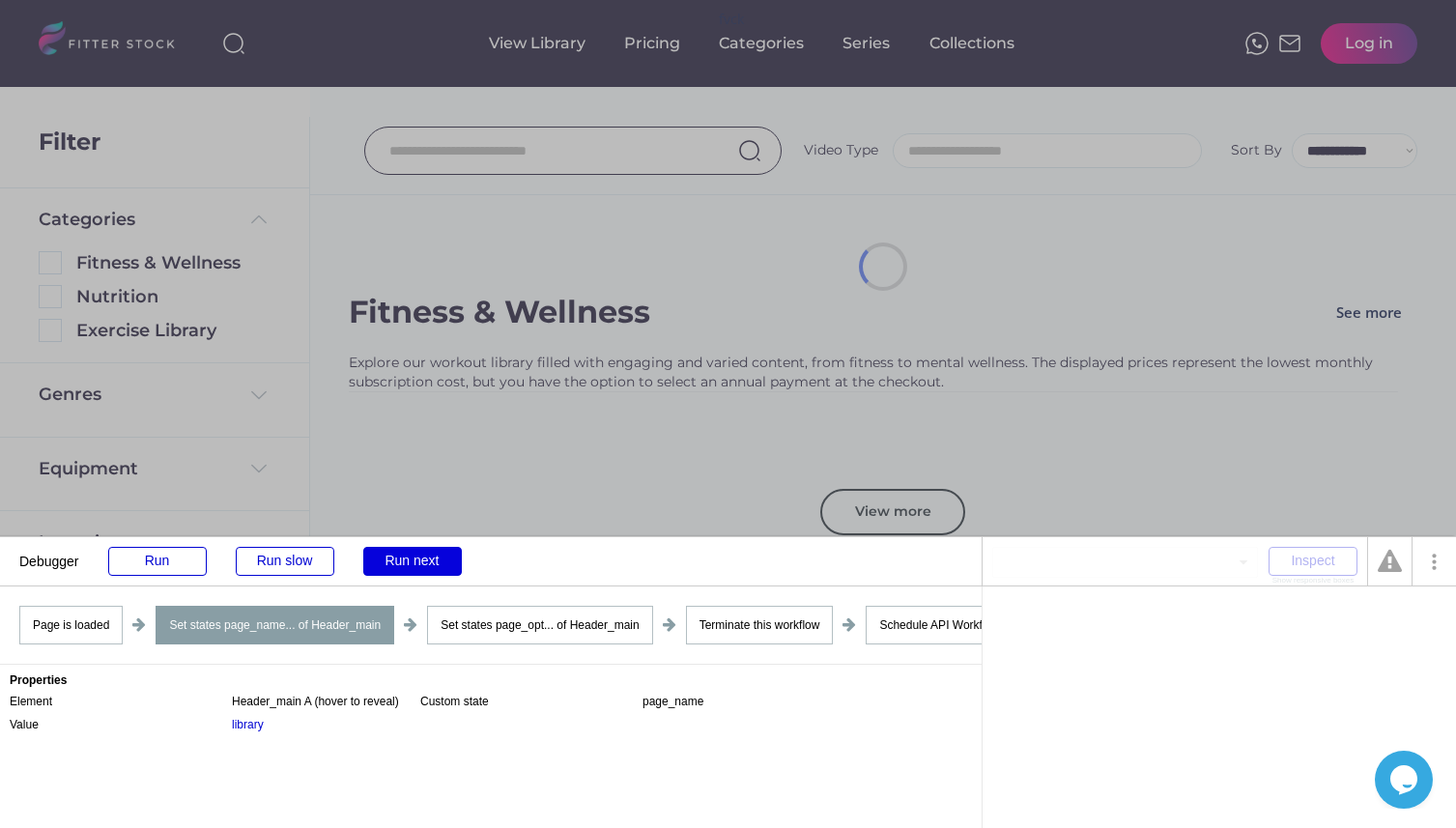 click on "Run next" at bounding box center [413, 561] 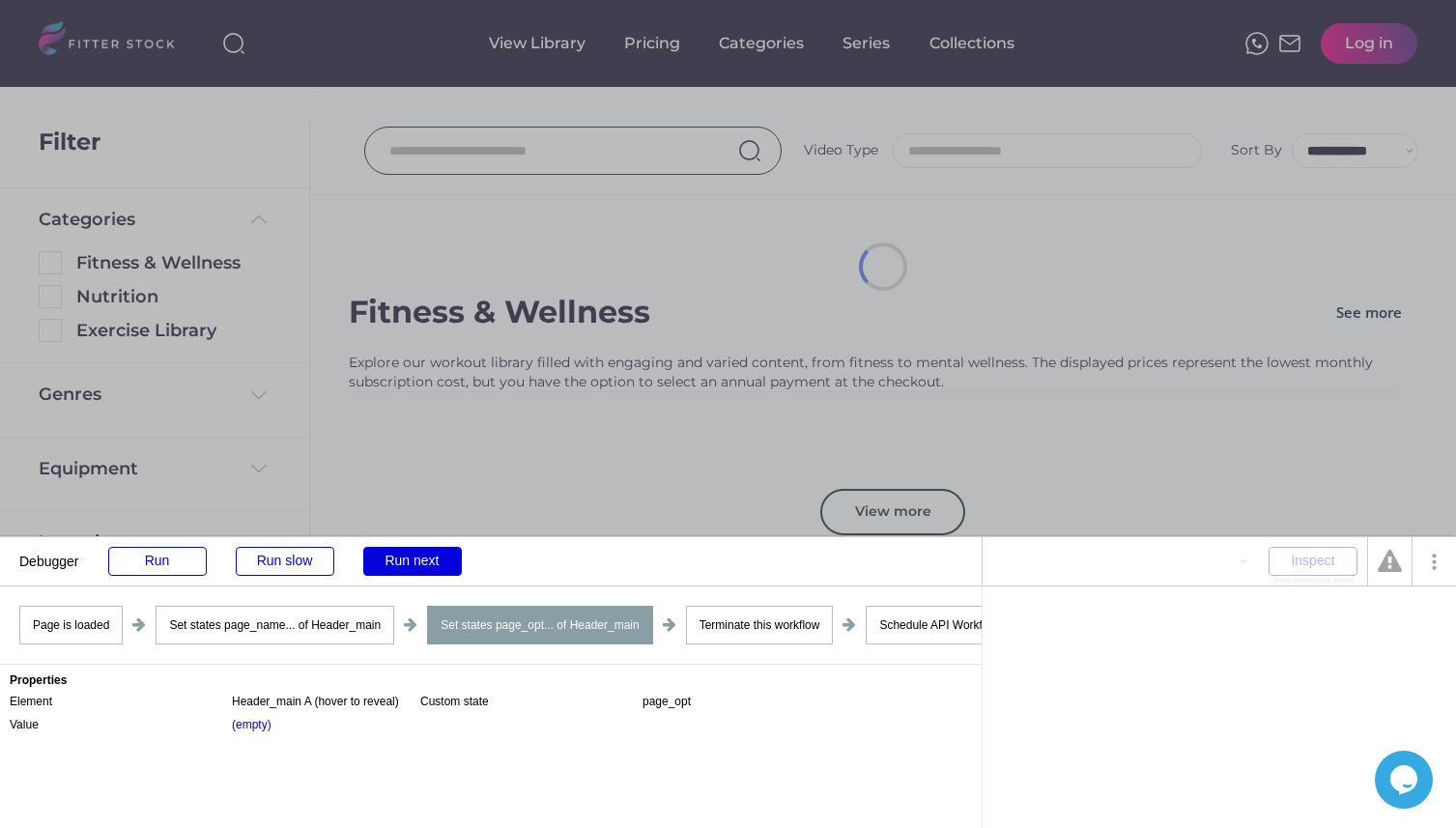 click on "Run next" at bounding box center (413, 561) 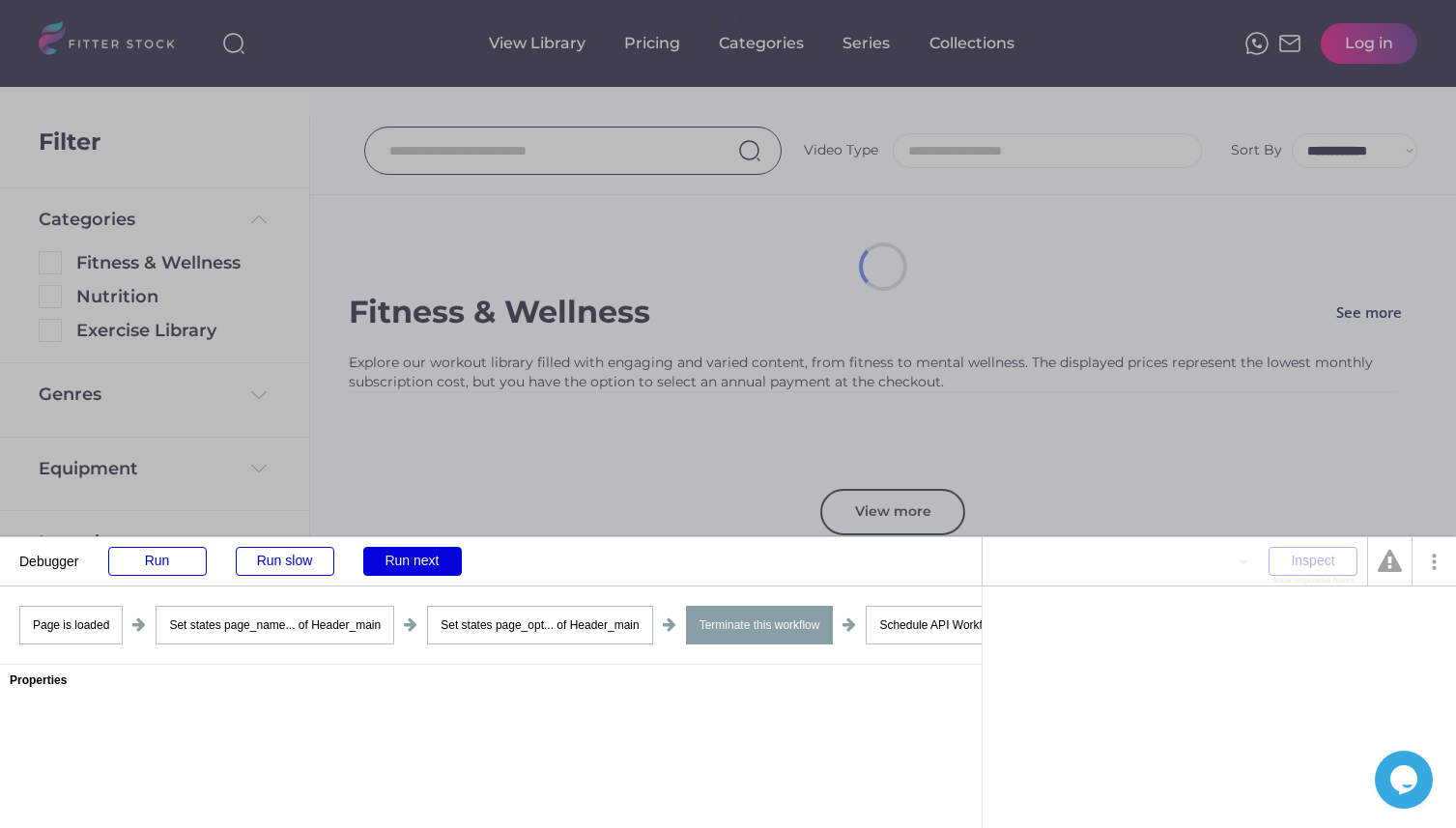 click on "Run next" at bounding box center (413, 561) 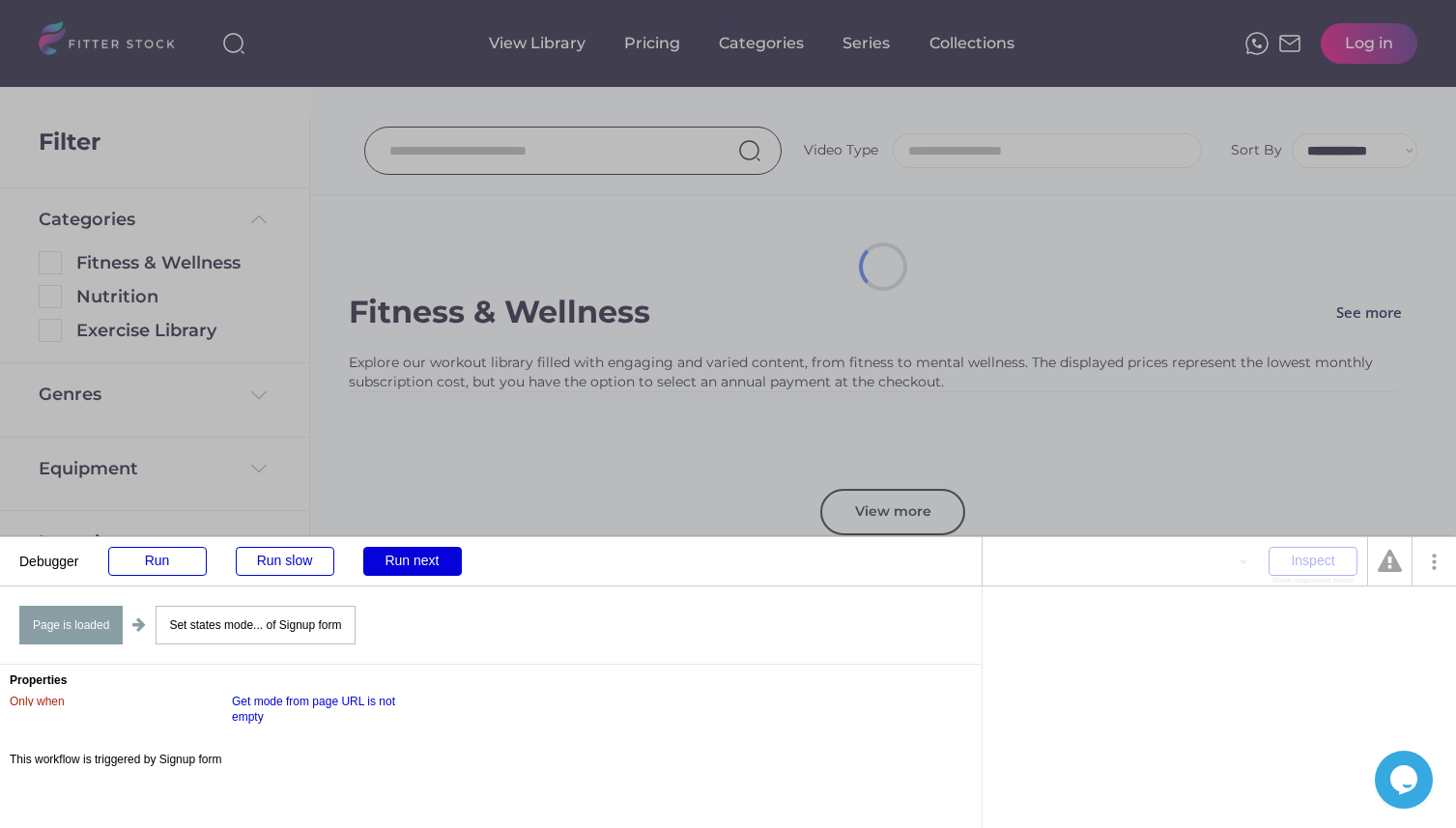 click on "Run next" at bounding box center [413, 561] 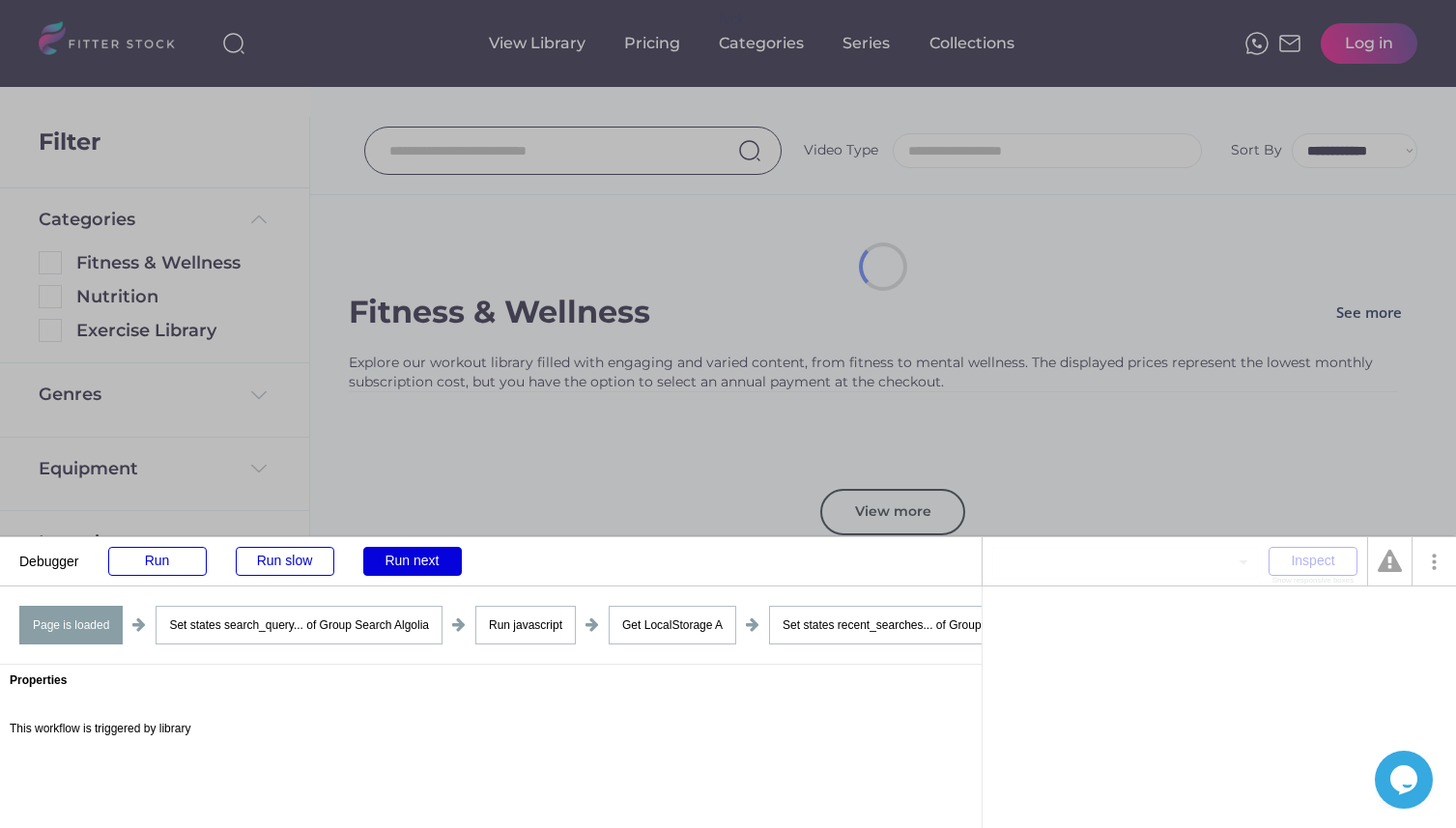 click on "Run next" at bounding box center [413, 561] 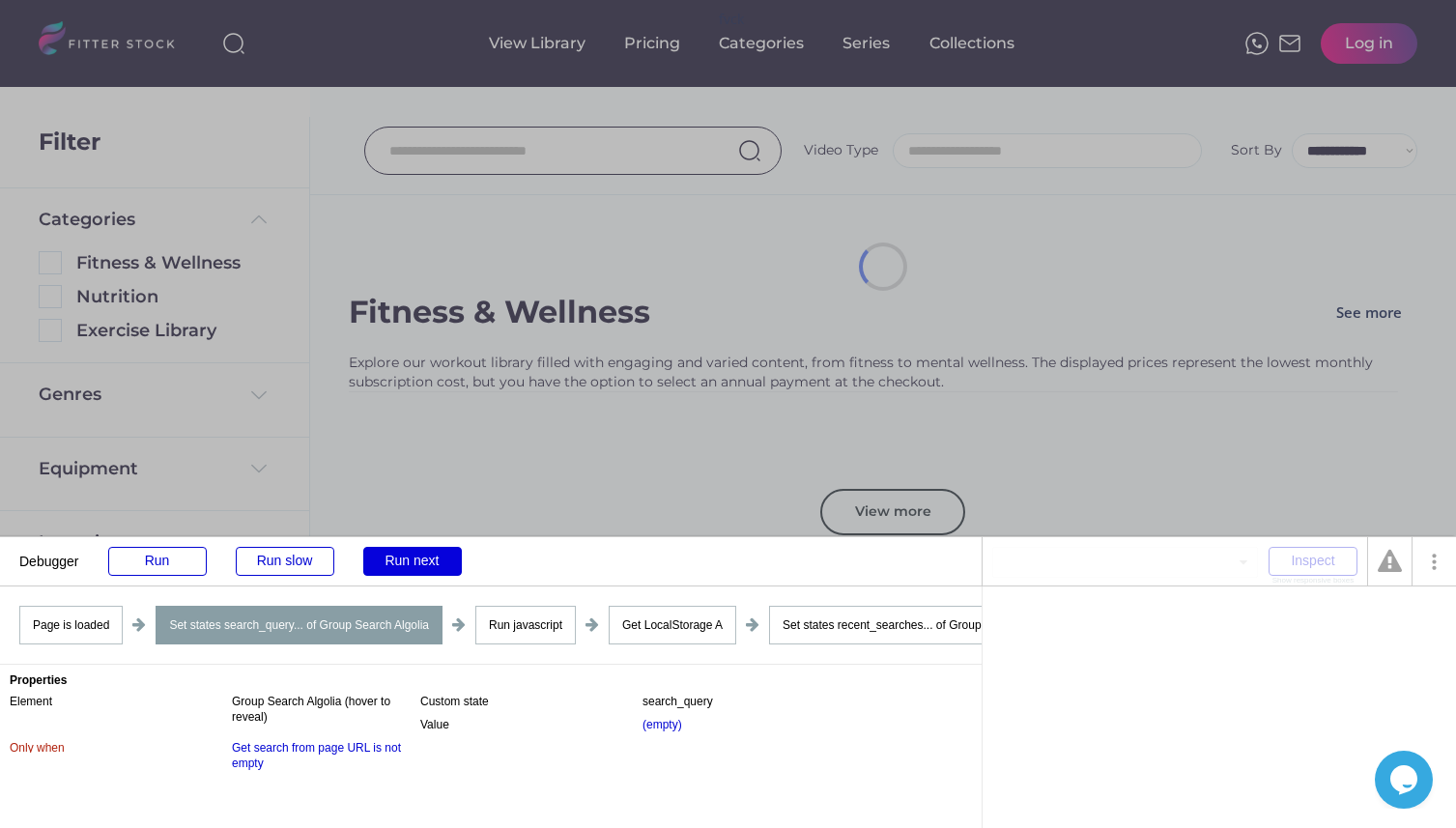 click on "Run next" at bounding box center (413, 561) 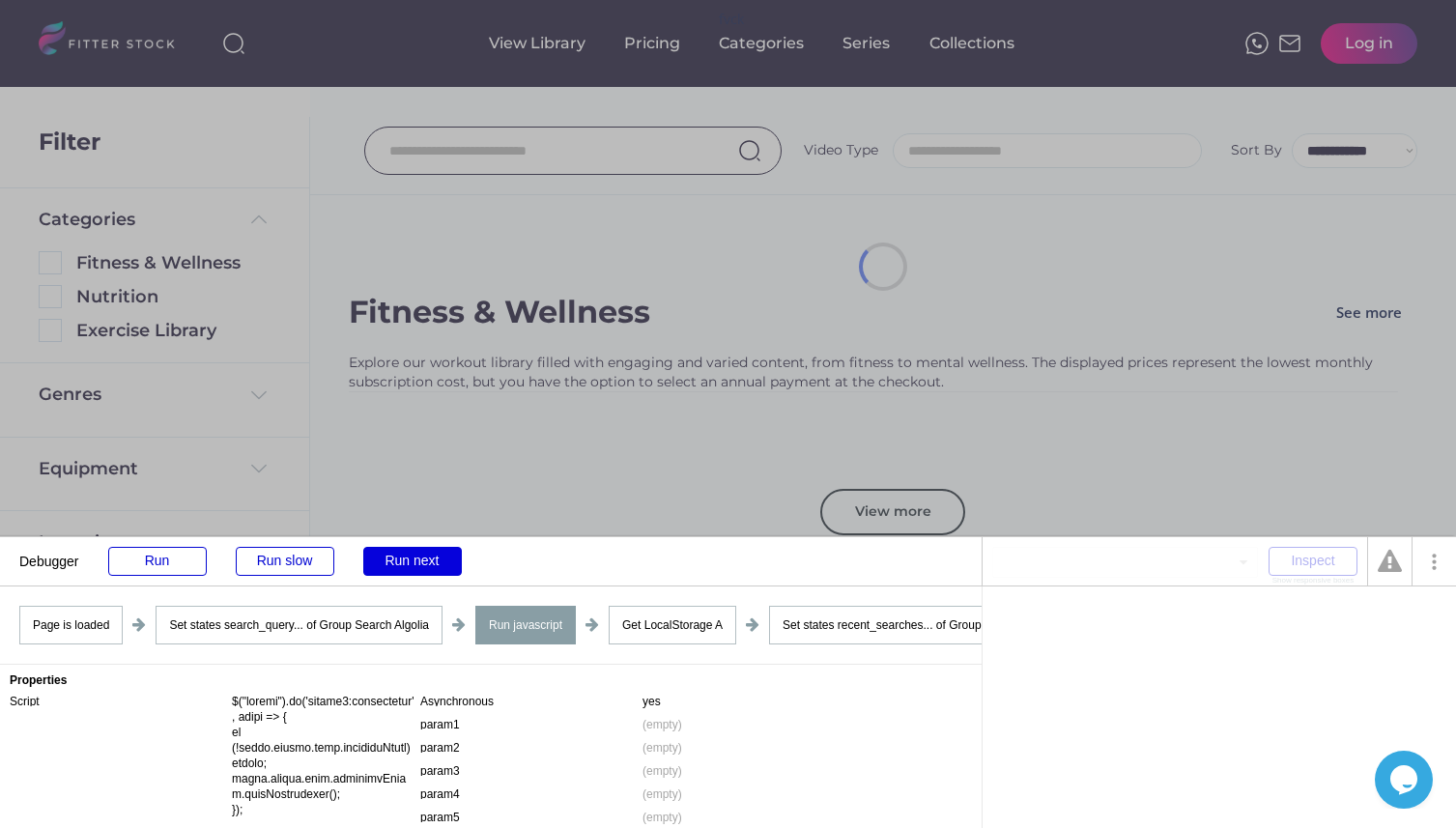 click on "Run next" at bounding box center (413, 561) 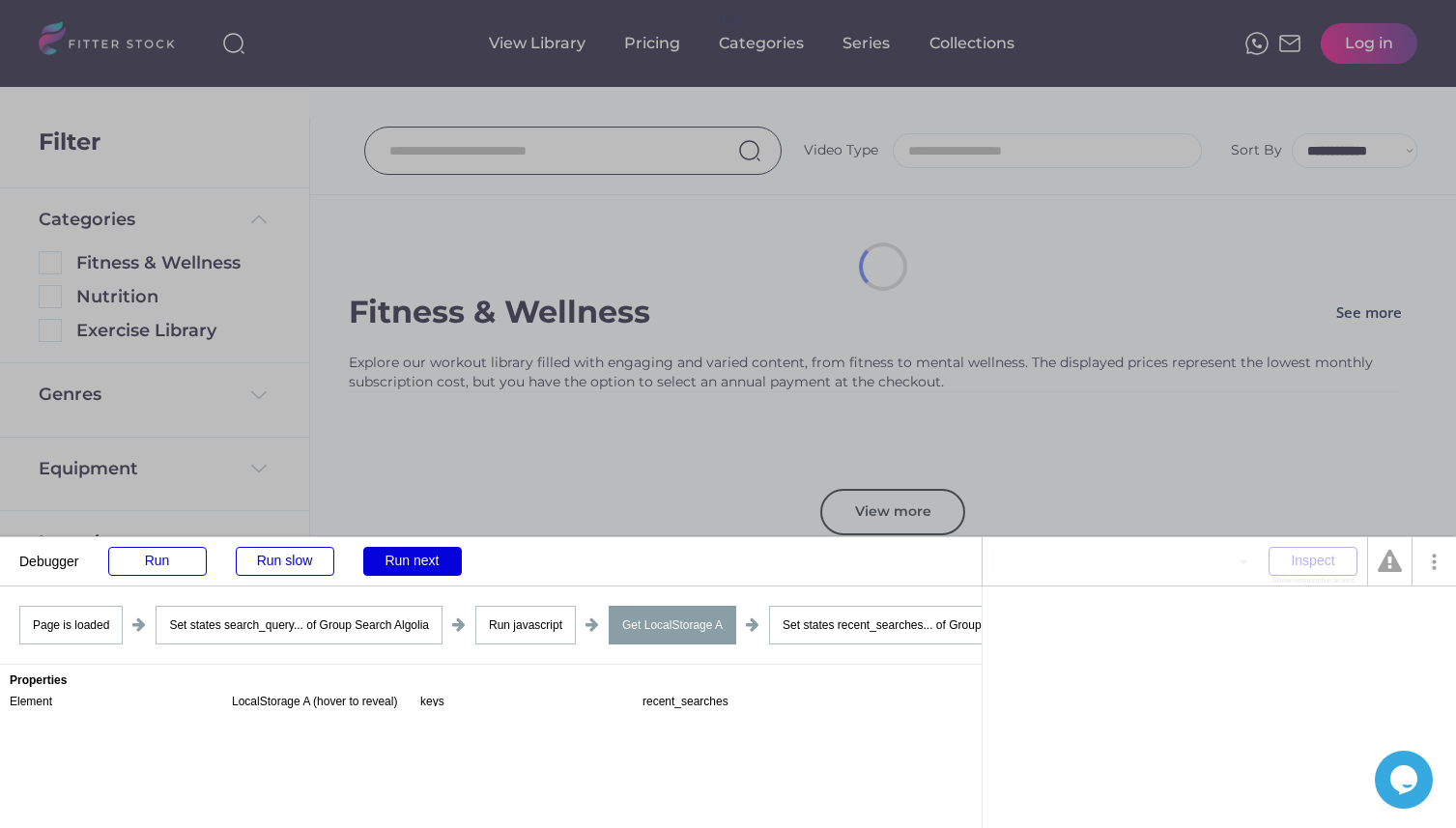 click on "Run next" at bounding box center (413, 561) 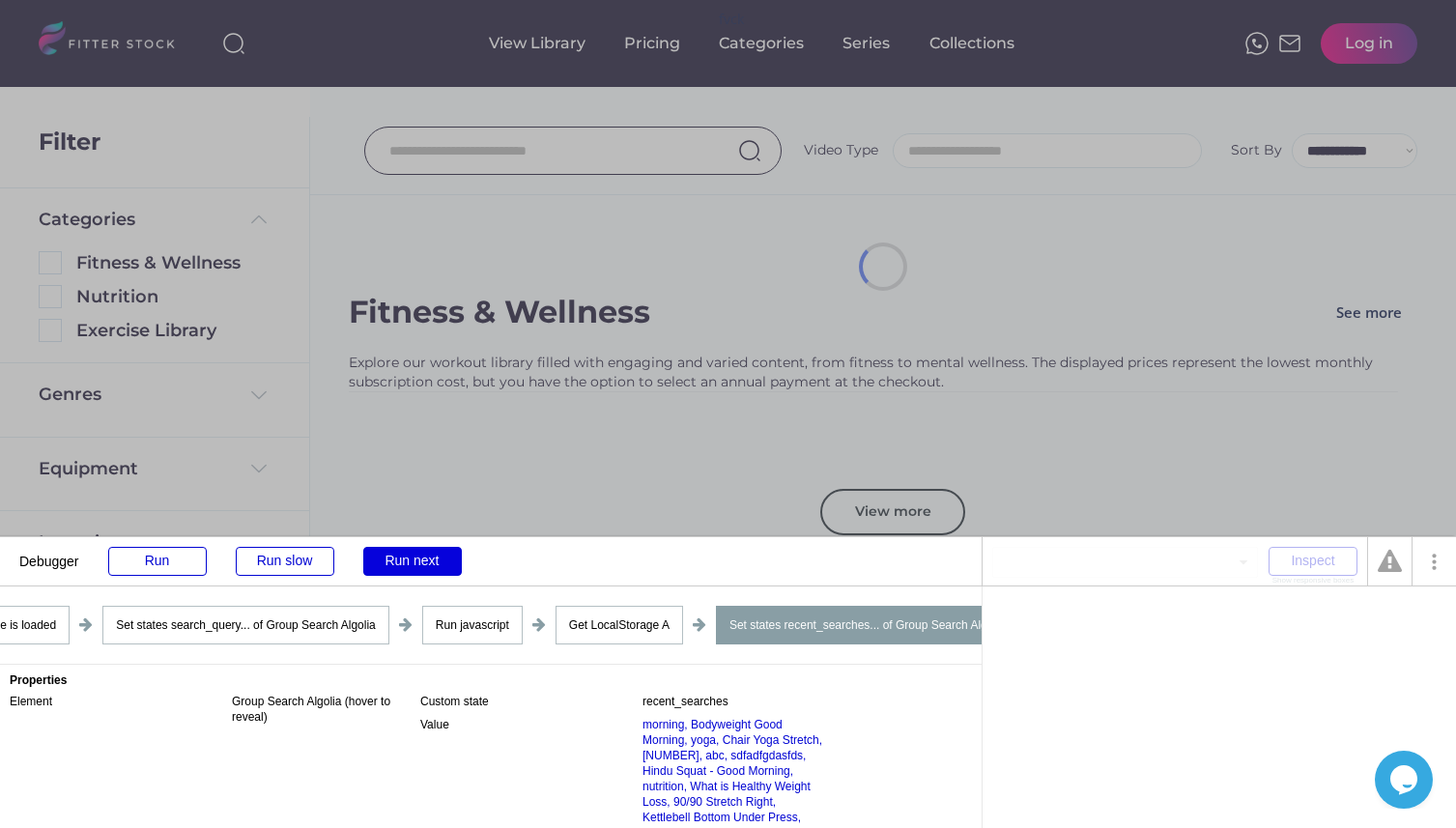 click on "Run next" at bounding box center (413, 561) 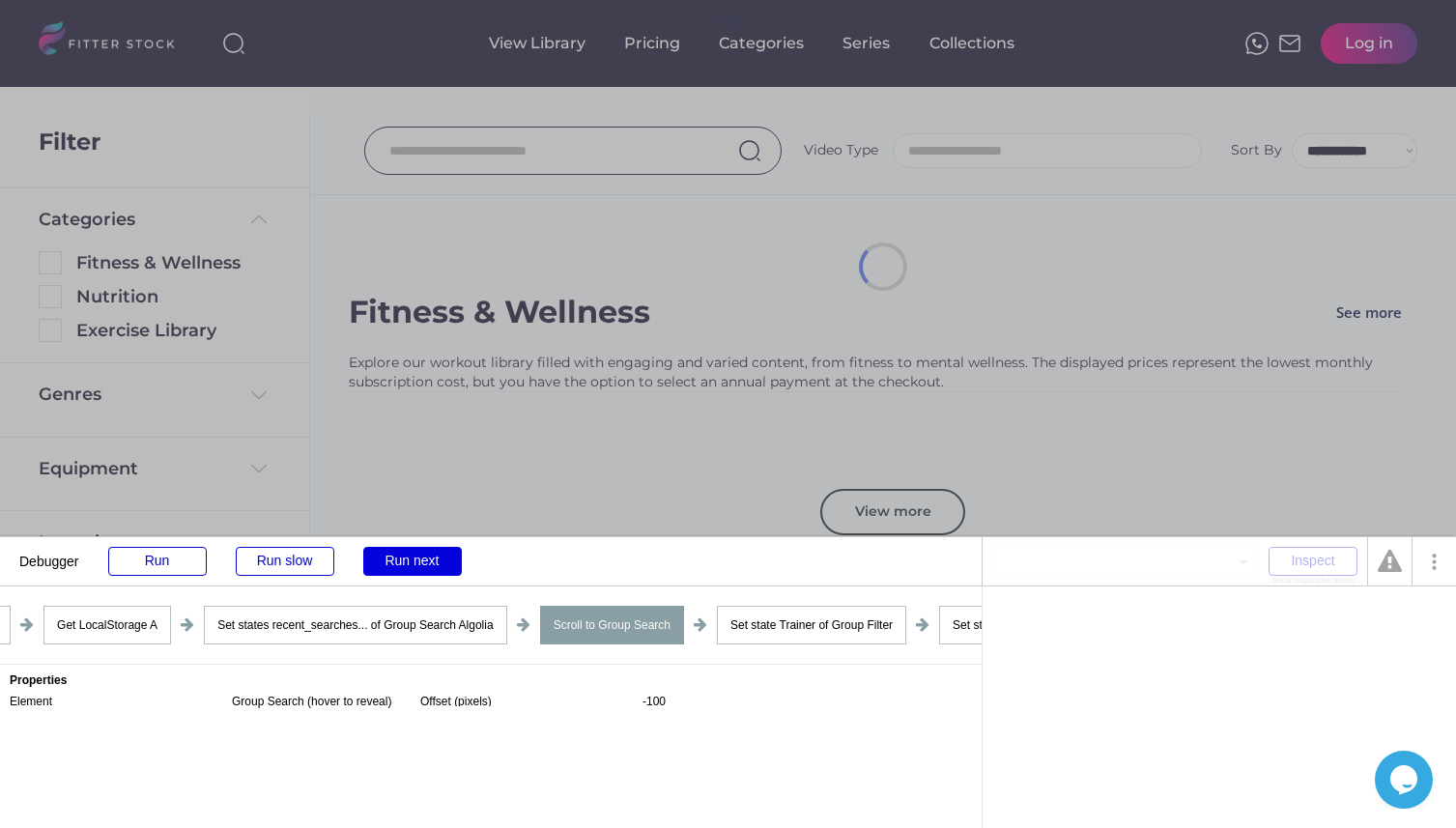 click on "Run next" at bounding box center (413, 561) 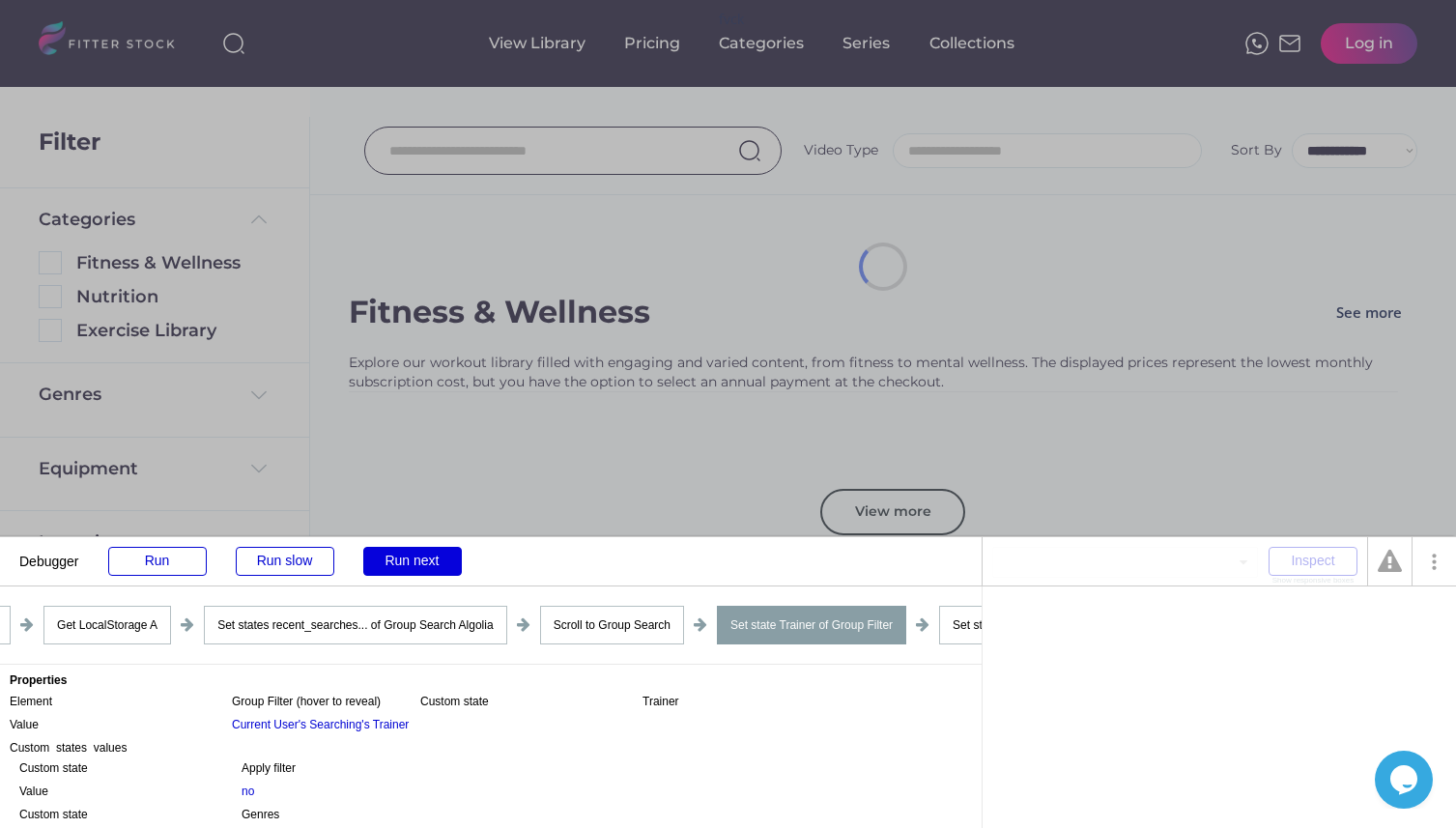 click on "Run next" at bounding box center (413, 561) 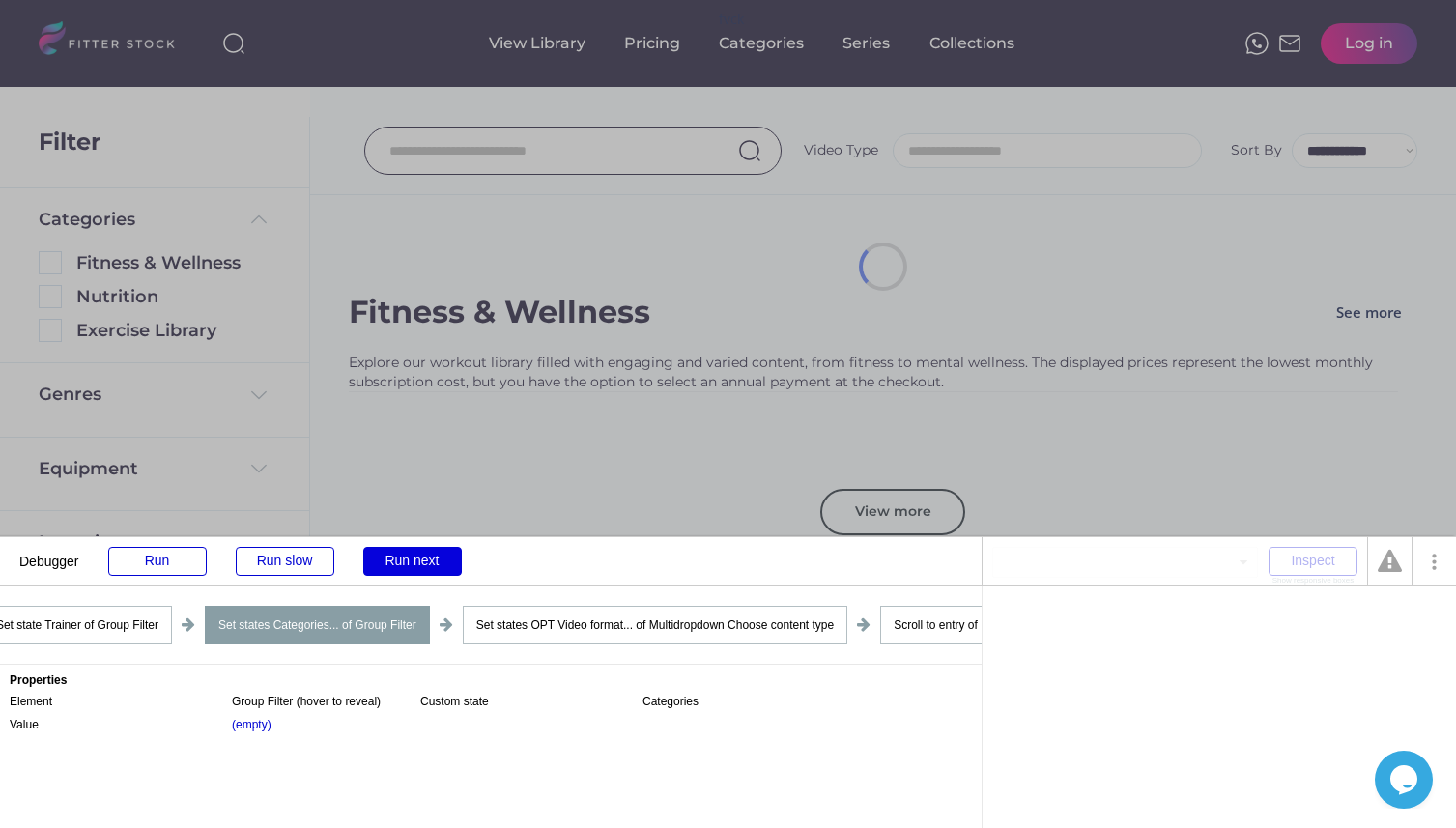 click on "Run next" at bounding box center (413, 561) 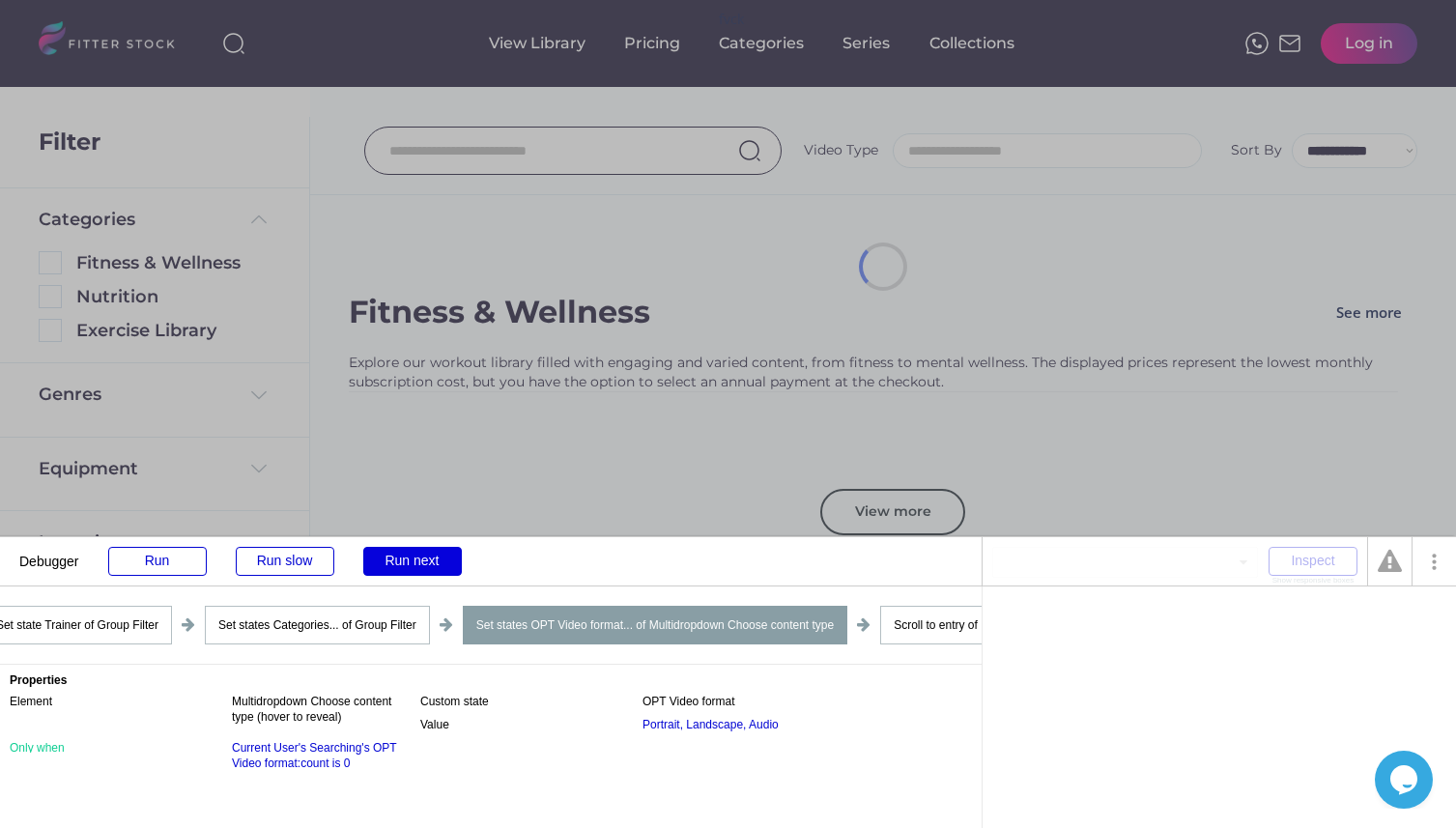 click on "Run next" at bounding box center [413, 561] 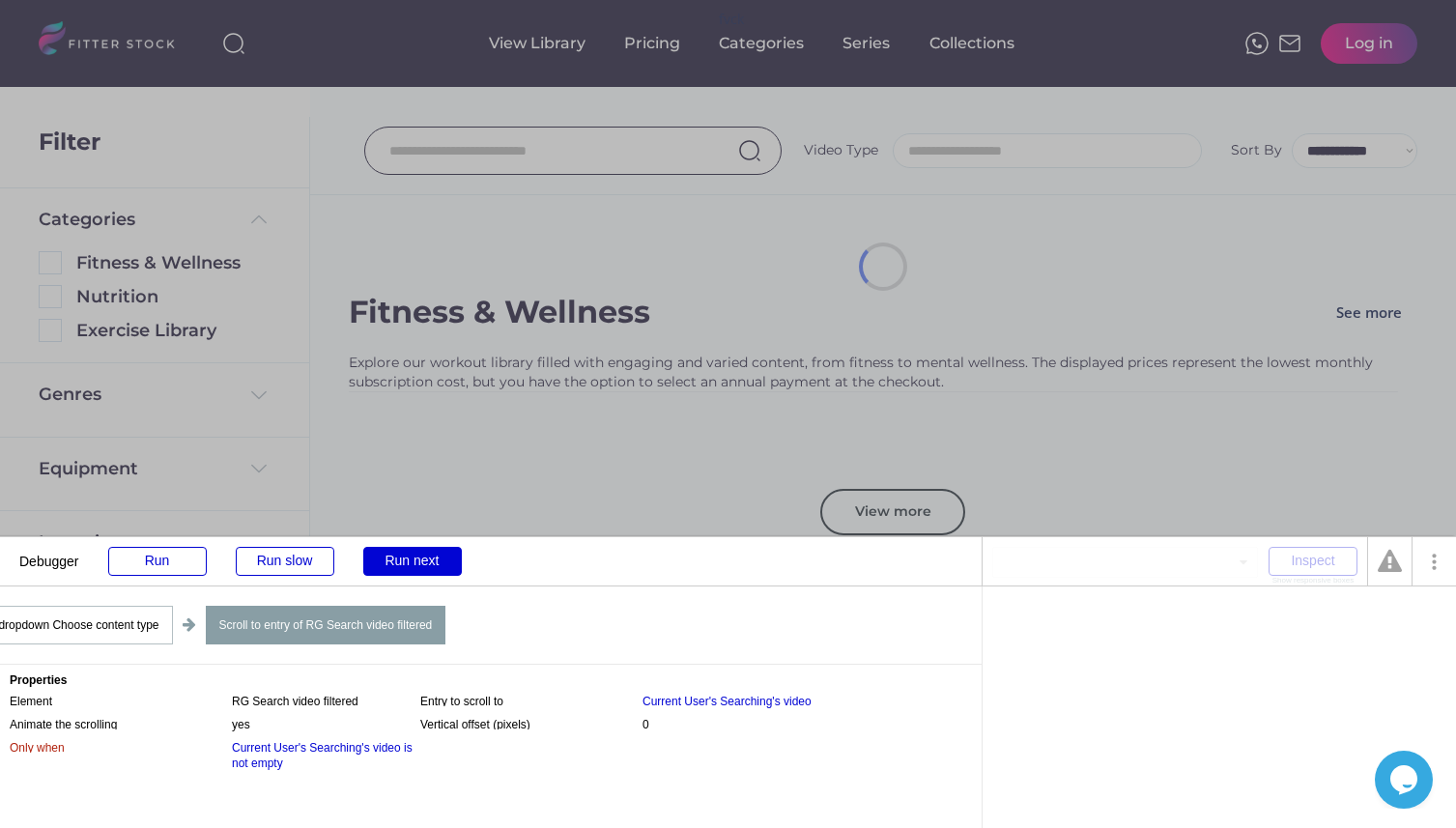 click at bounding box center (728, 414) 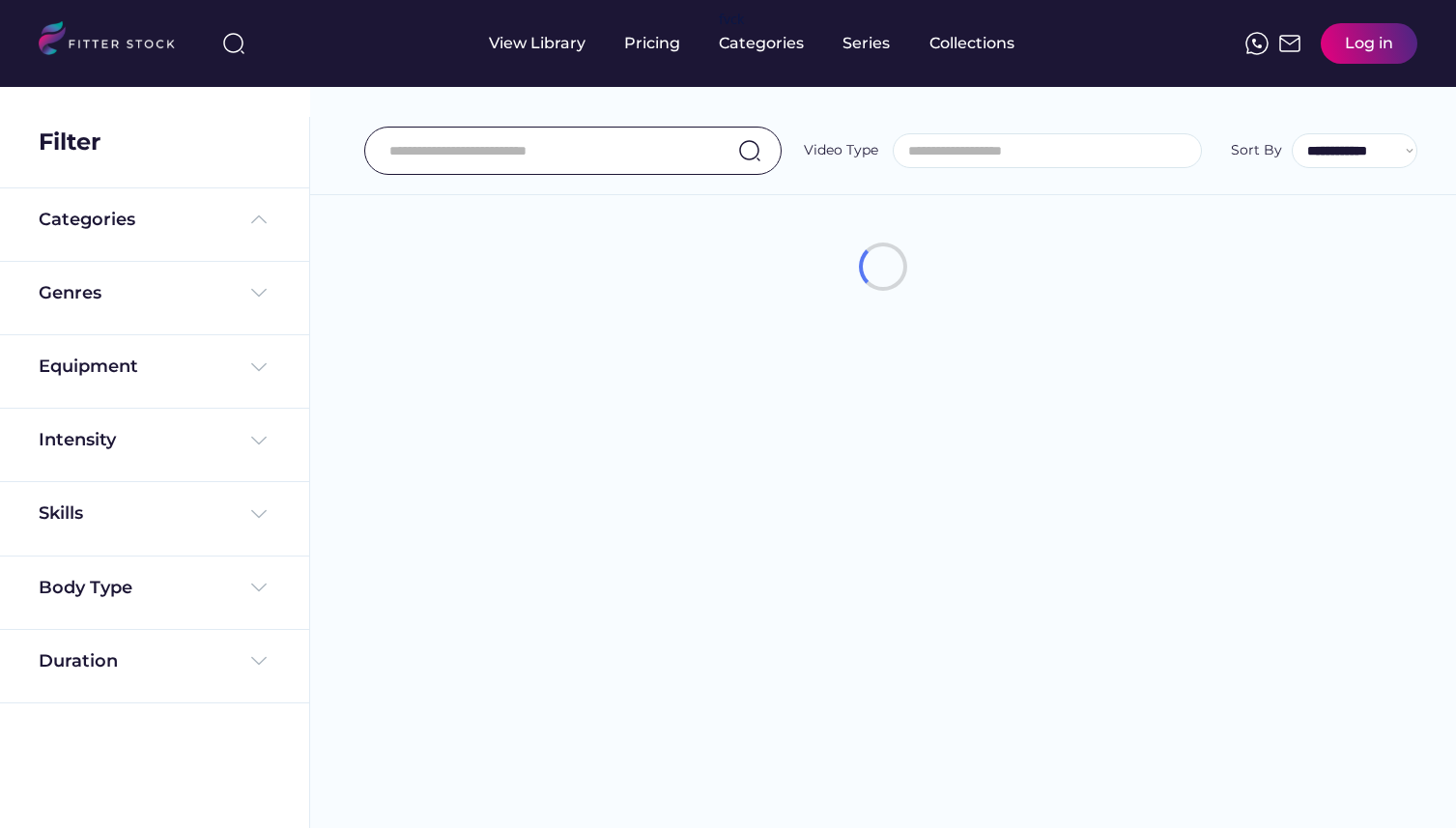 select 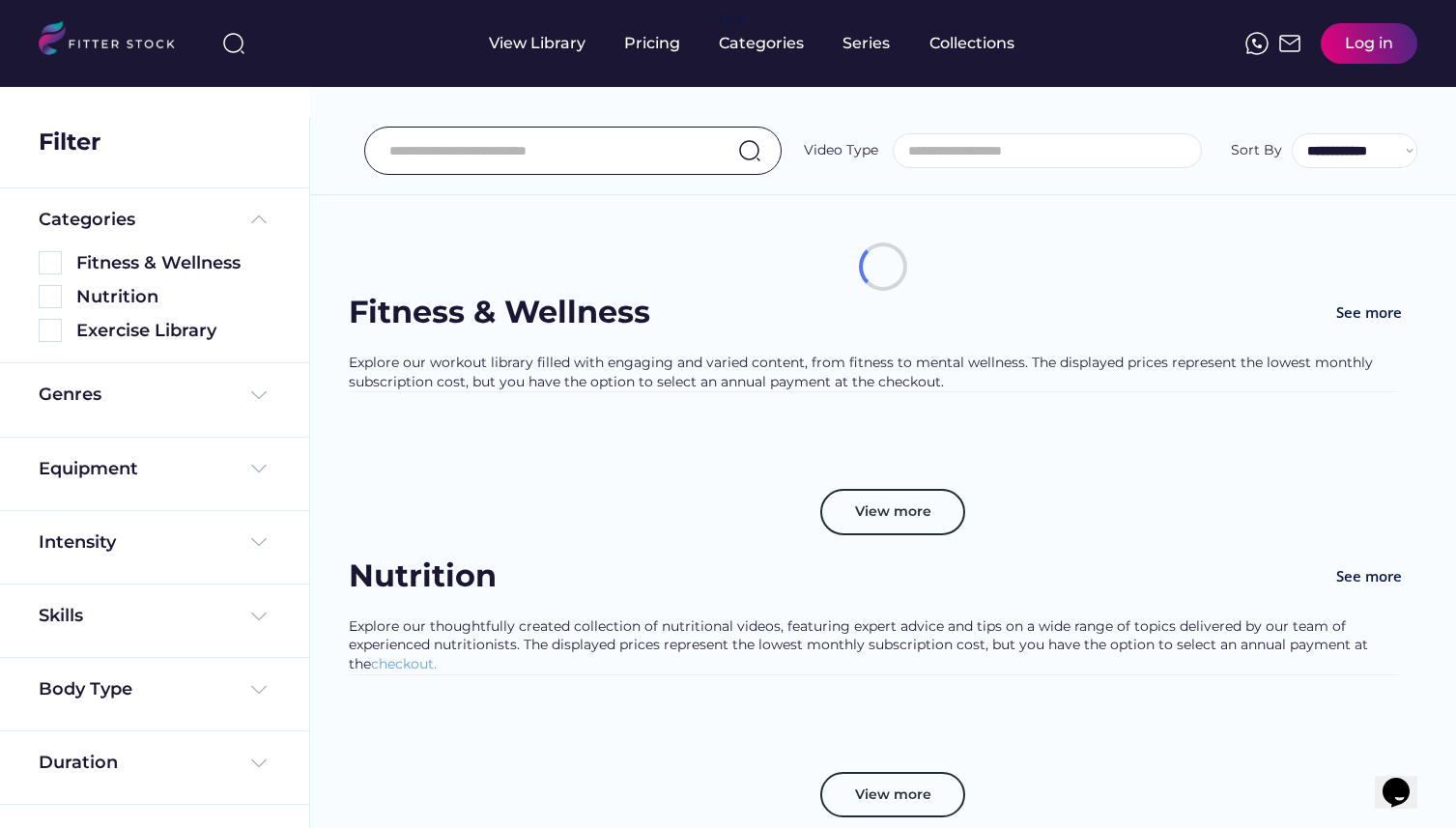 scroll, scrollTop: 0, scrollLeft: 0, axis: both 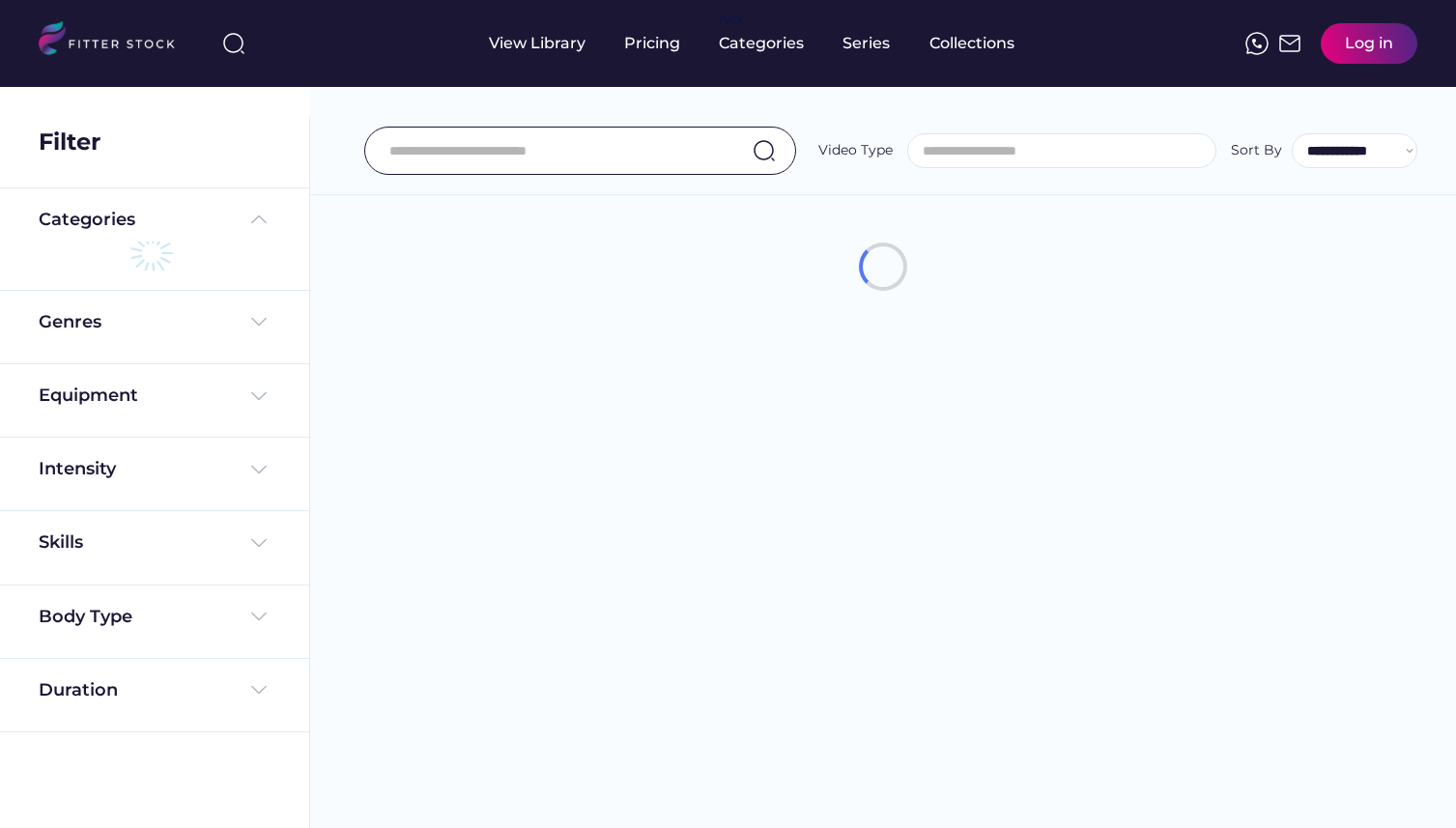 select 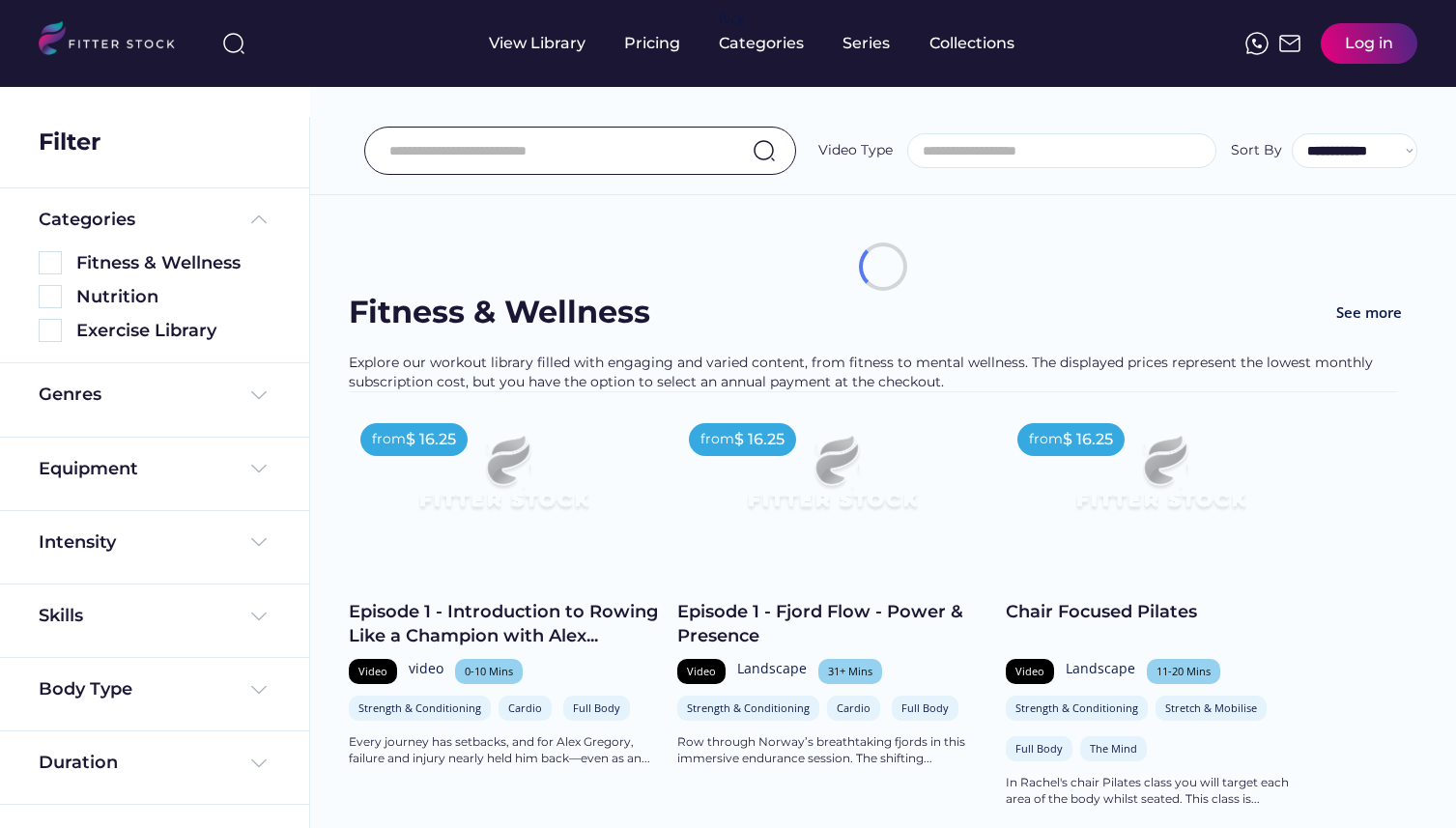 scroll, scrollTop: 0, scrollLeft: 0, axis: both 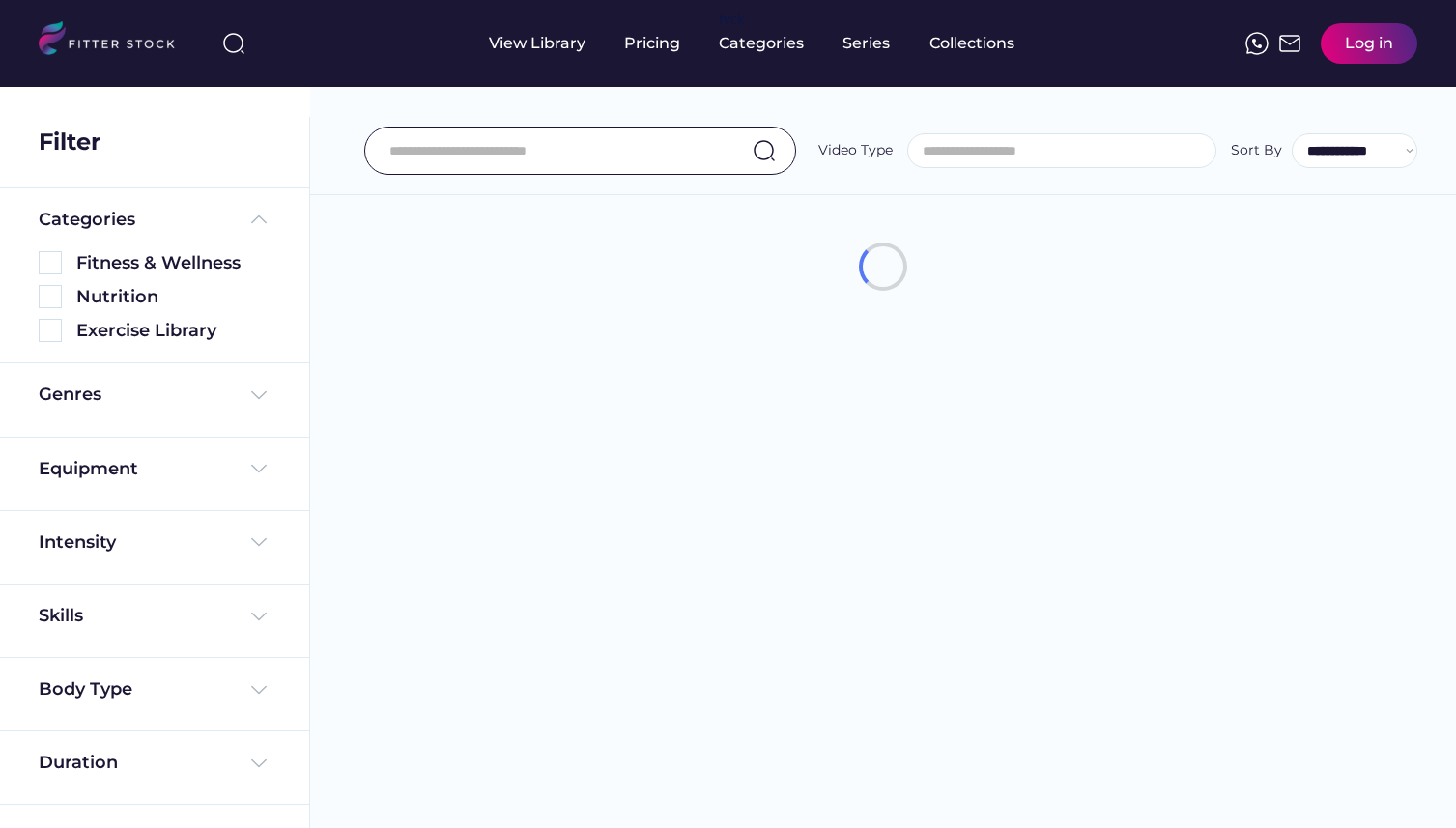 select 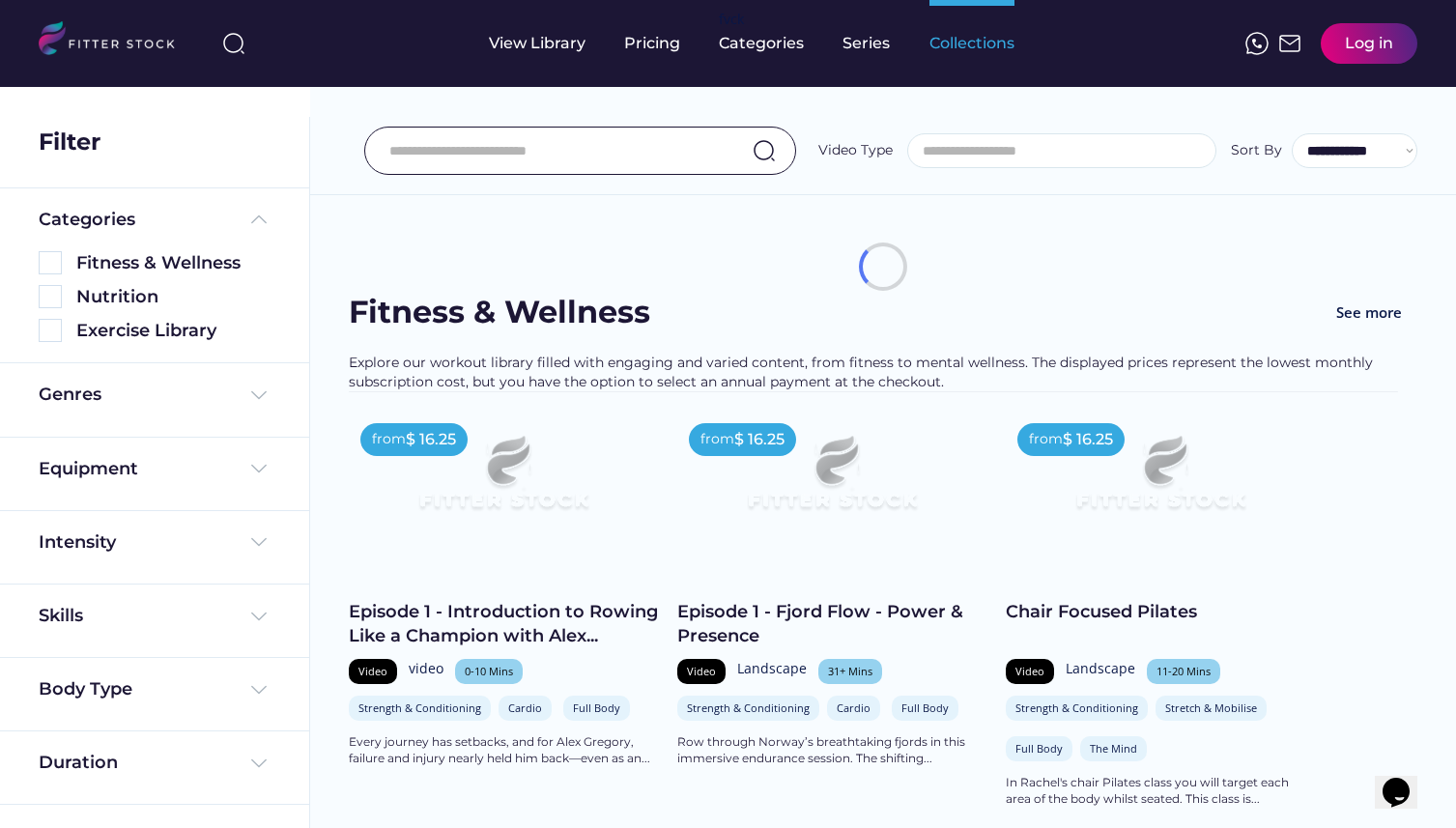 scroll, scrollTop: 0, scrollLeft: 0, axis: both 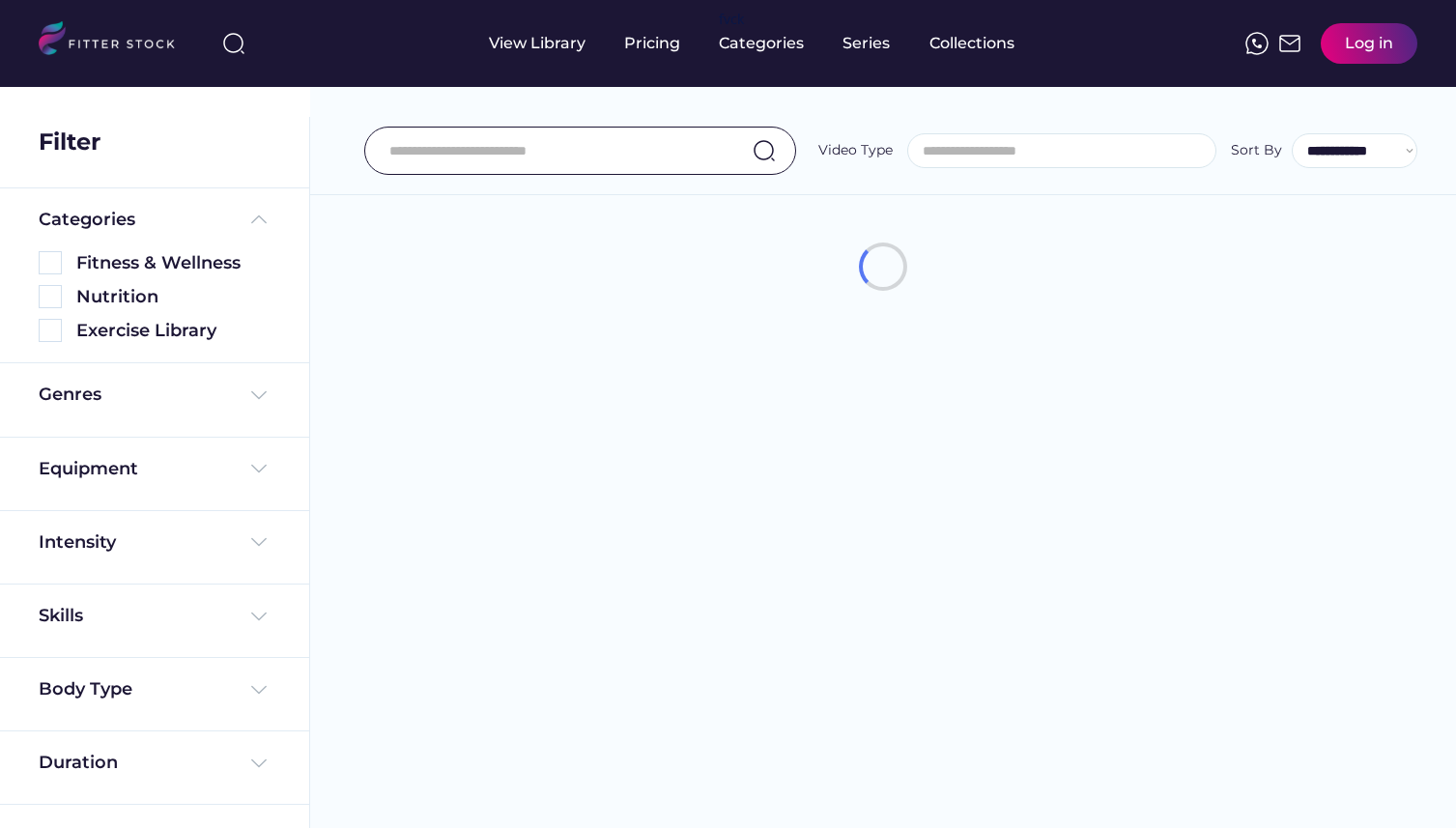 select 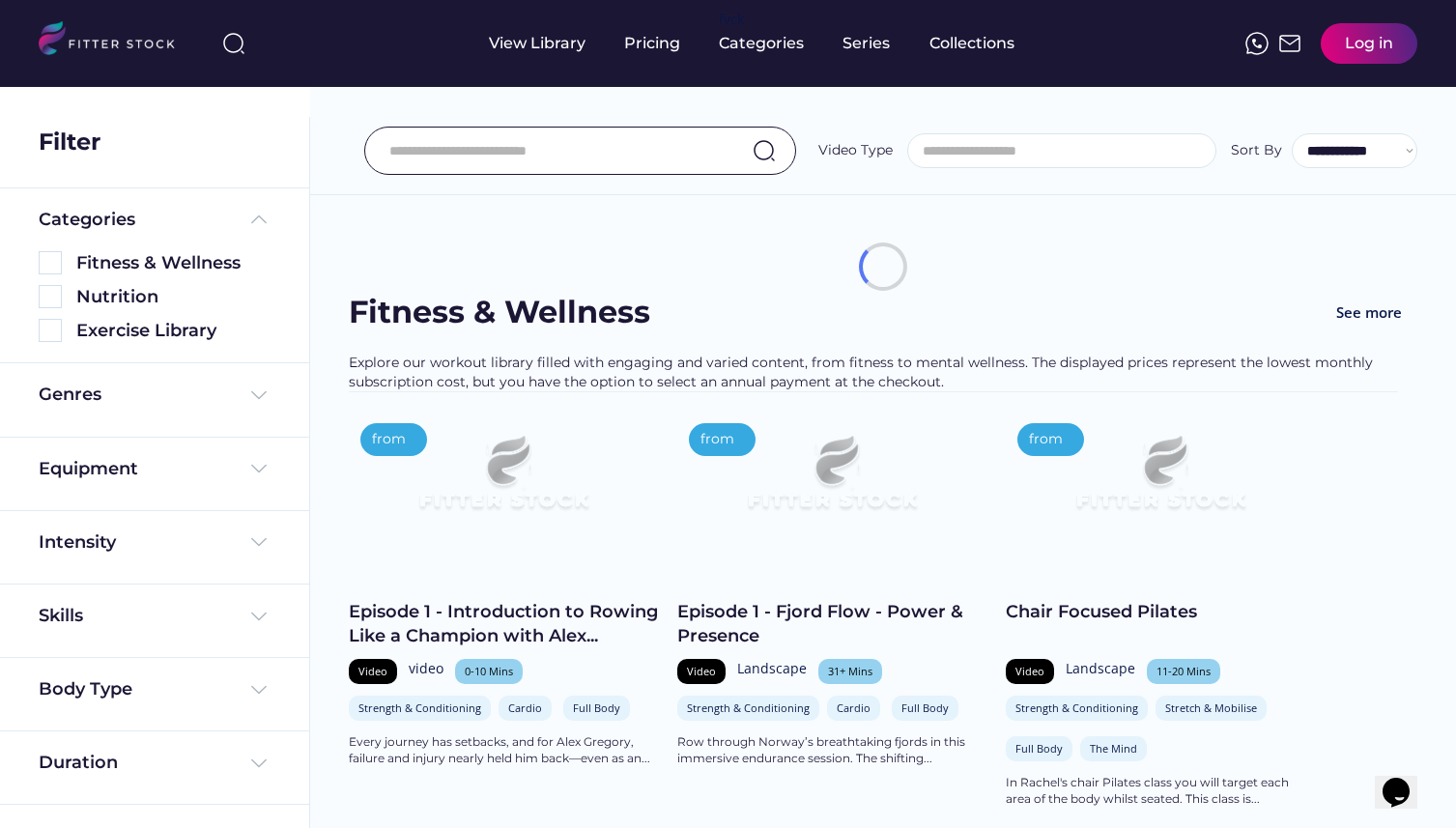 scroll, scrollTop: 0, scrollLeft: 0, axis: both 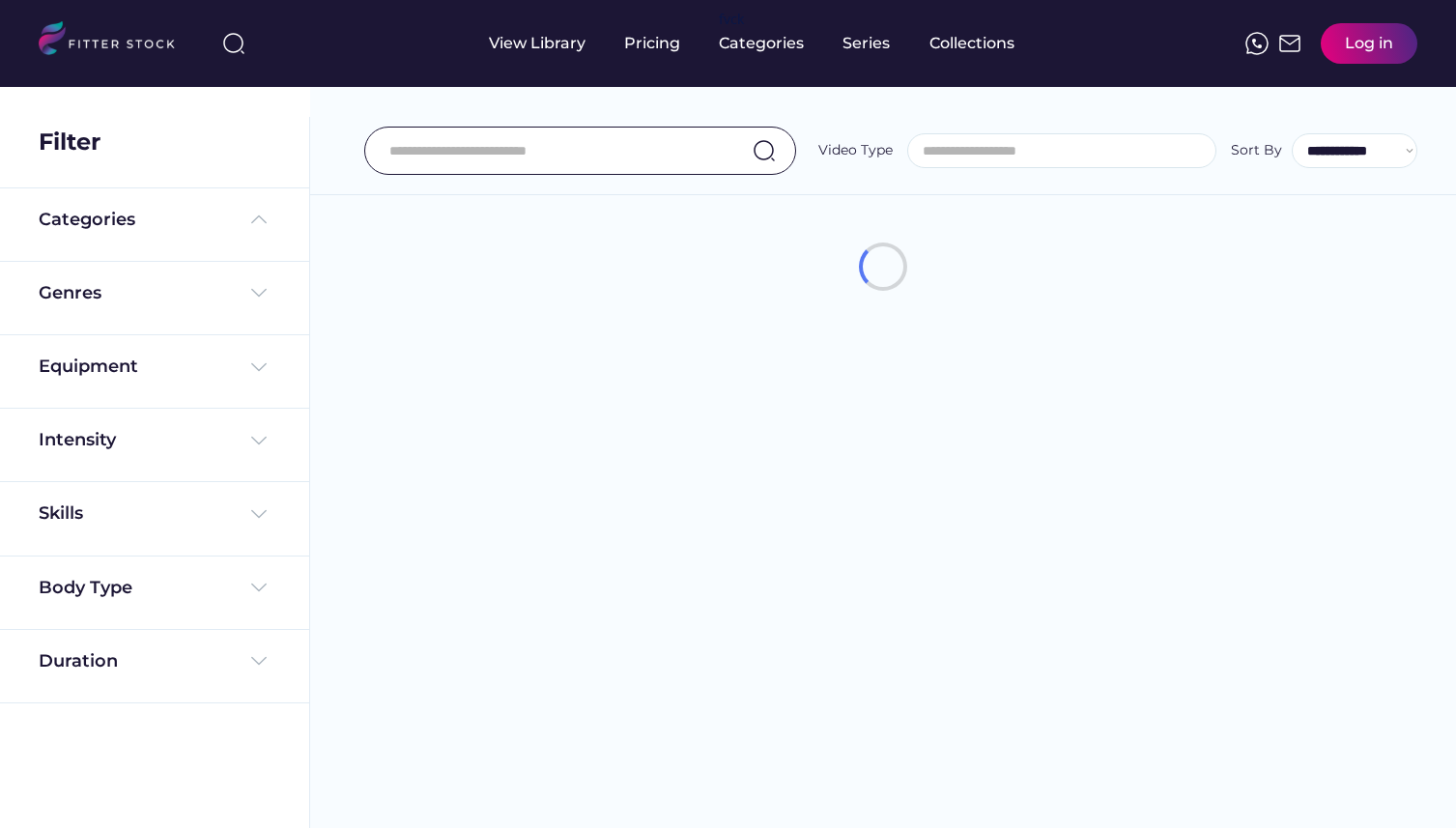 select 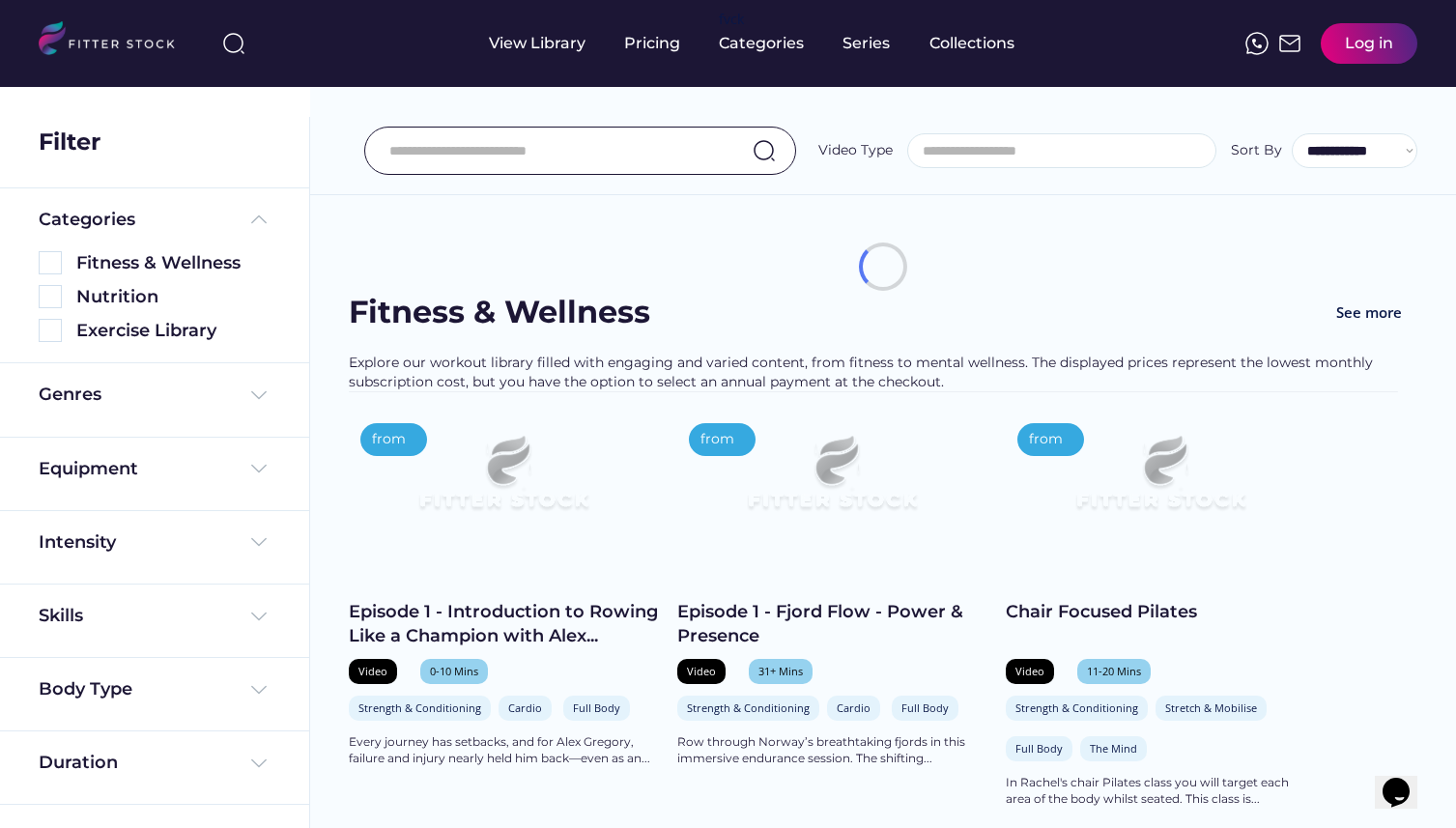 scroll, scrollTop: 0, scrollLeft: 0, axis: both 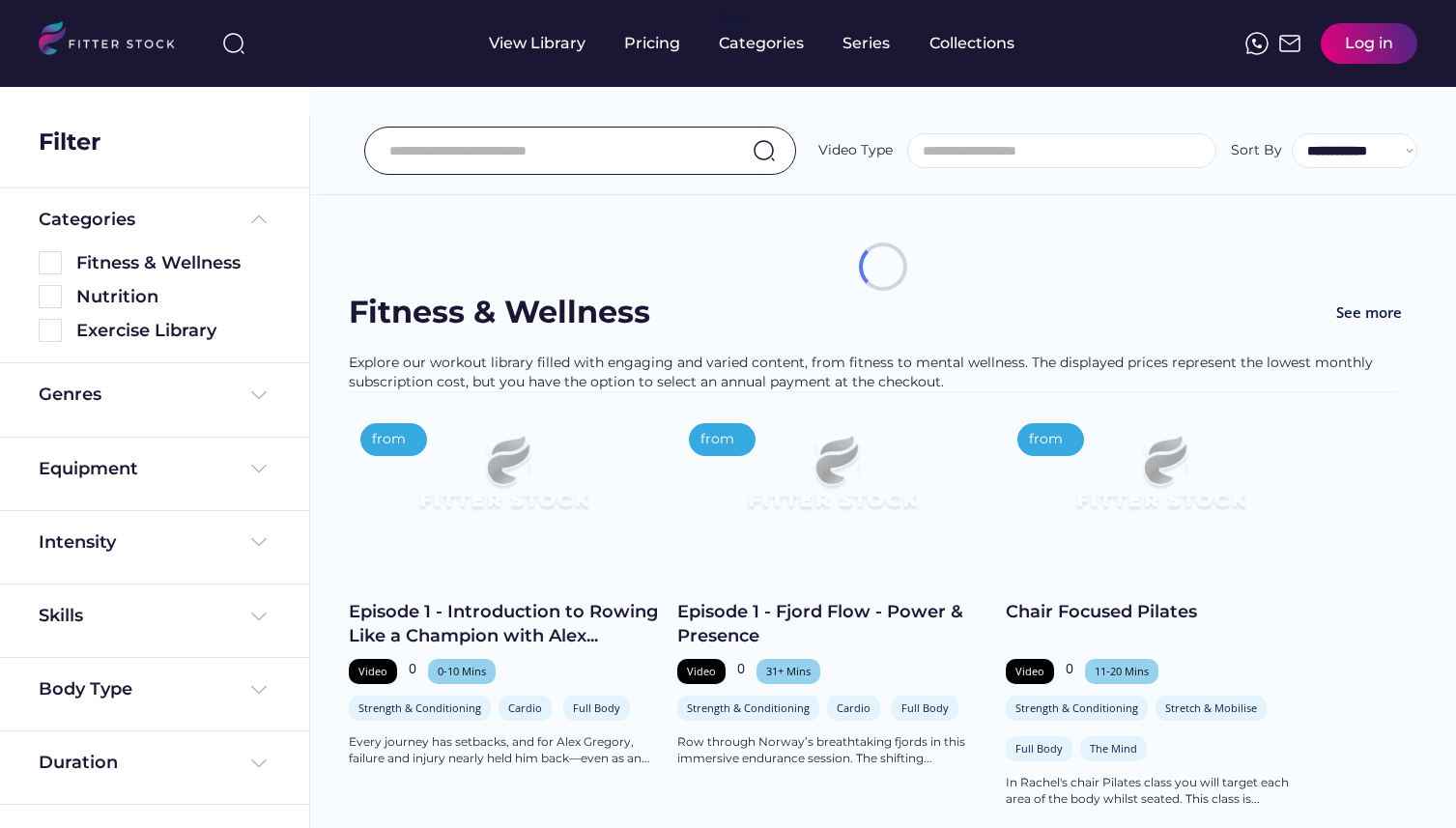 select 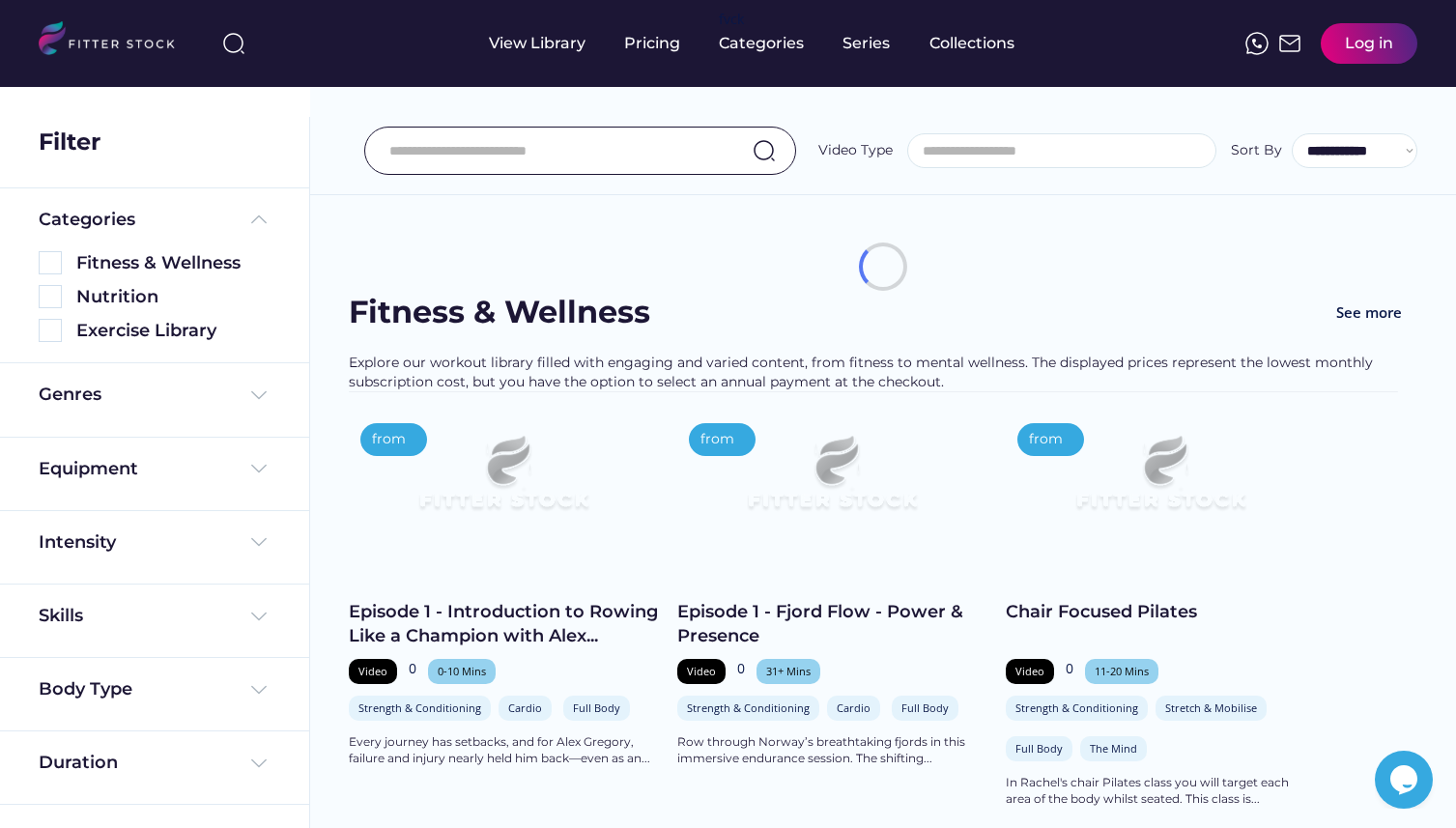 scroll, scrollTop: 0, scrollLeft: 0, axis: both 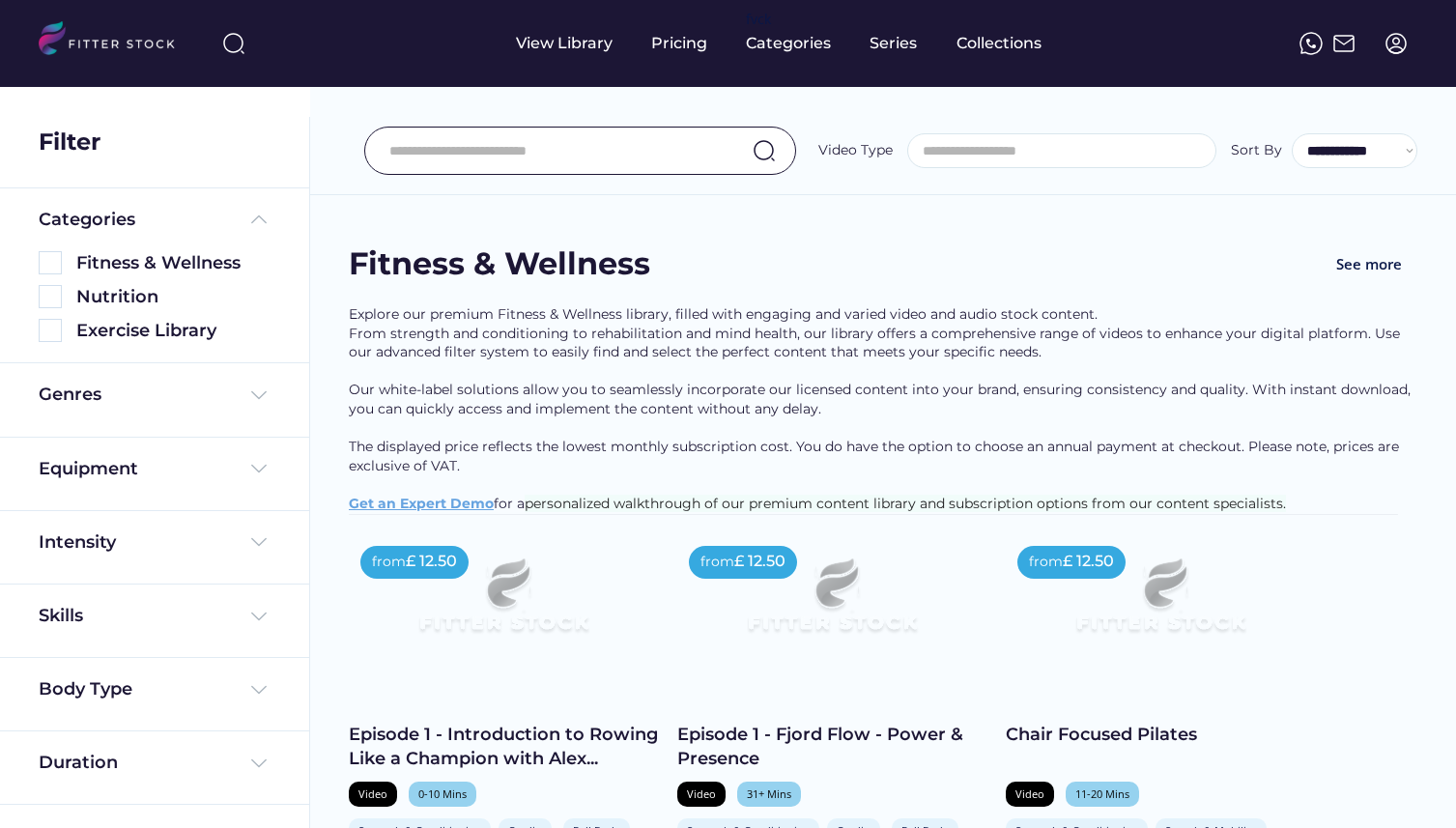 select 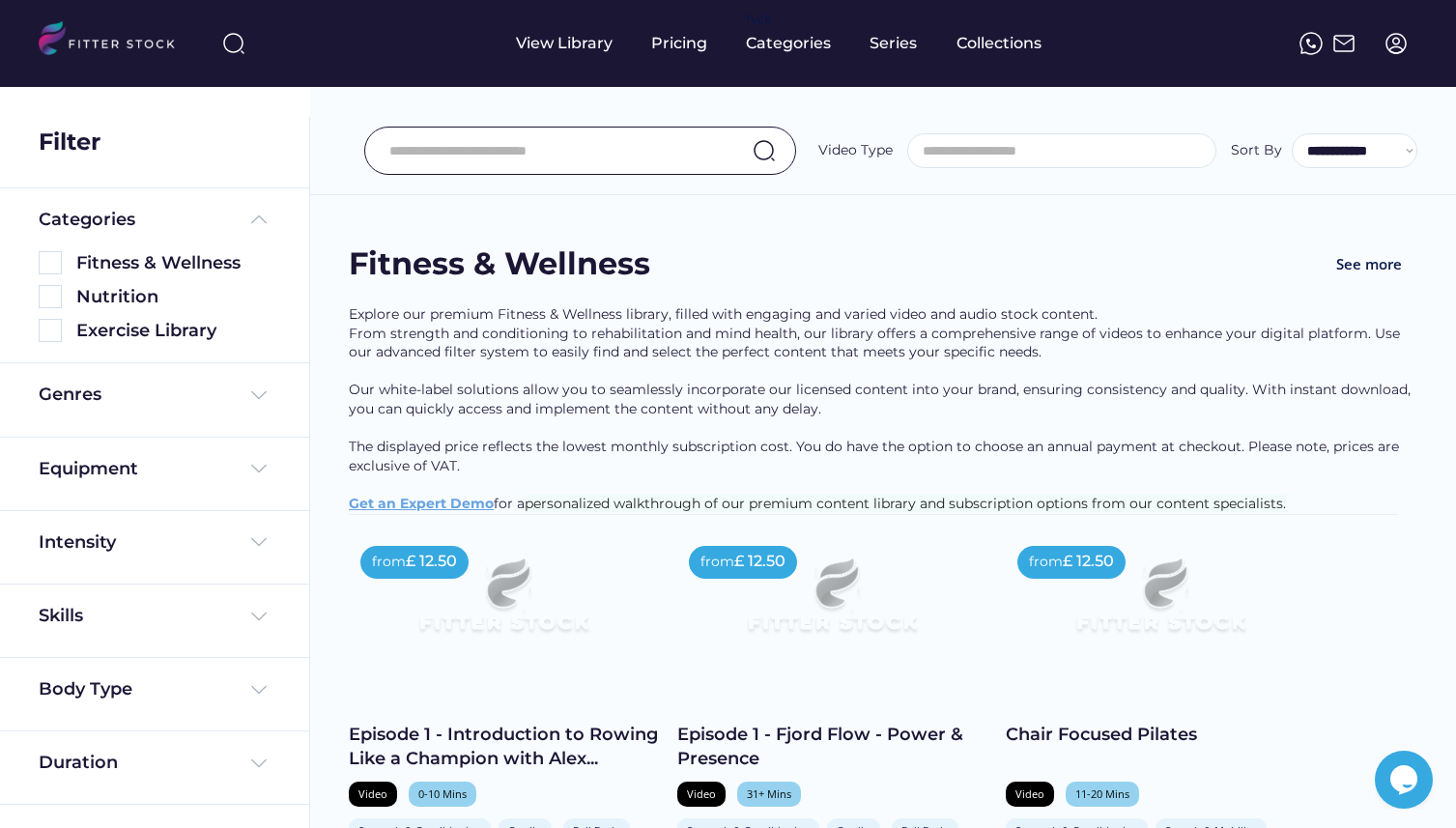 scroll, scrollTop: 0, scrollLeft: 0, axis: both 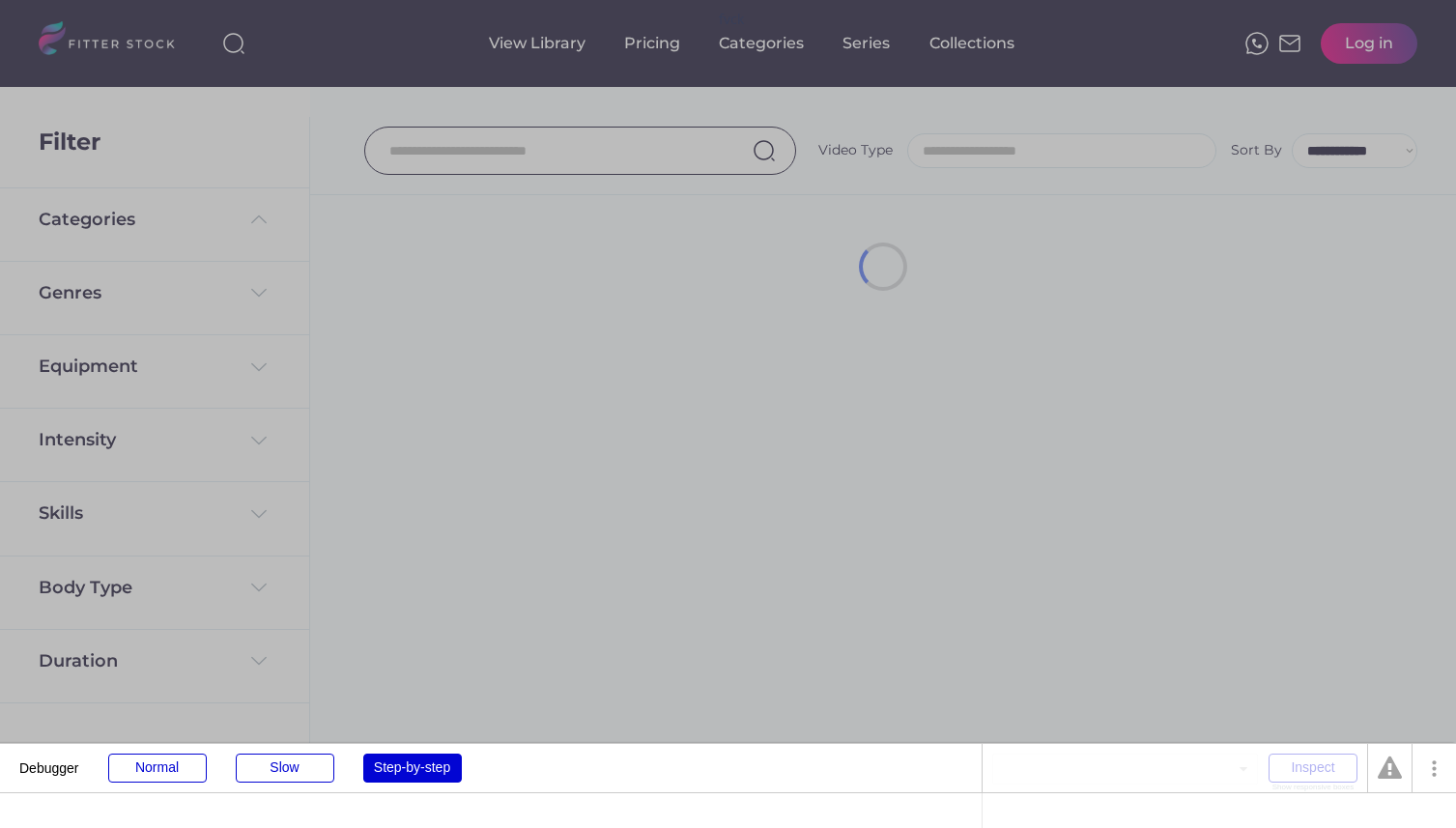 select 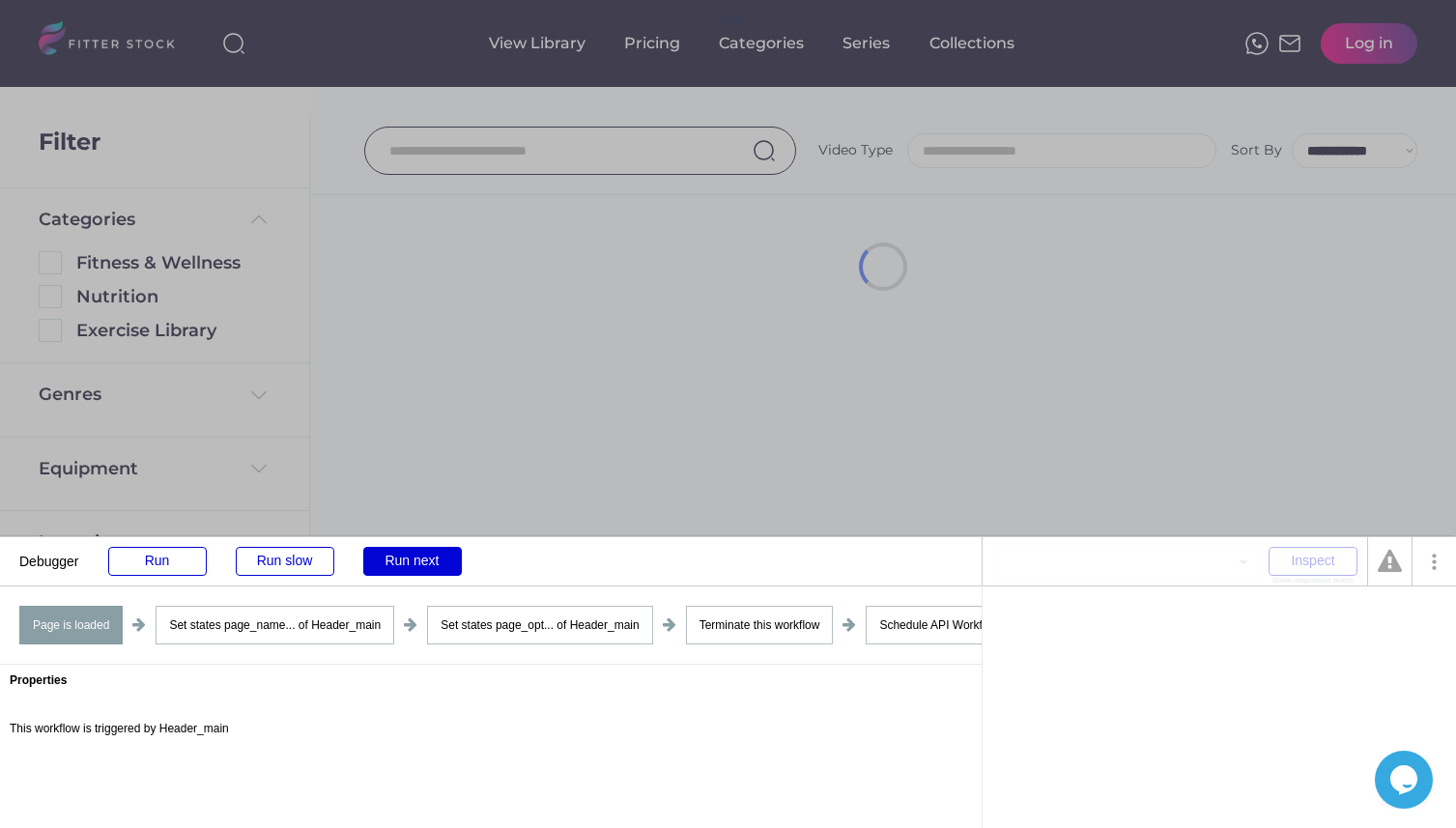 scroll, scrollTop: 0, scrollLeft: 0, axis: both 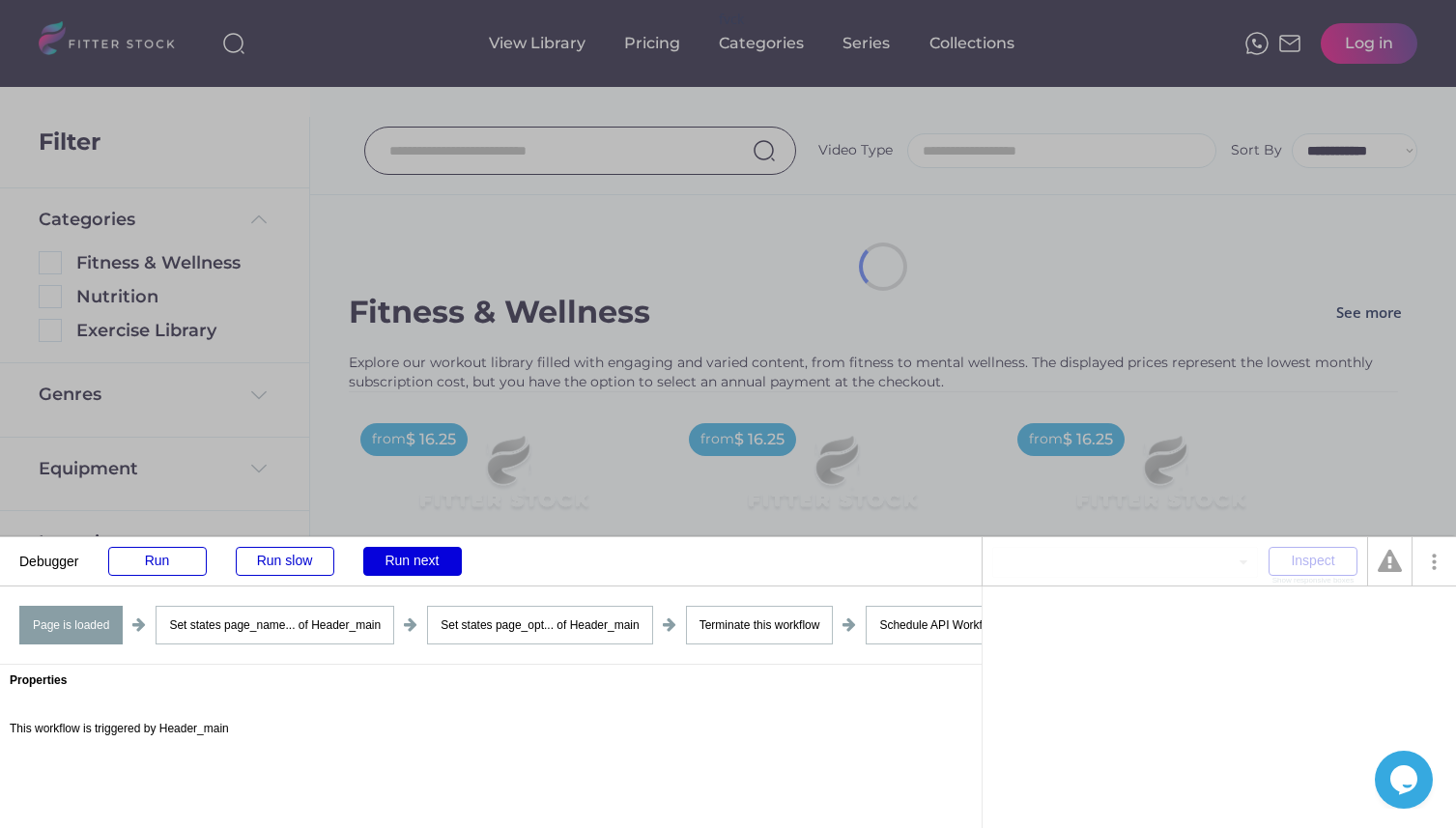 click on "Run next" at bounding box center (413, 561) 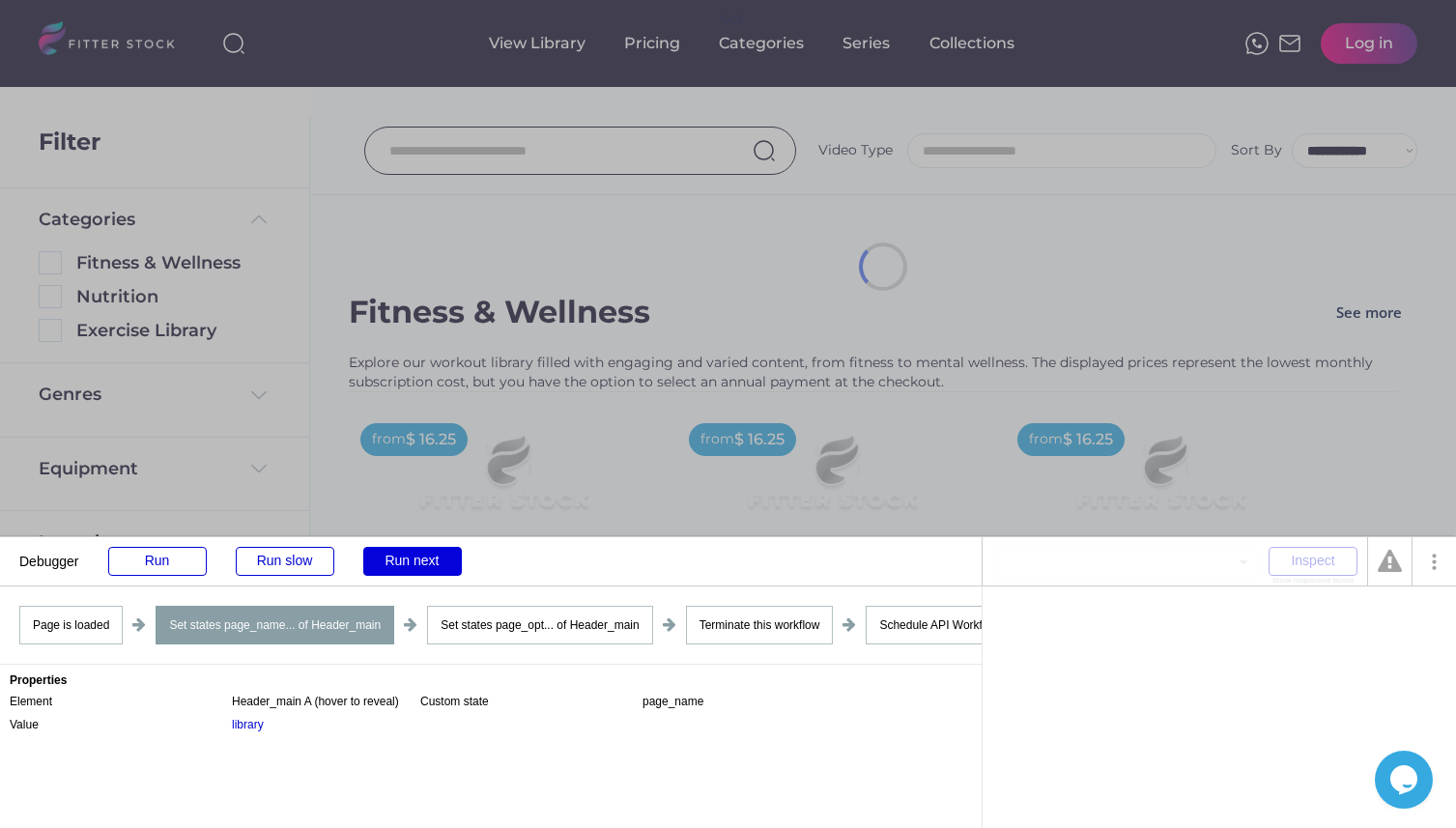 click on "Run next" at bounding box center (413, 561) 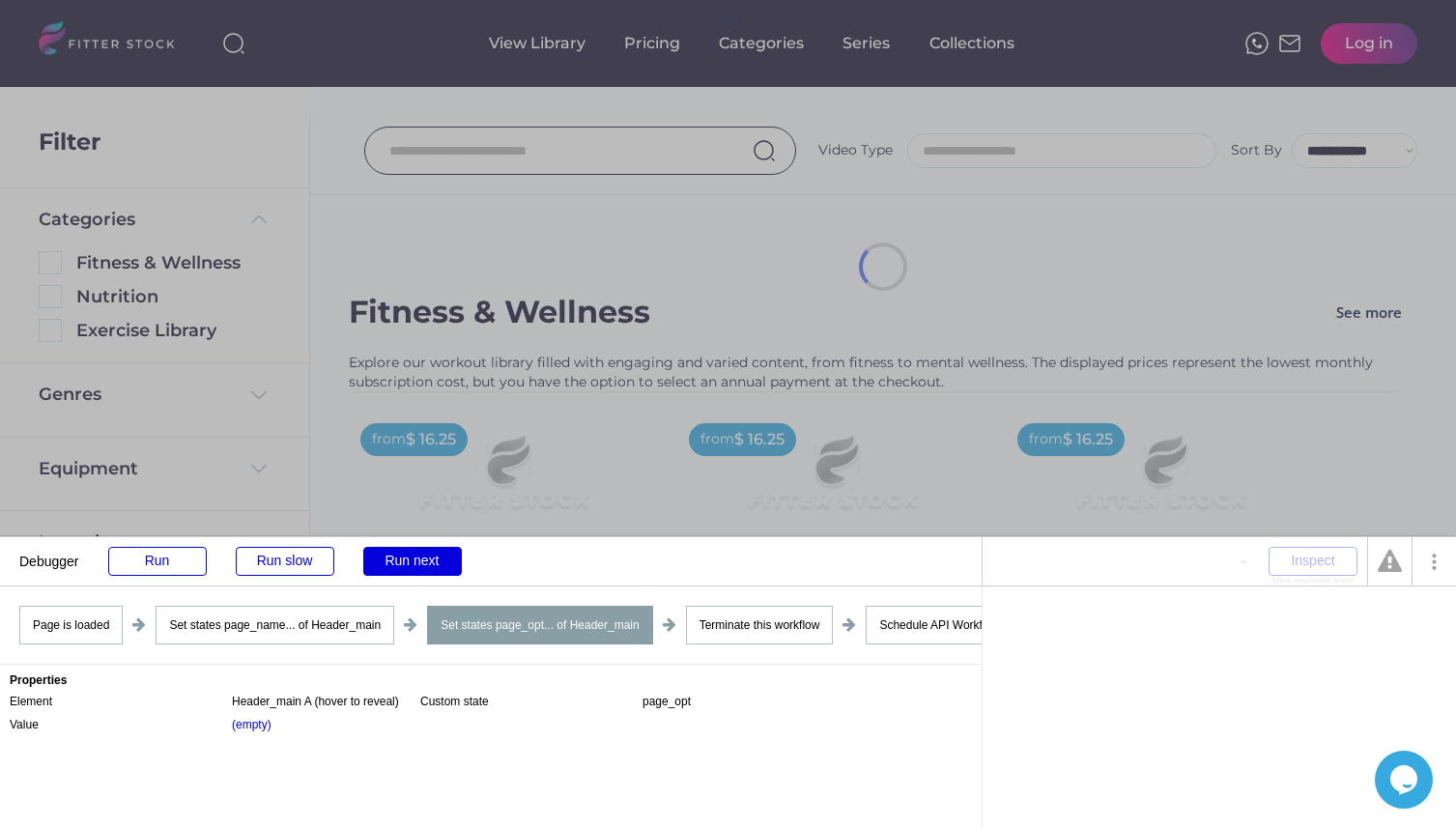 click on "Run next" at bounding box center (413, 561) 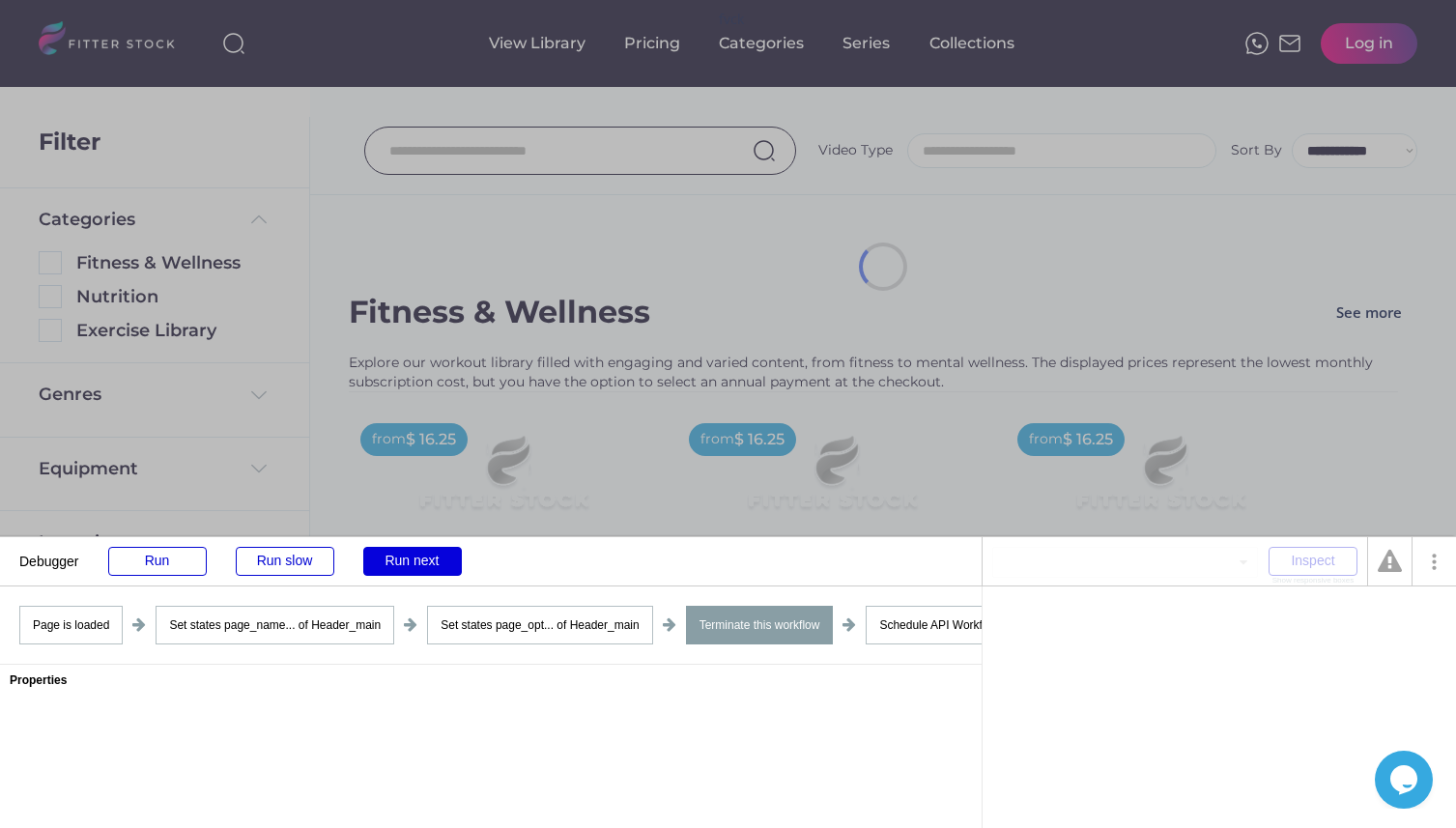 click on "Run next" at bounding box center [413, 561] 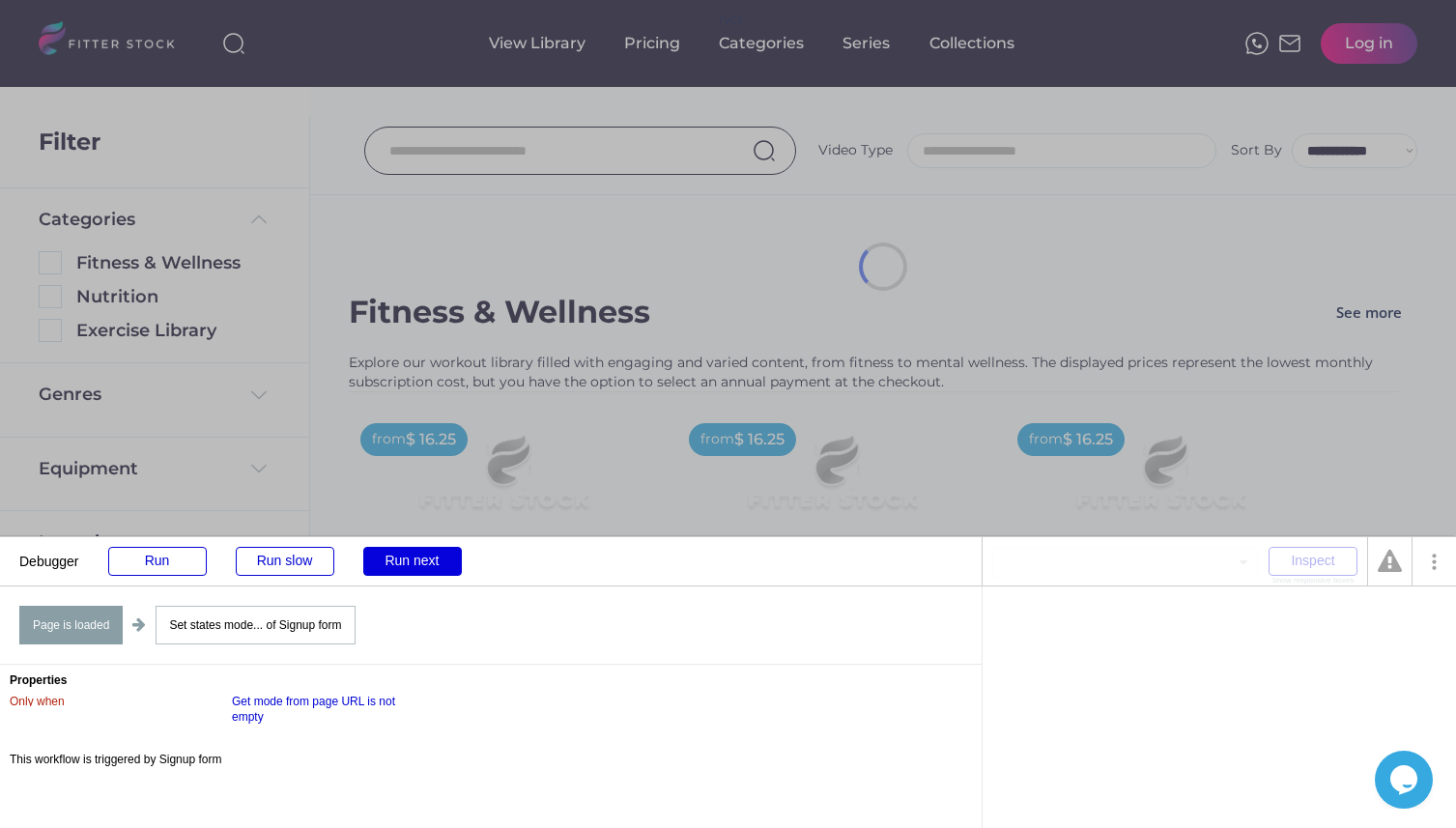 click on "Run next" at bounding box center [413, 561] 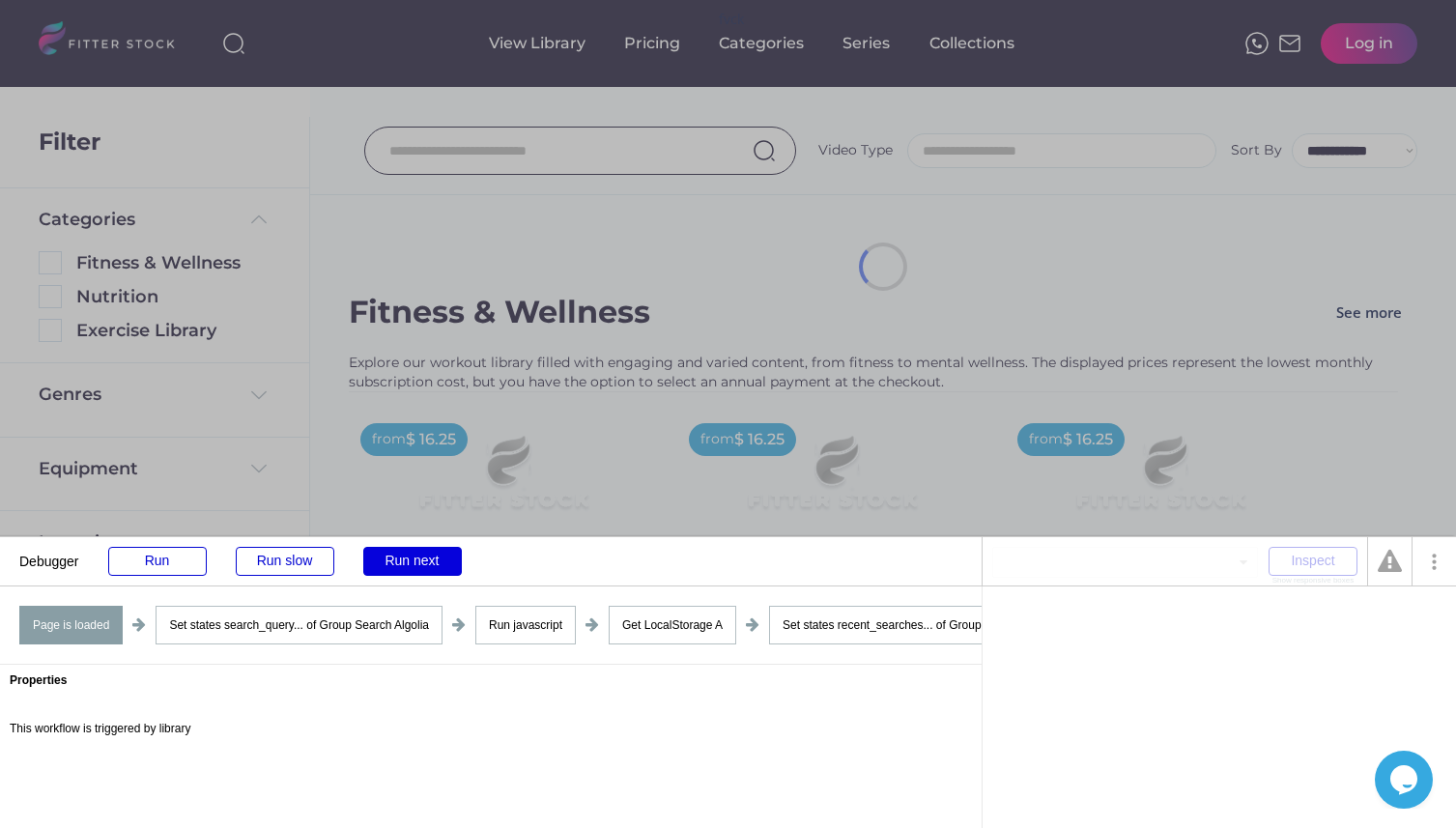 click on "Run next" at bounding box center [413, 561] 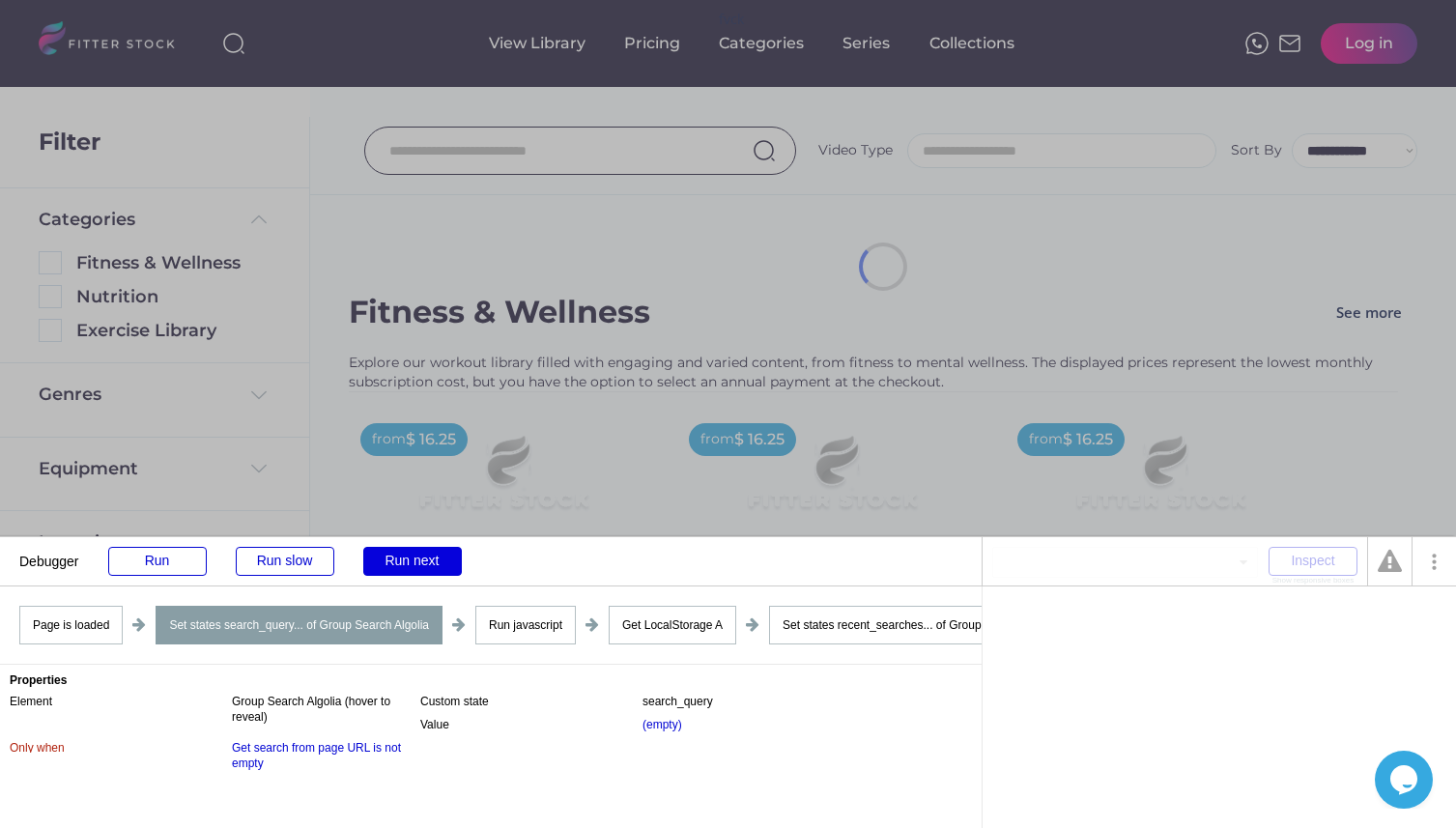 click on "Run next" at bounding box center [413, 561] 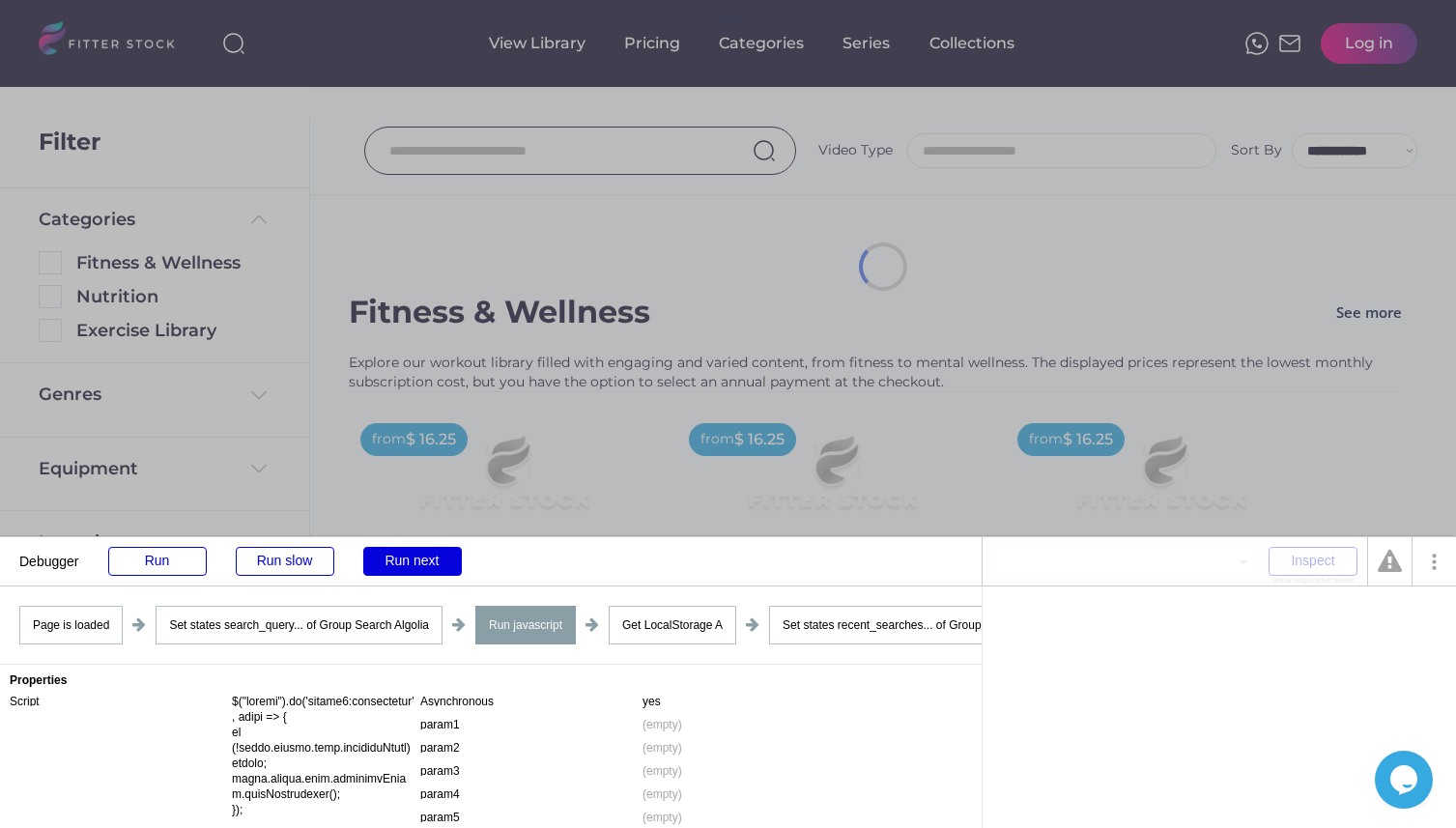 click on "Run next" at bounding box center (413, 561) 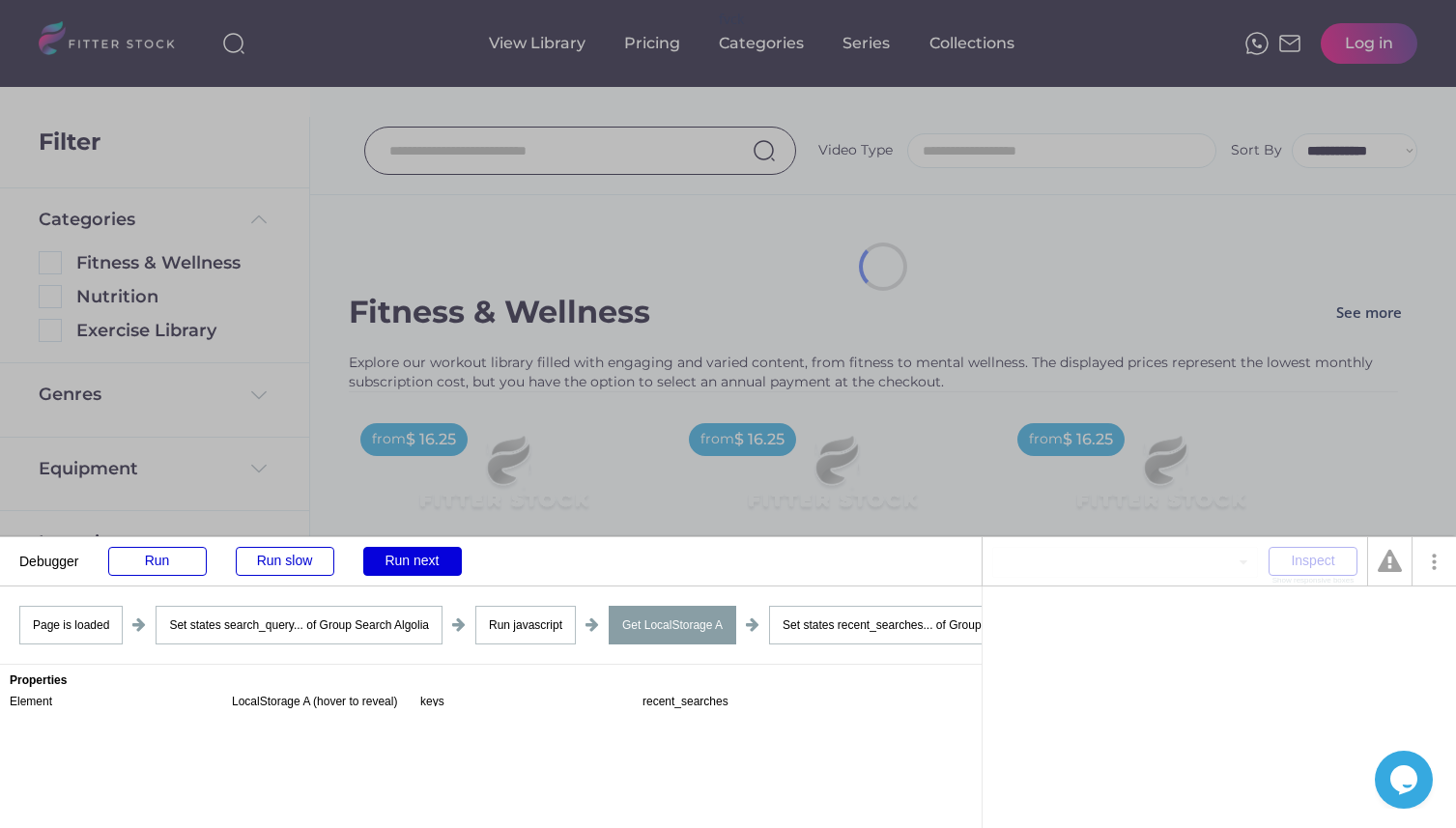 click on "Run next" at bounding box center [413, 561] 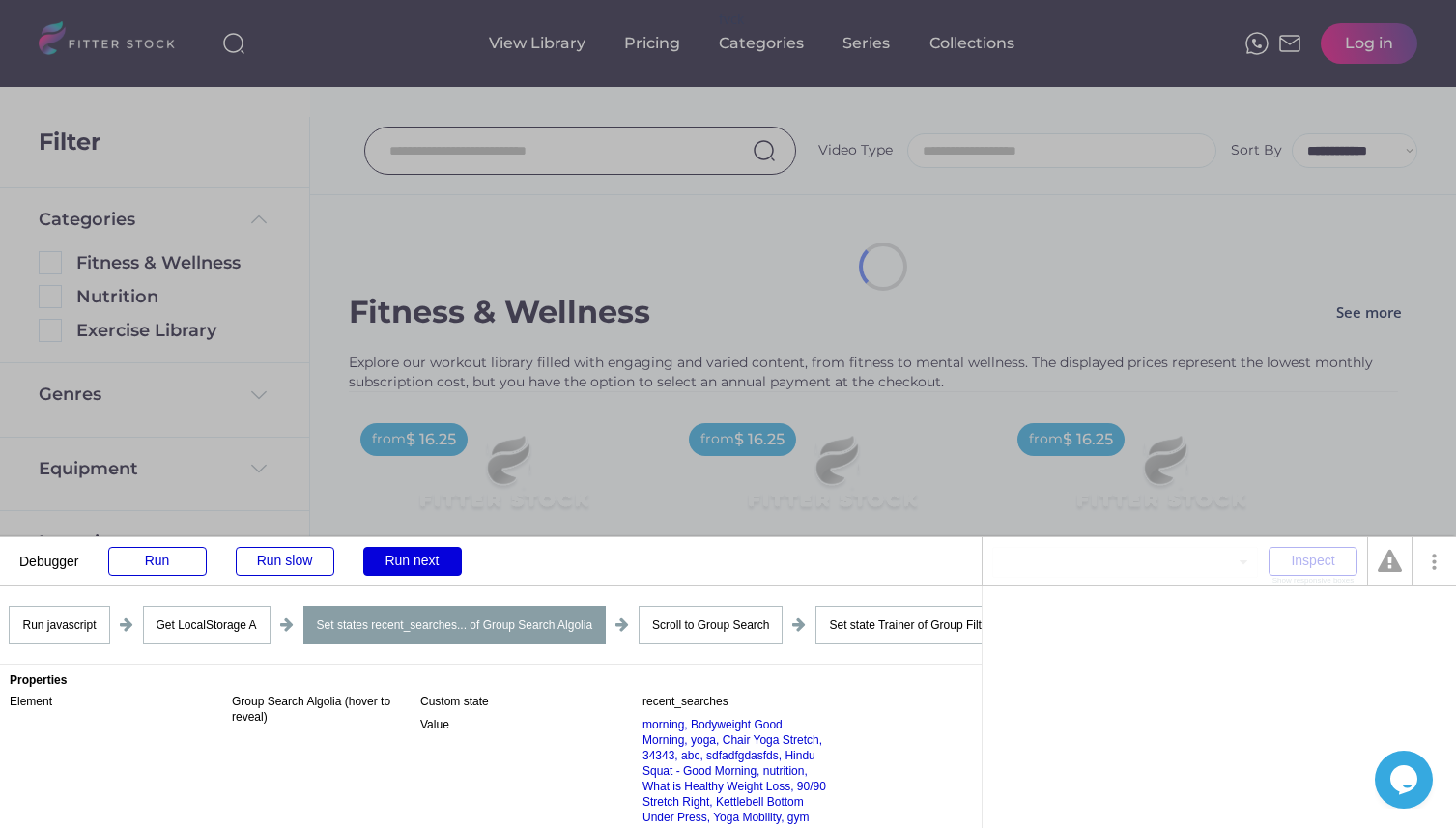 click on "Run next" at bounding box center (413, 561) 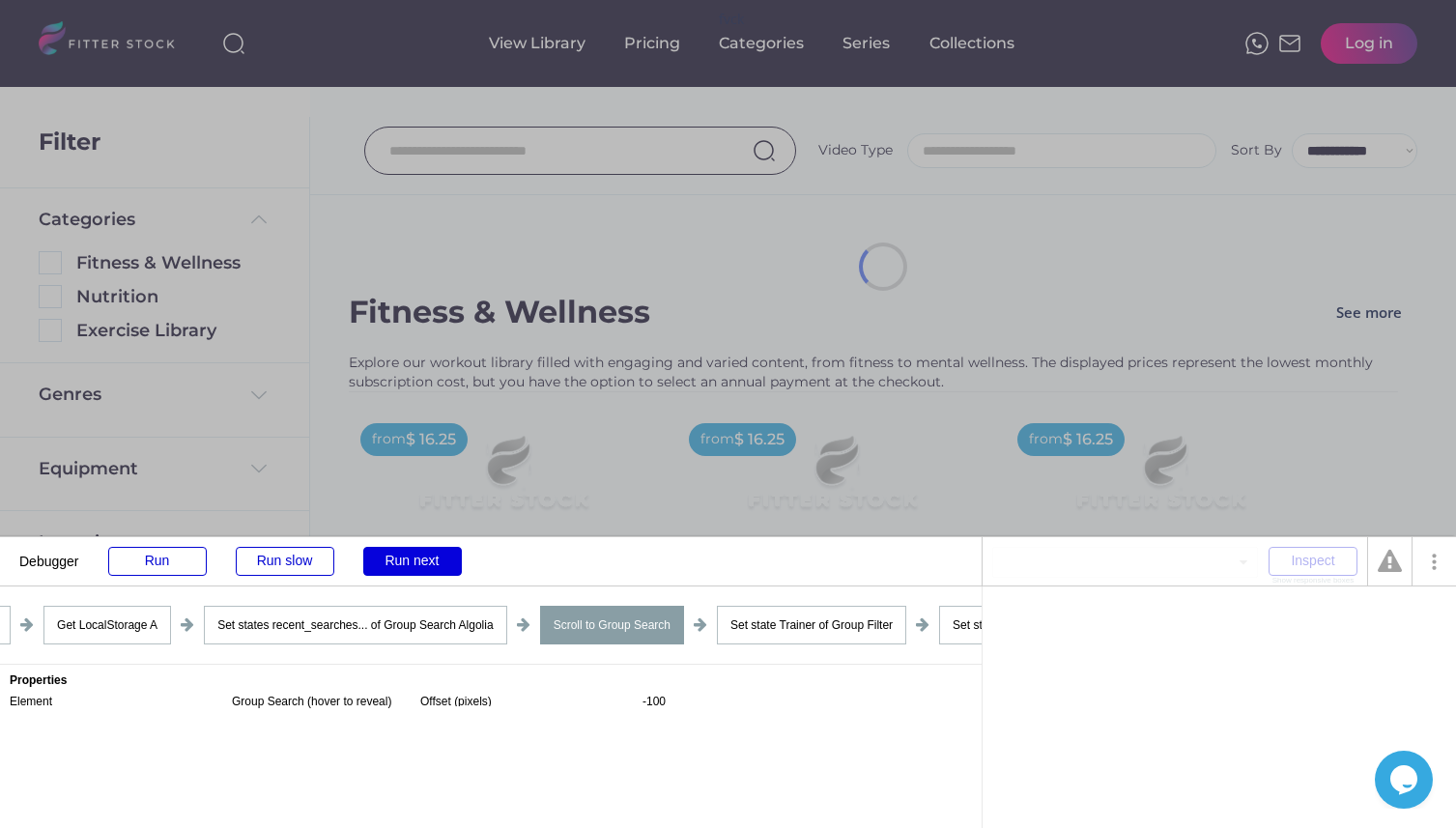 click on "Run next" at bounding box center [413, 561] 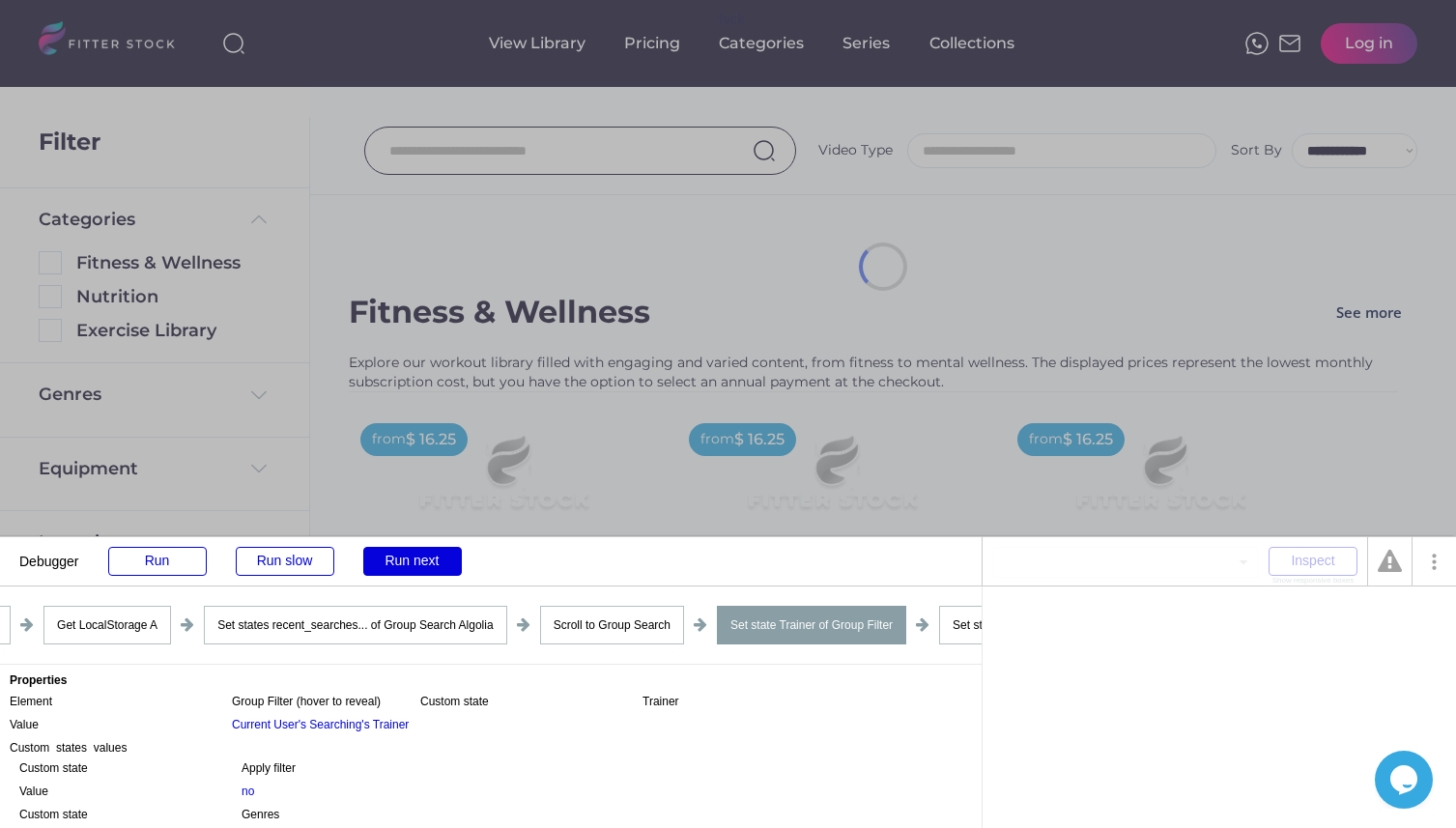 click on "Run next" at bounding box center [413, 561] 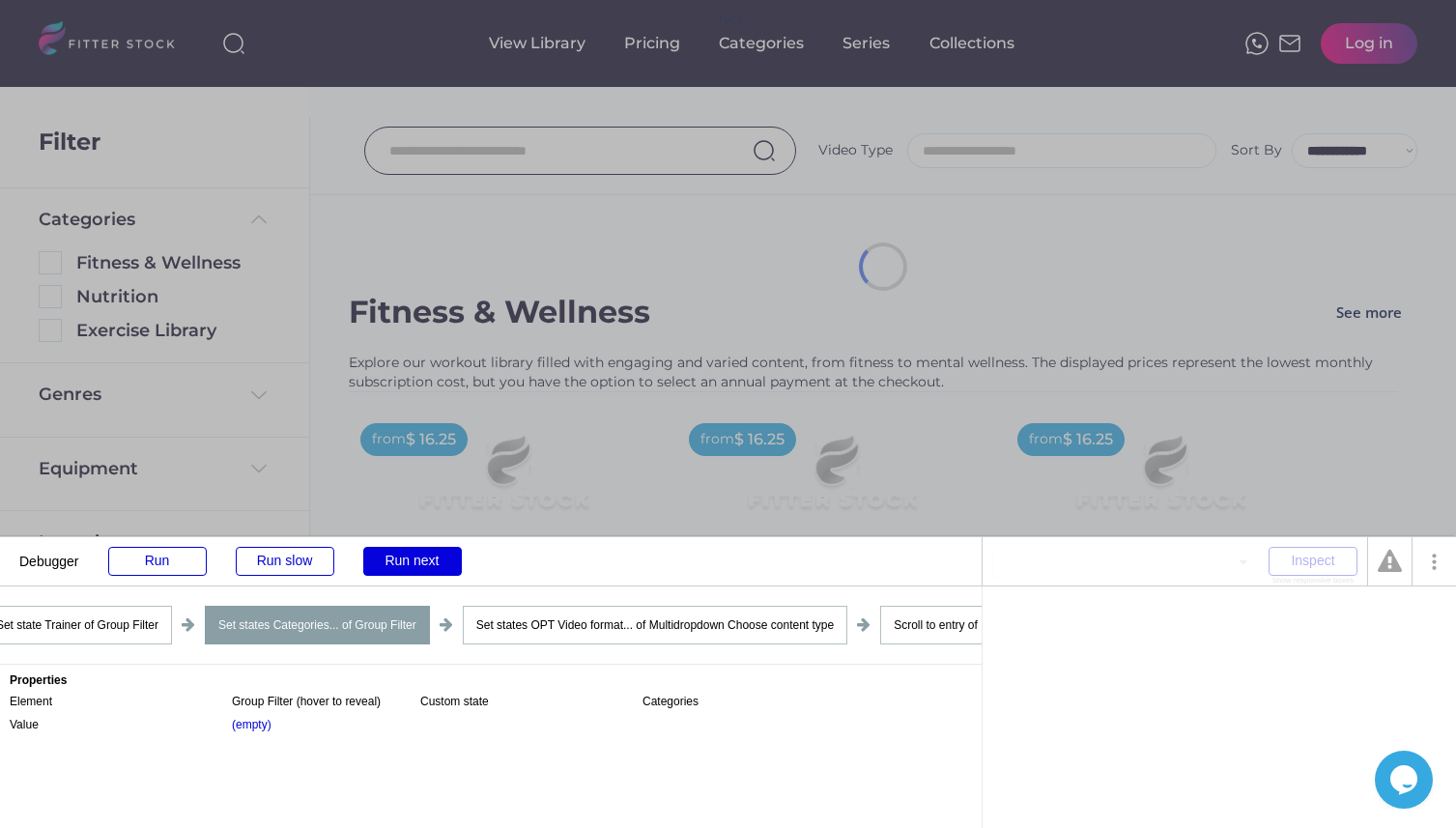 click on "Run next" at bounding box center [413, 561] 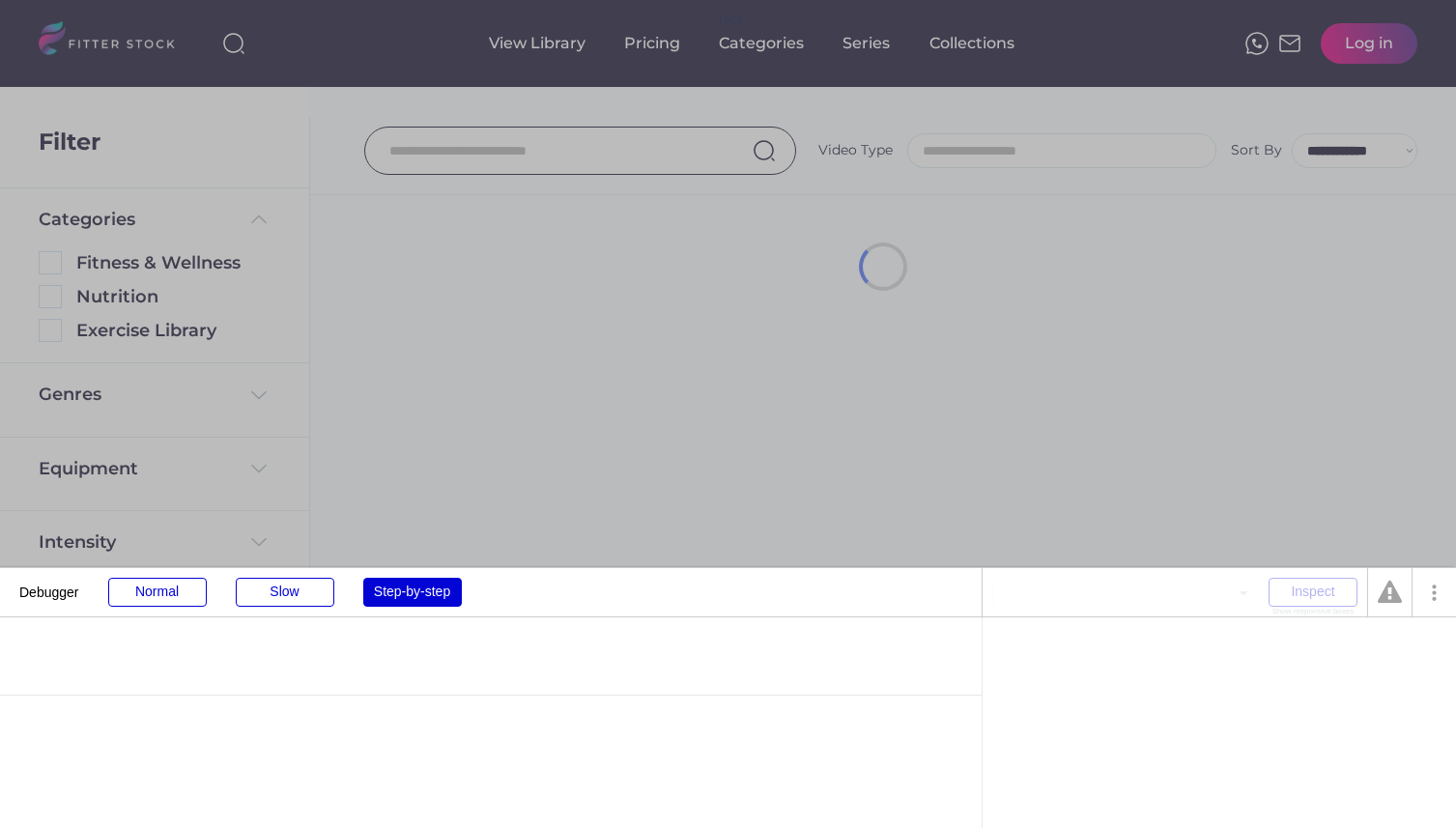 select 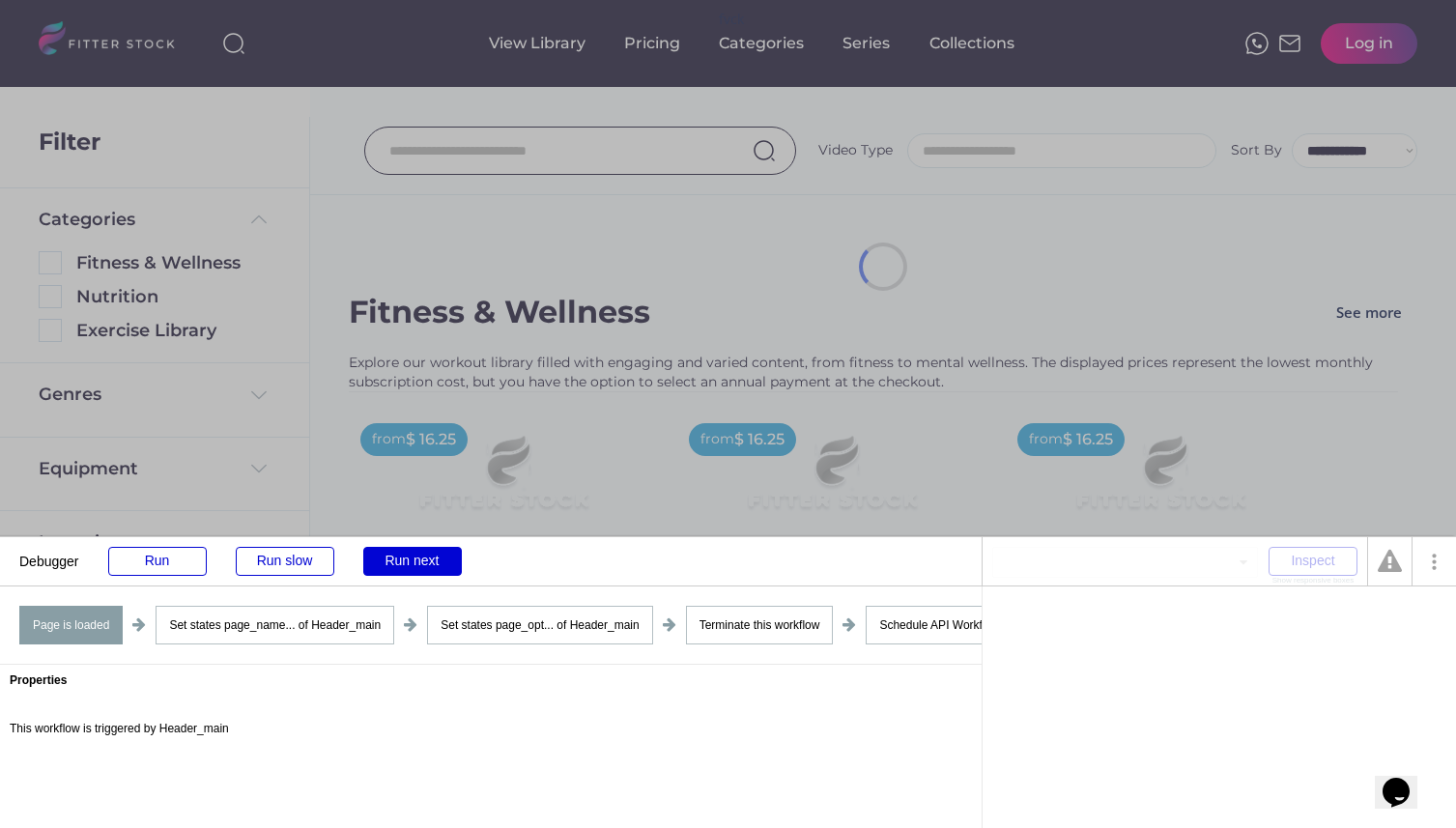 scroll, scrollTop: 0, scrollLeft: 0, axis: both 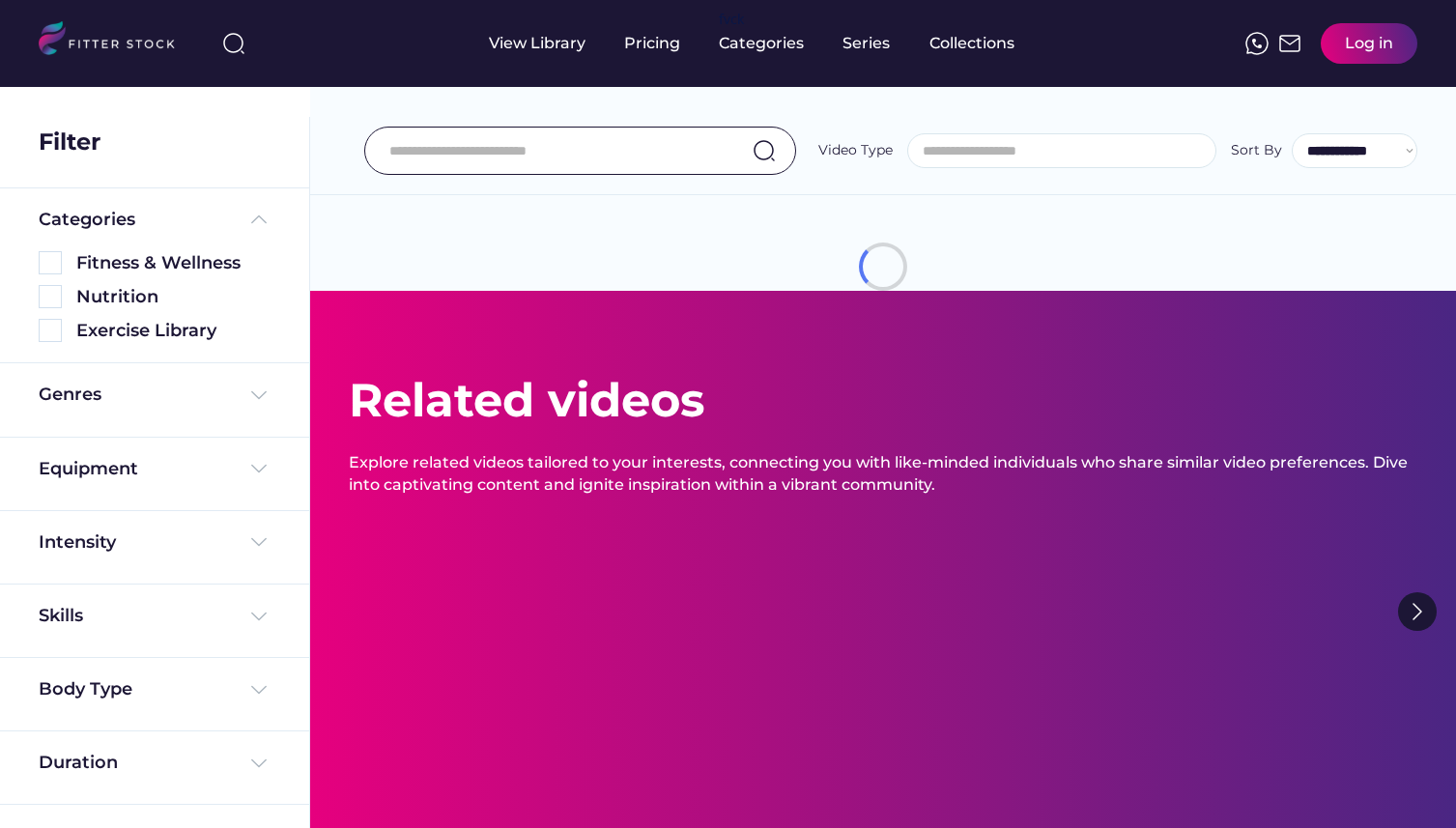 select 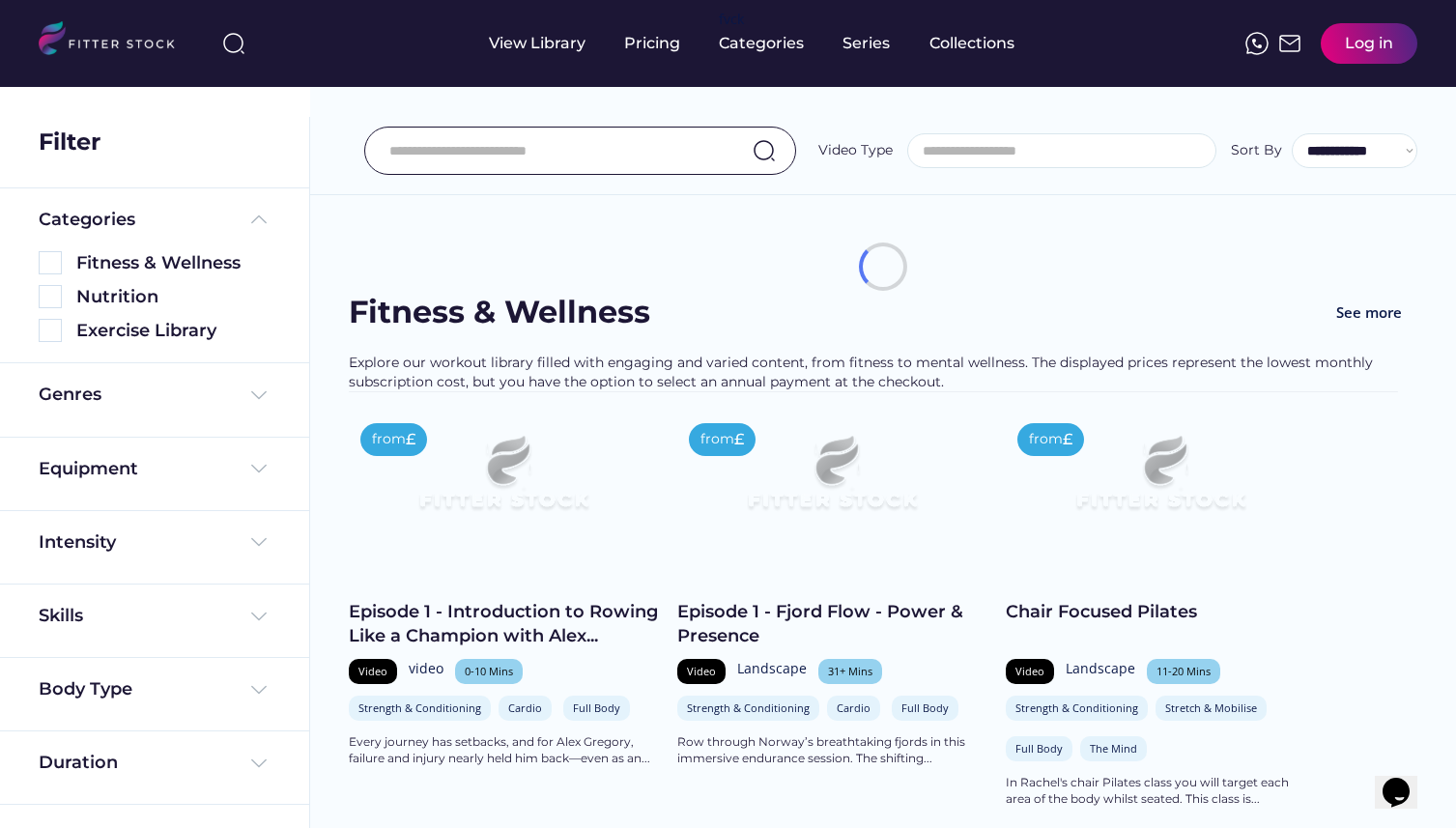 scroll, scrollTop: 0, scrollLeft: 0, axis: both 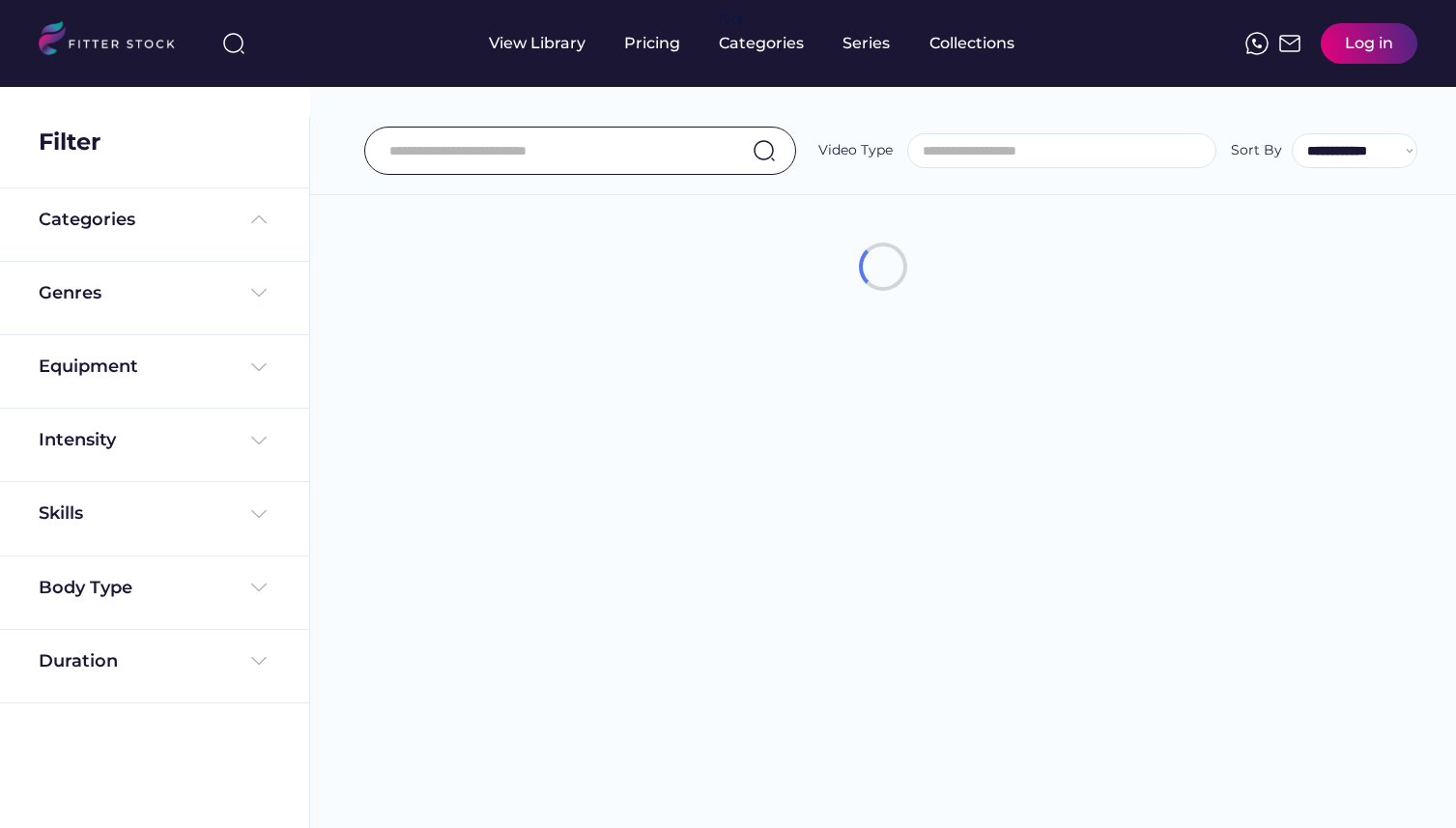 select 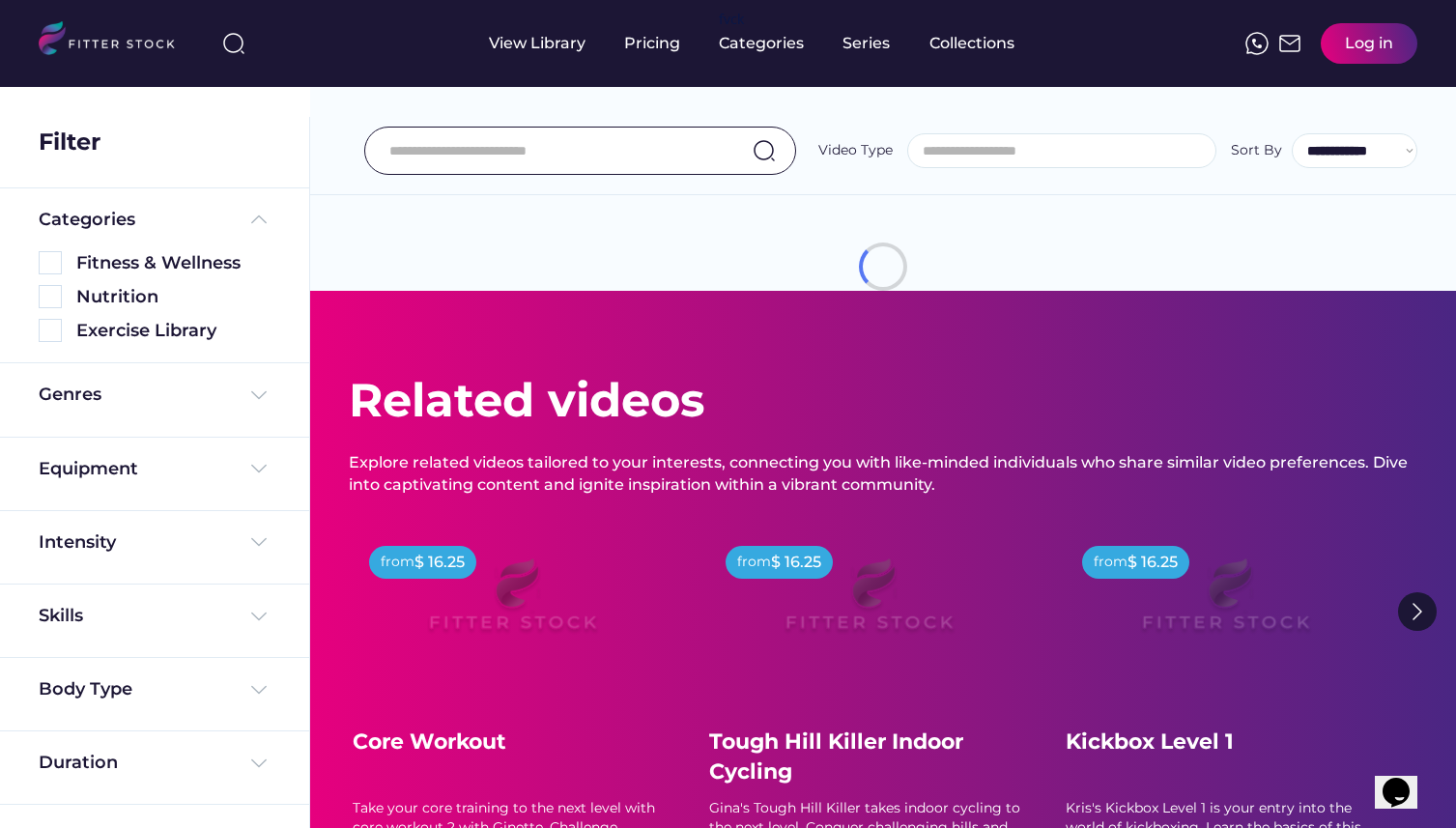 scroll, scrollTop: 0, scrollLeft: 0, axis: both 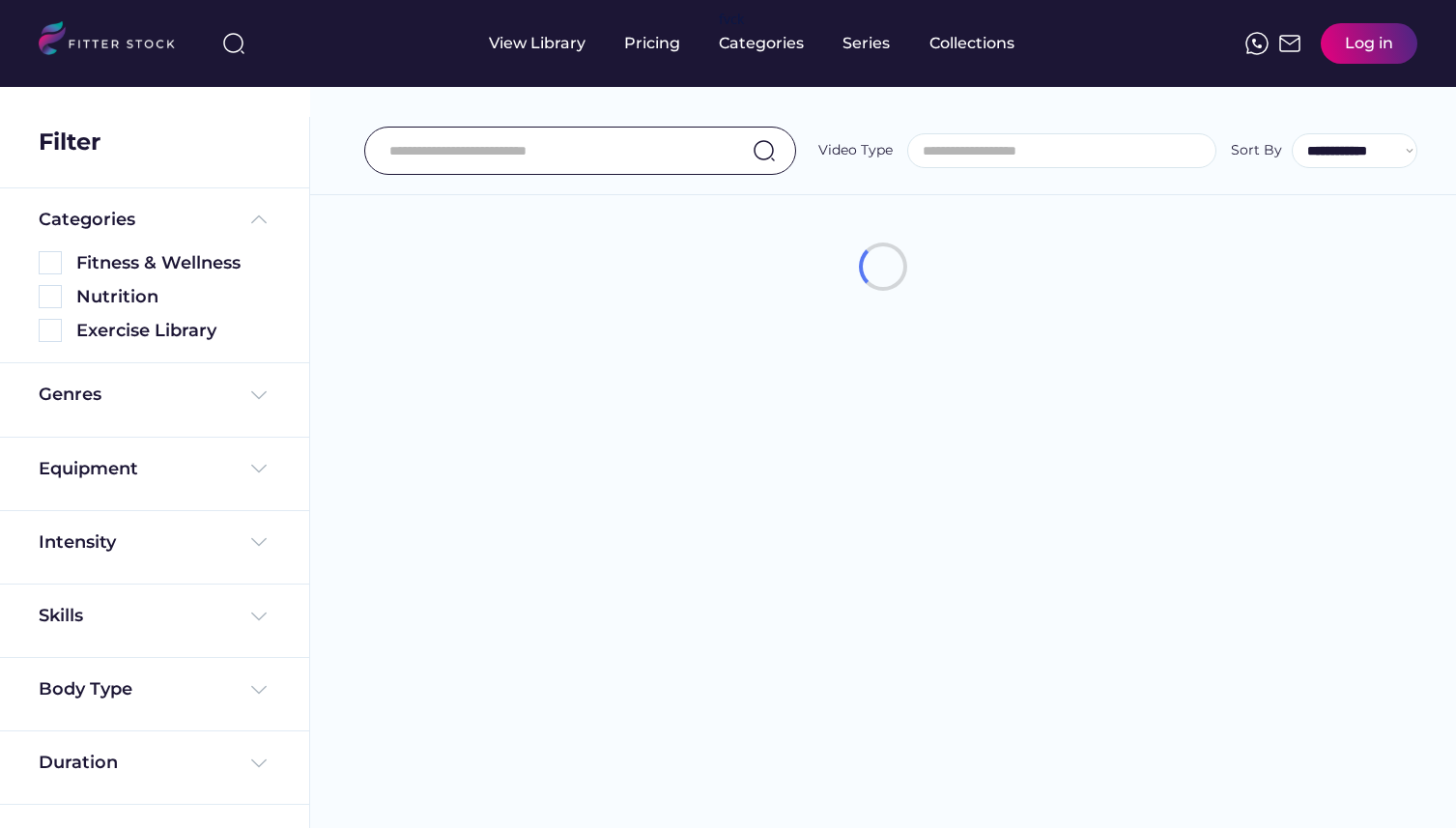 select 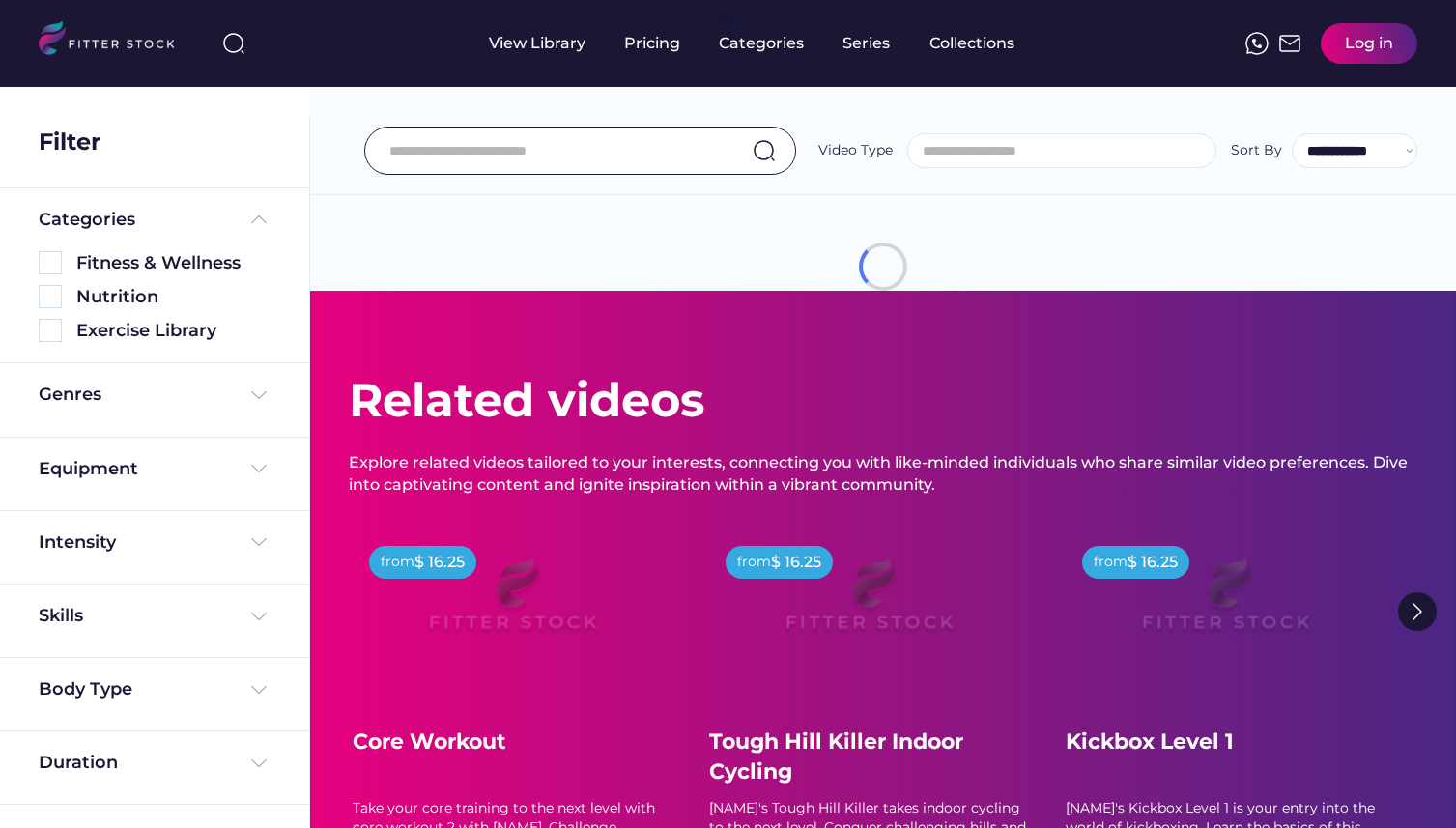 scroll, scrollTop: 0, scrollLeft: 0, axis: both 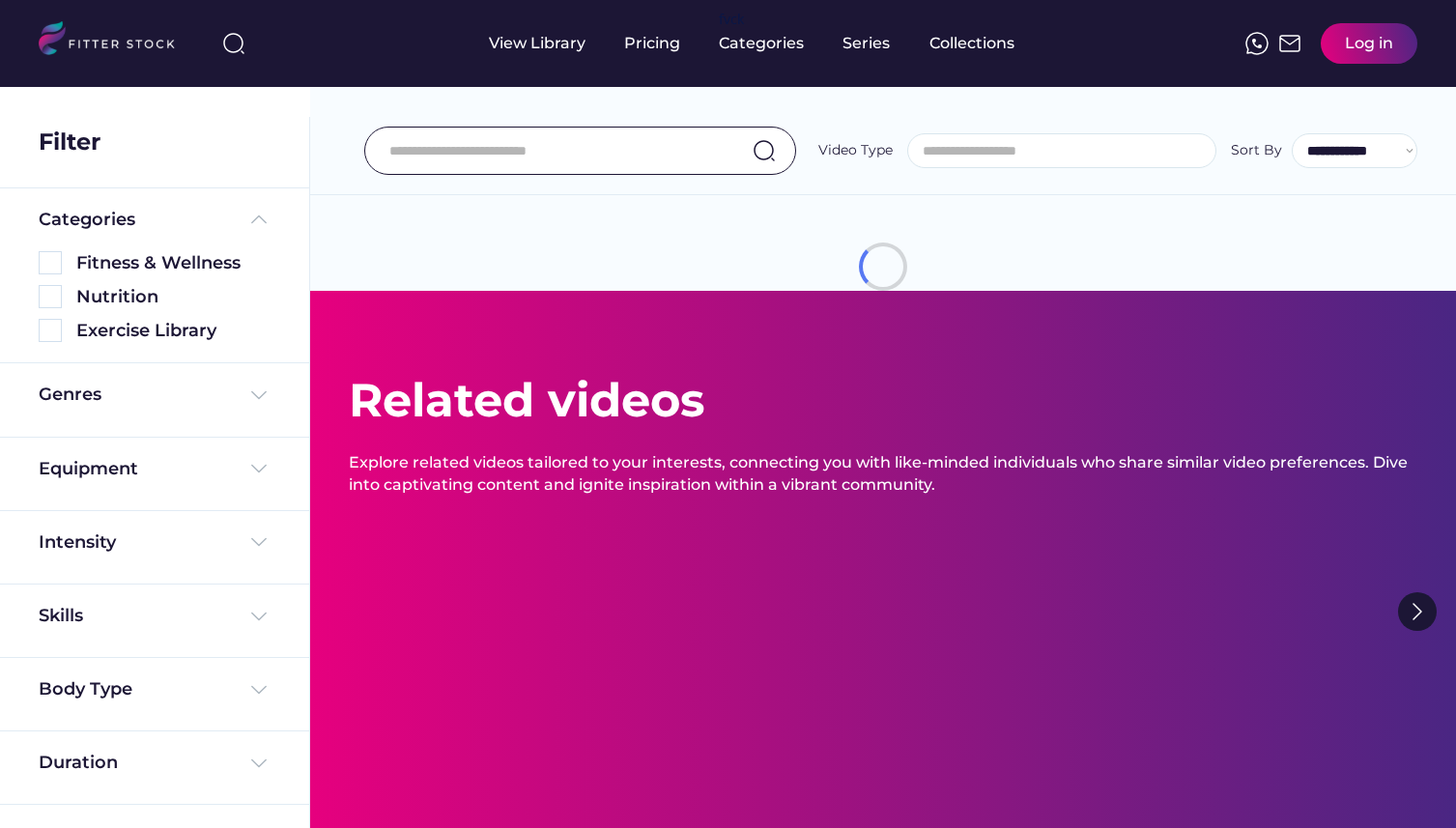 select 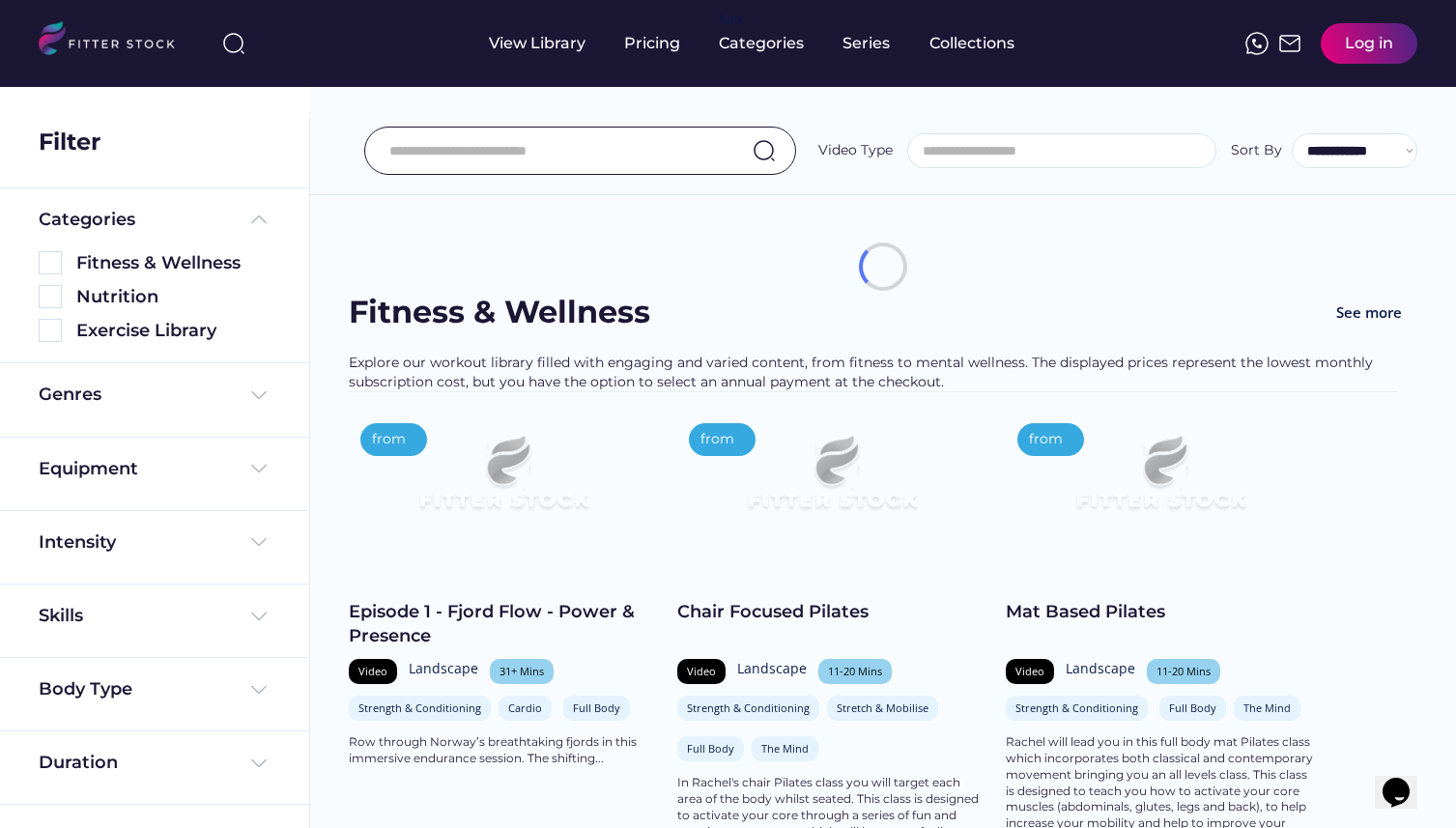 scroll, scrollTop: 0, scrollLeft: 0, axis: both 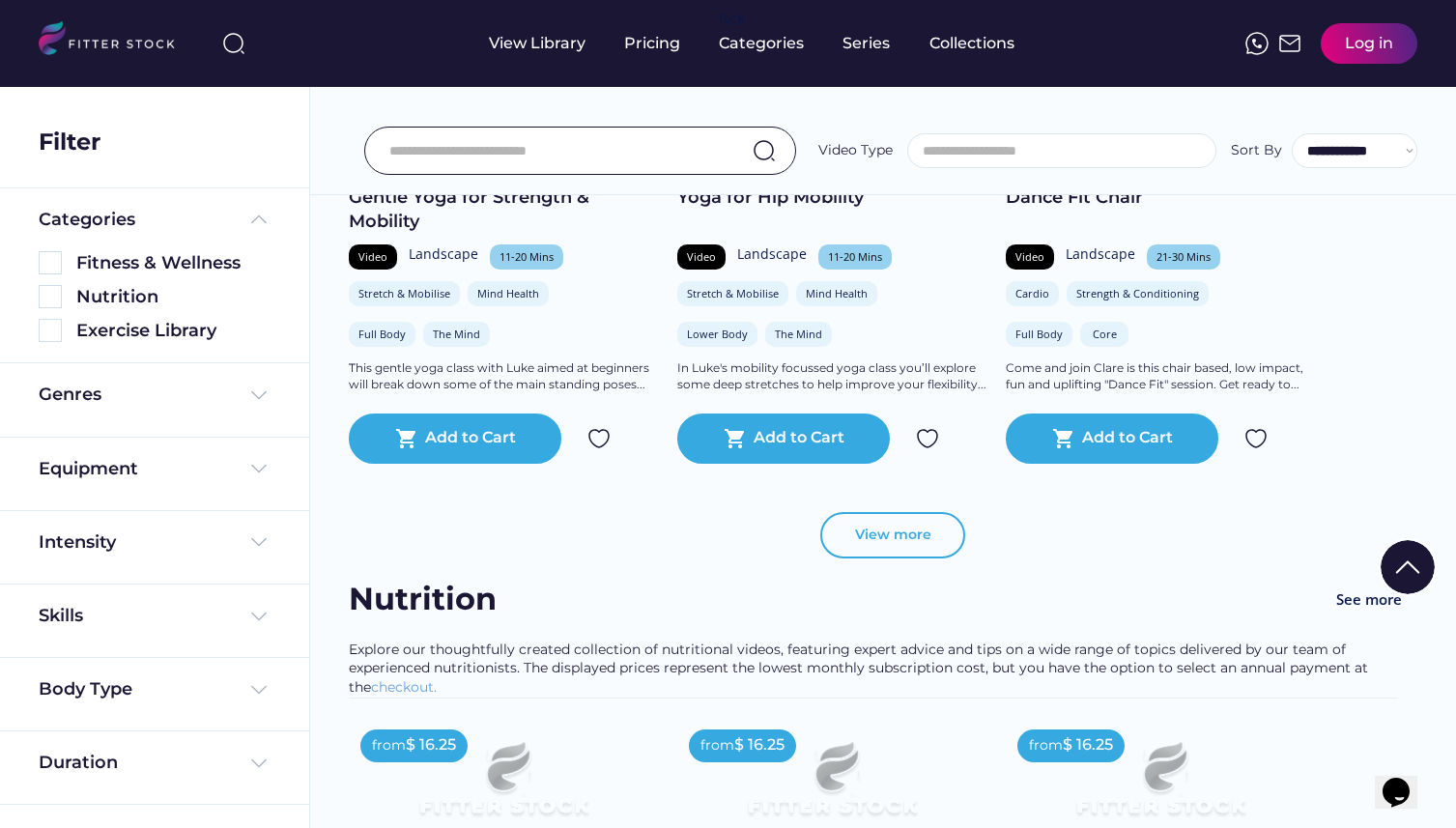 click on "View more" at bounding box center [893, 535] 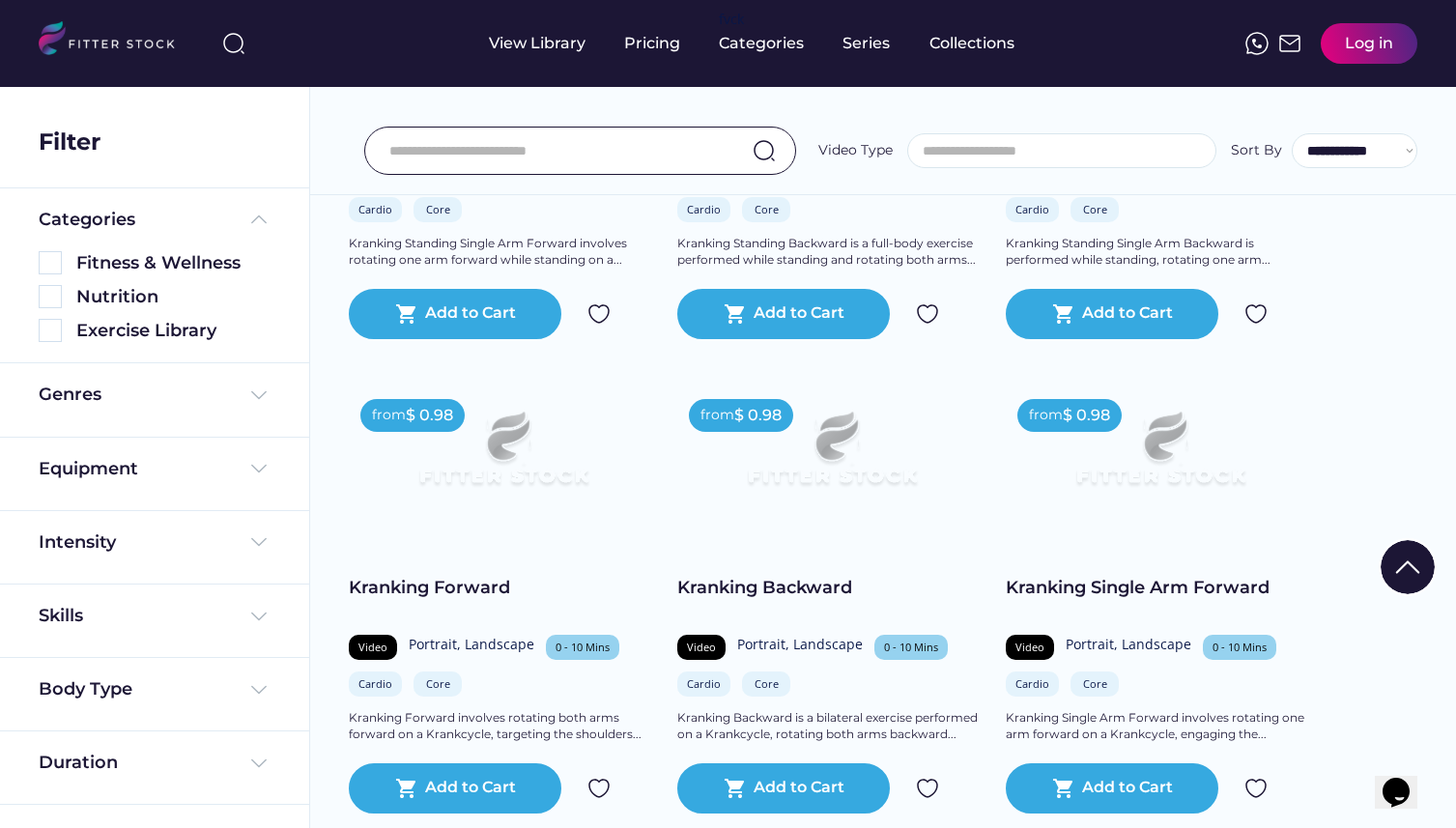 scroll, scrollTop: 3948, scrollLeft: 0, axis: vertical 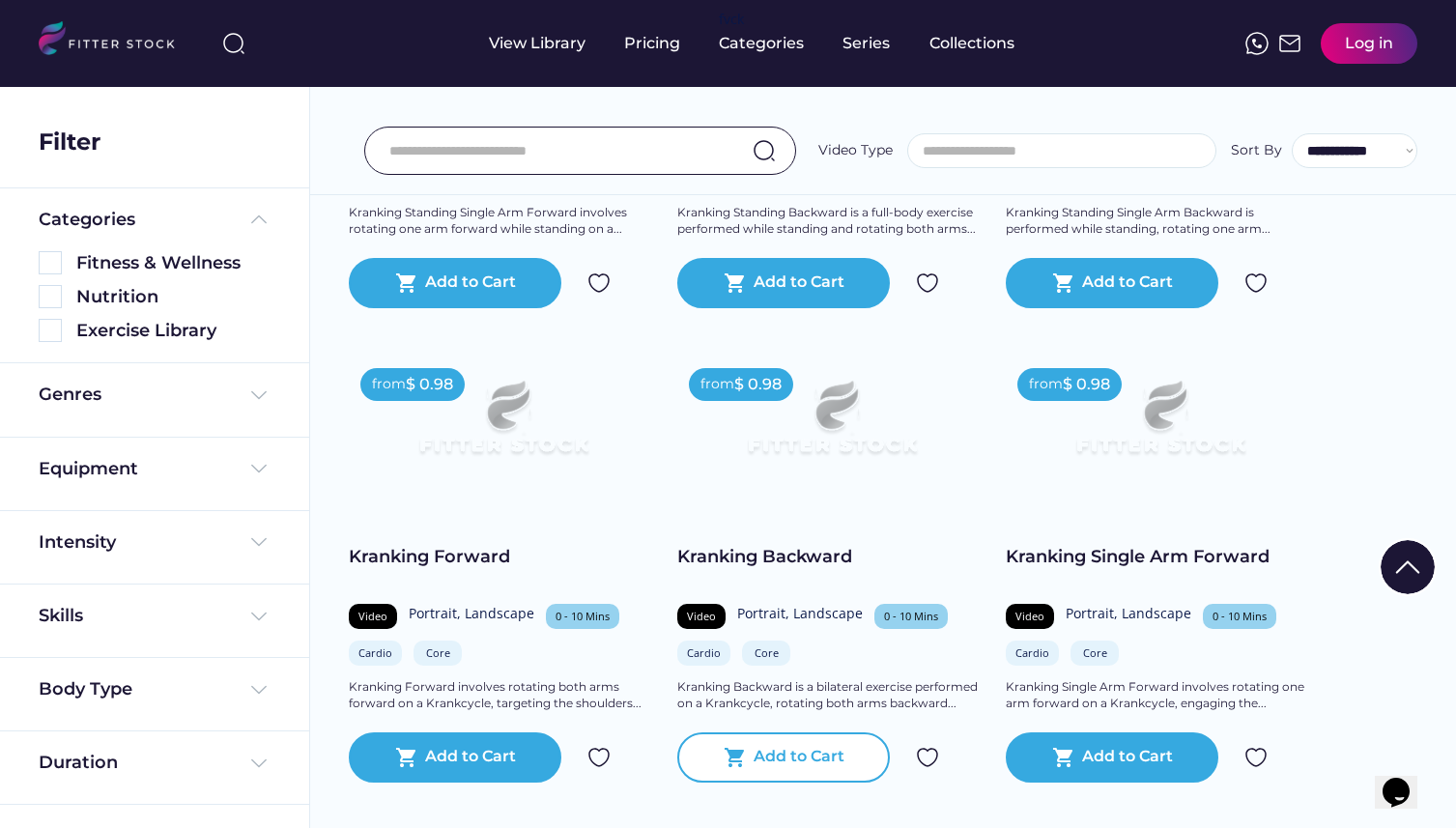 click on "Add to Cart" at bounding box center (799, 757) 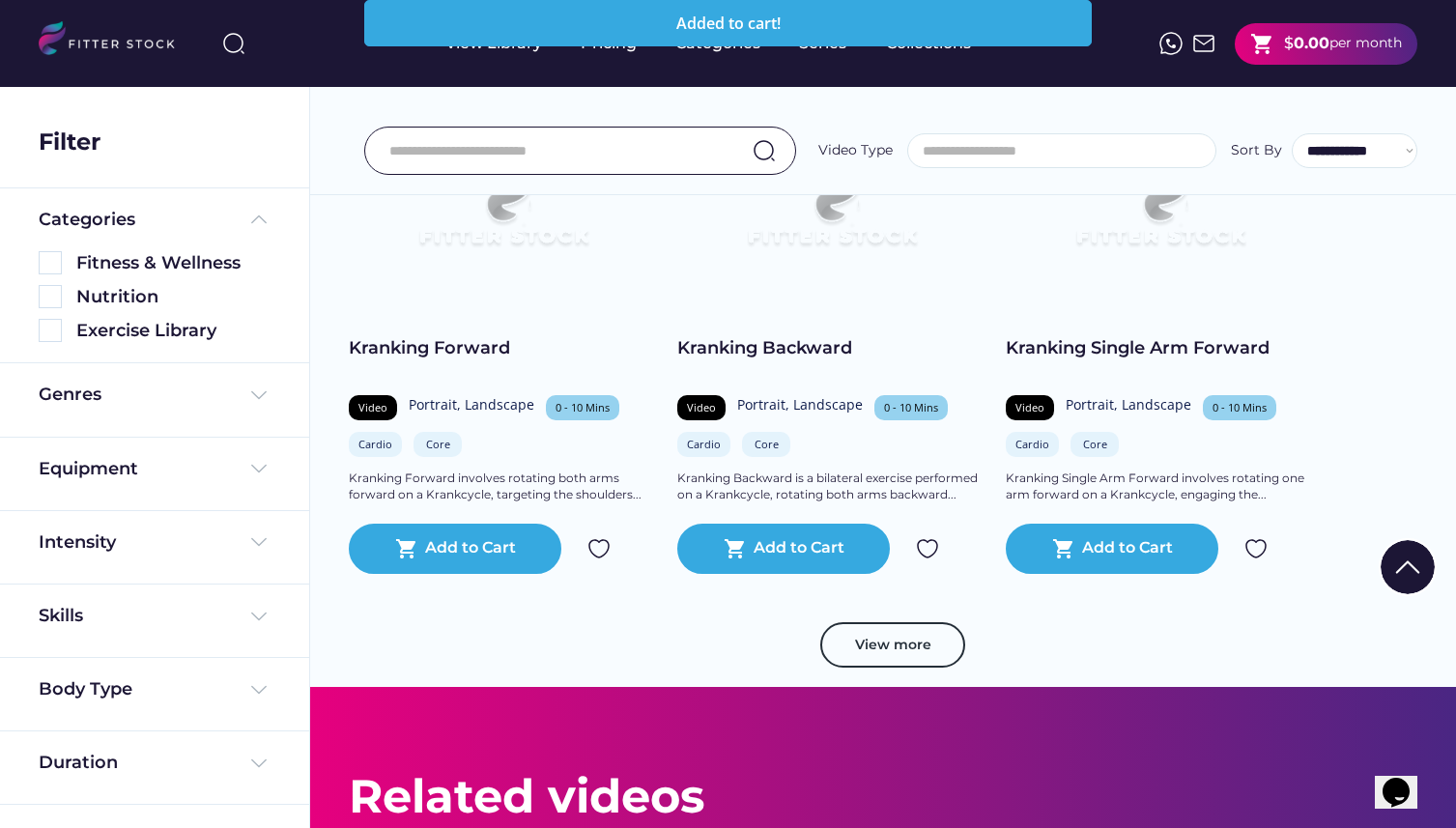 scroll, scrollTop: 4227, scrollLeft: 0, axis: vertical 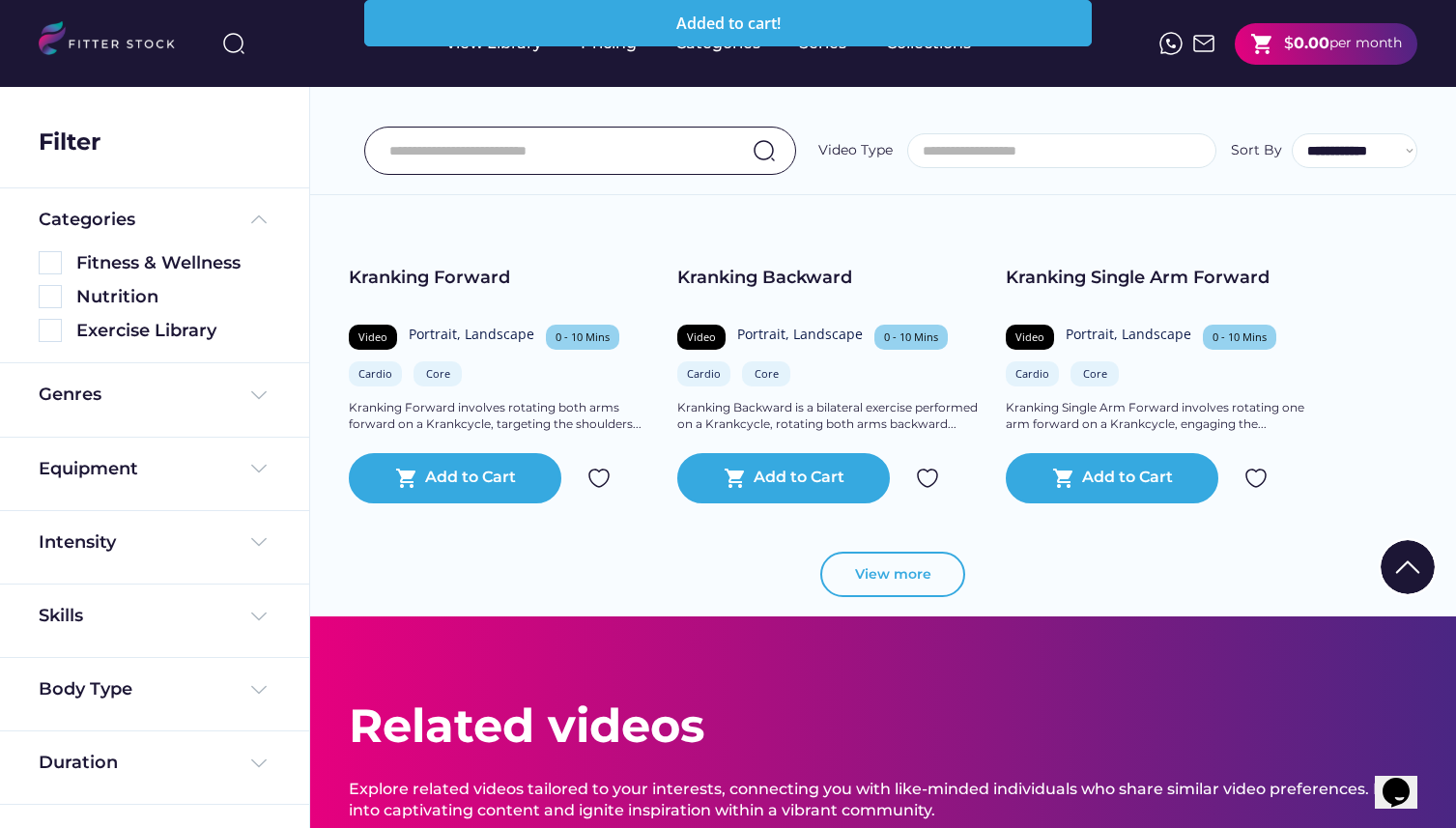 click on "View more" at bounding box center (893, 575) 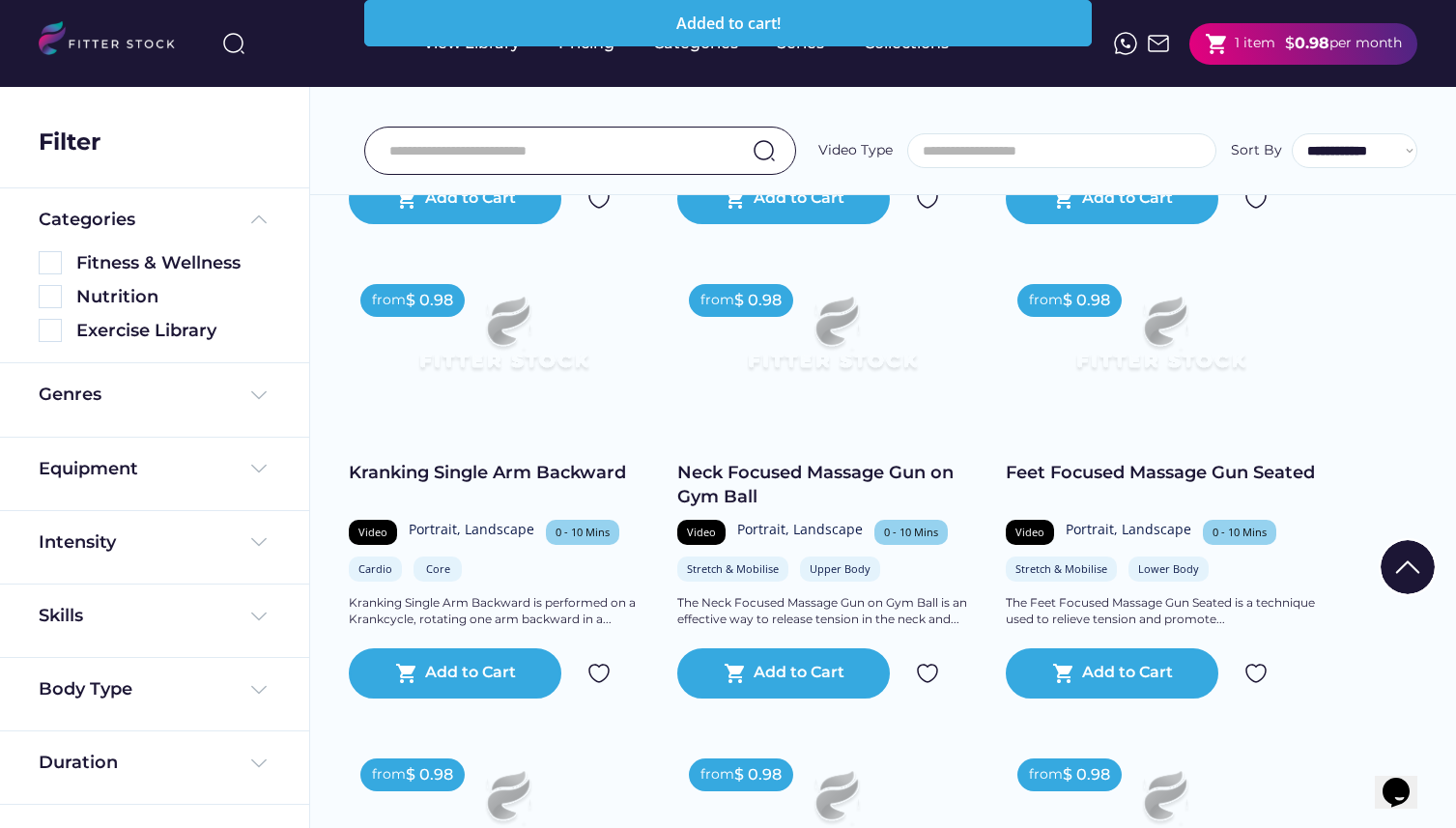 scroll, scrollTop: 4514, scrollLeft: 0, axis: vertical 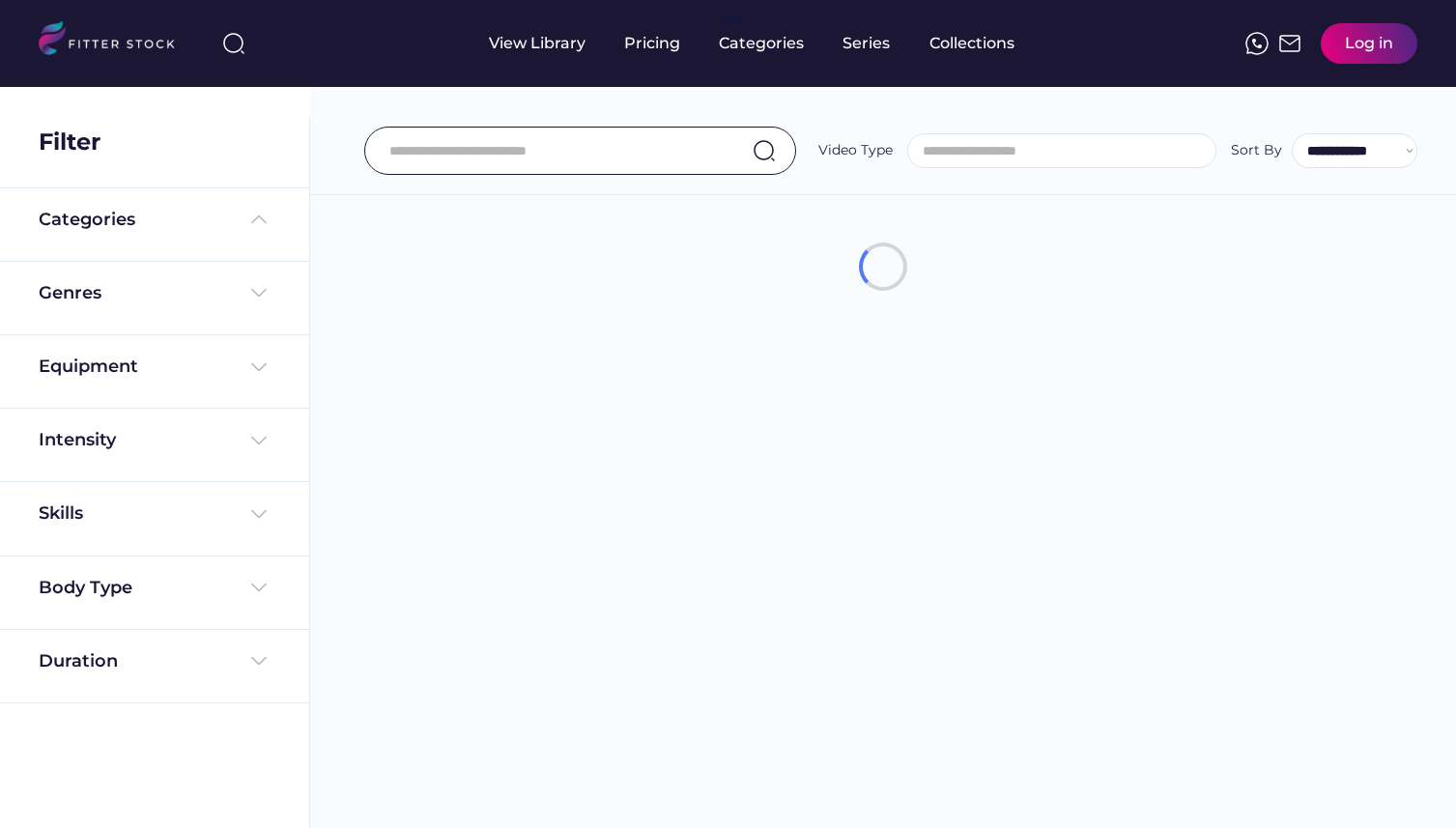 select 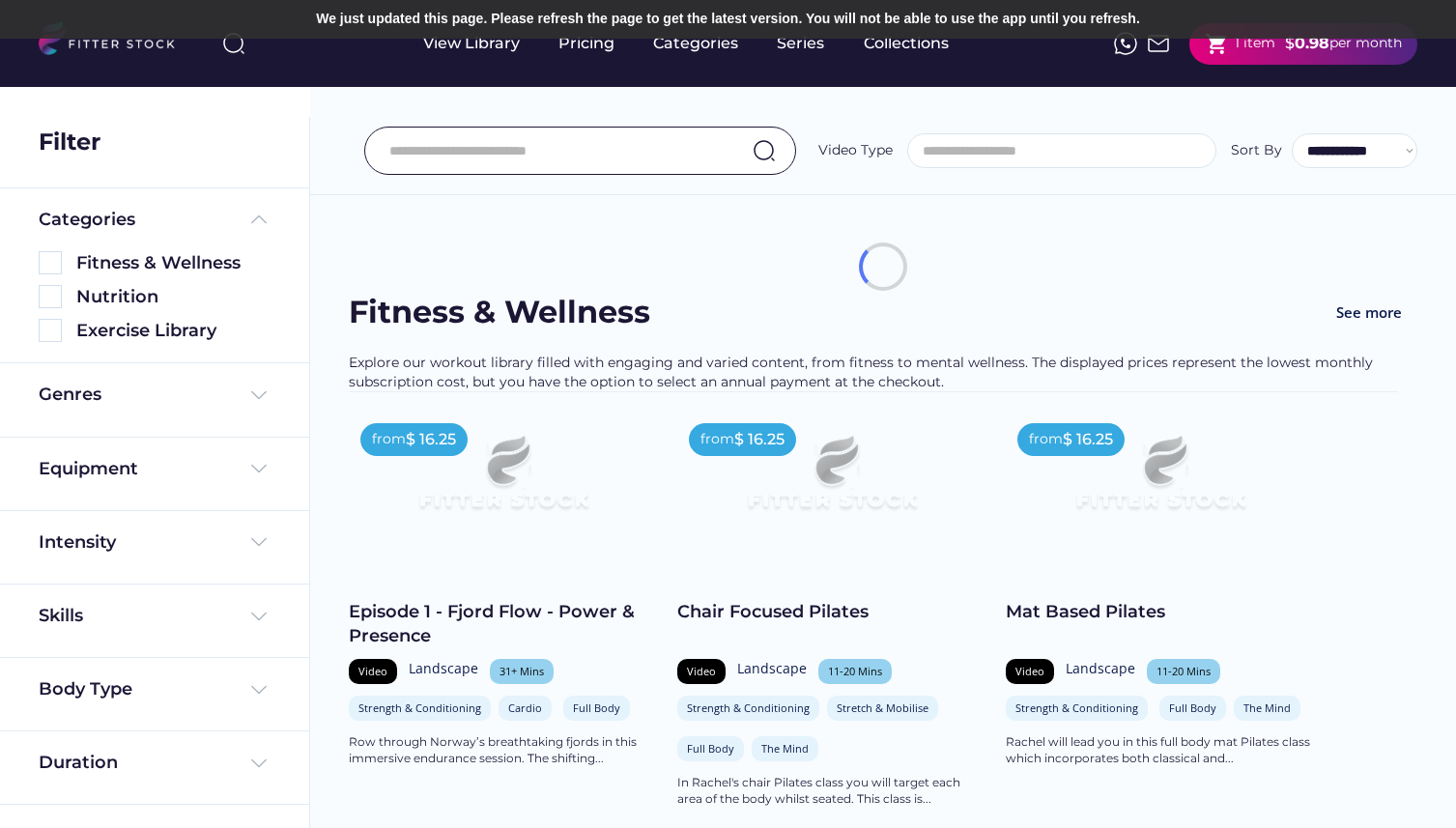 scroll, scrollTop: 0, scrollLeft: 0, axis: both 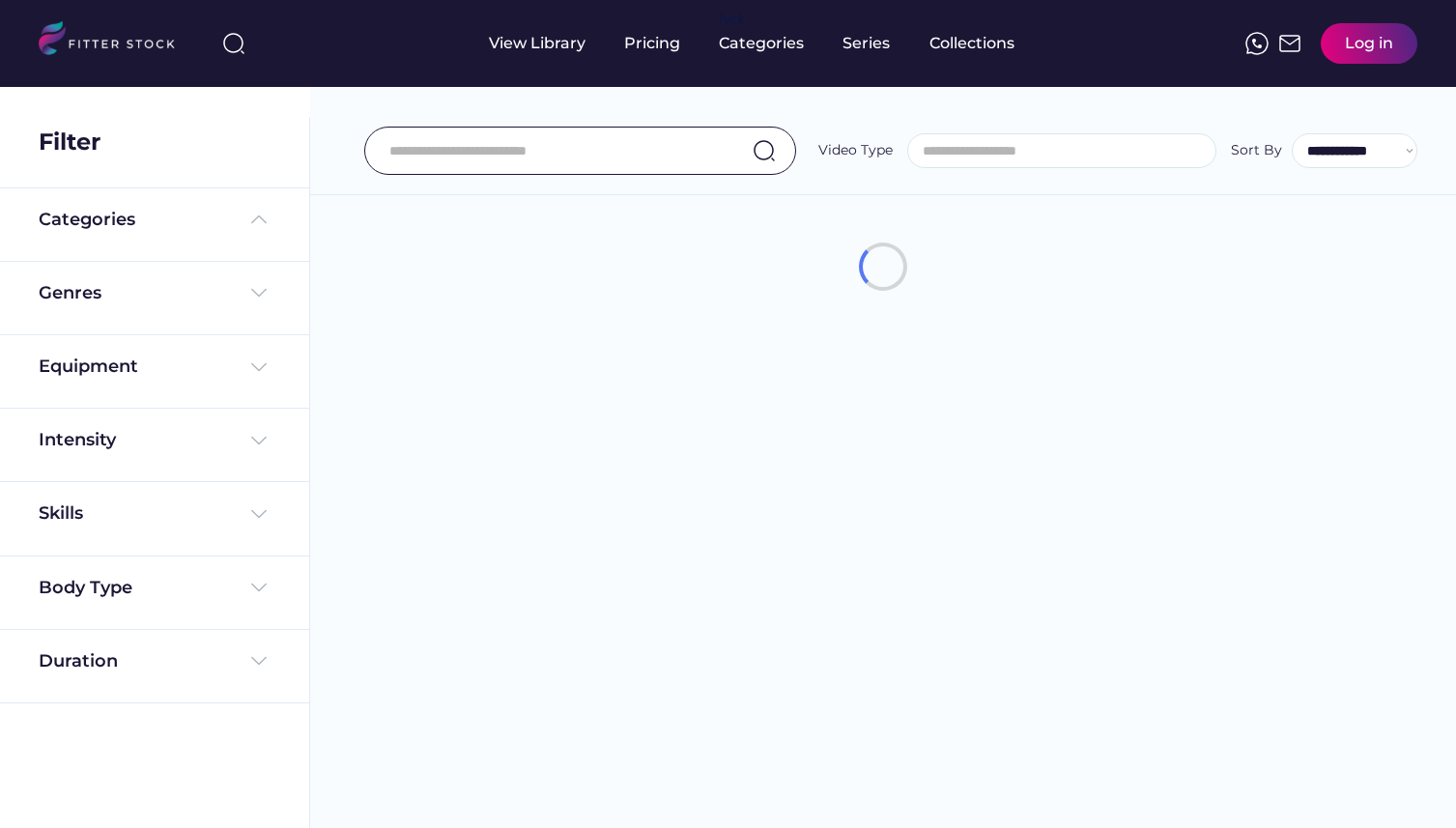 select 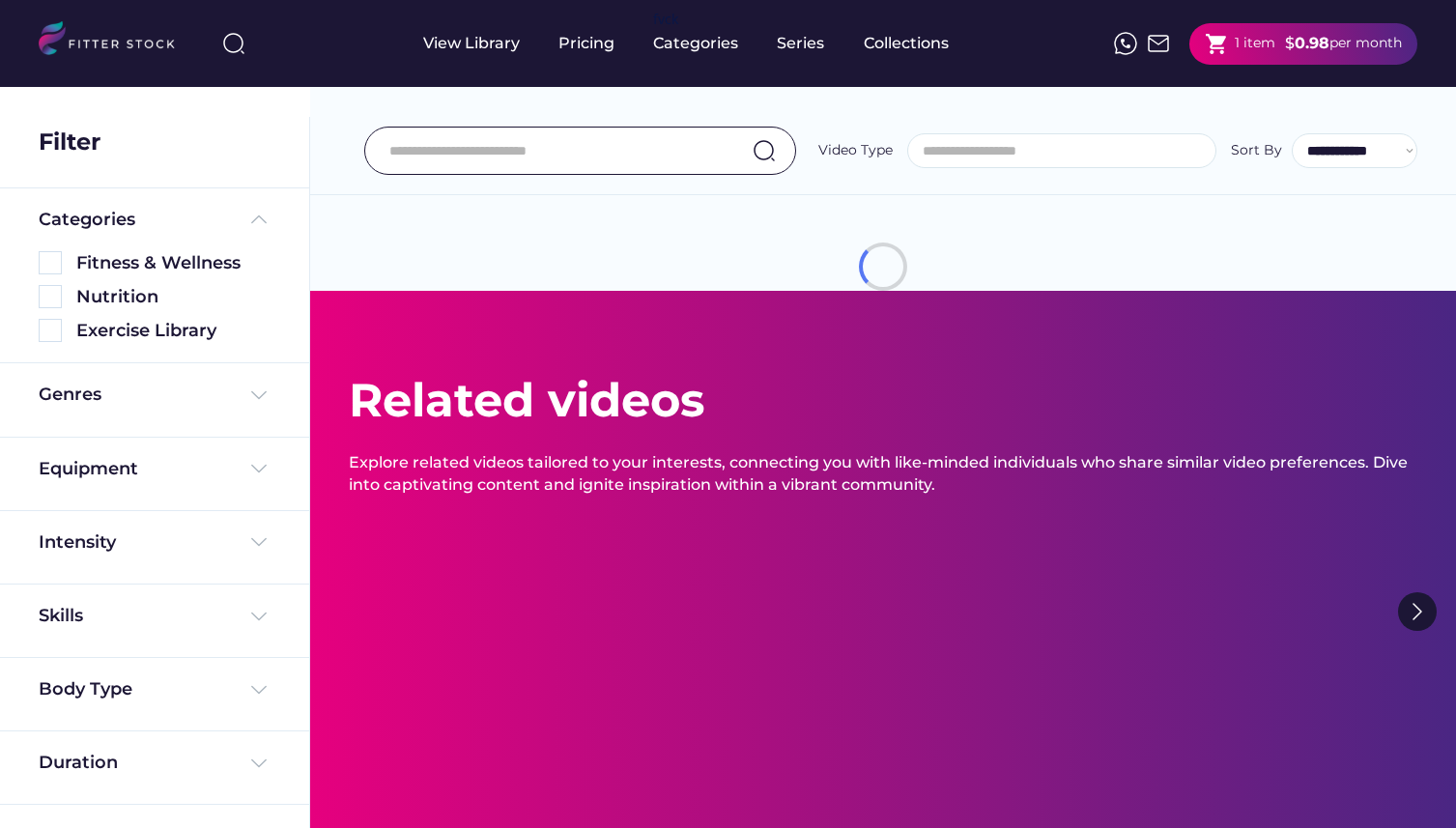 scroll, scrollTop: 0, scrollLeft: 0, axis: both 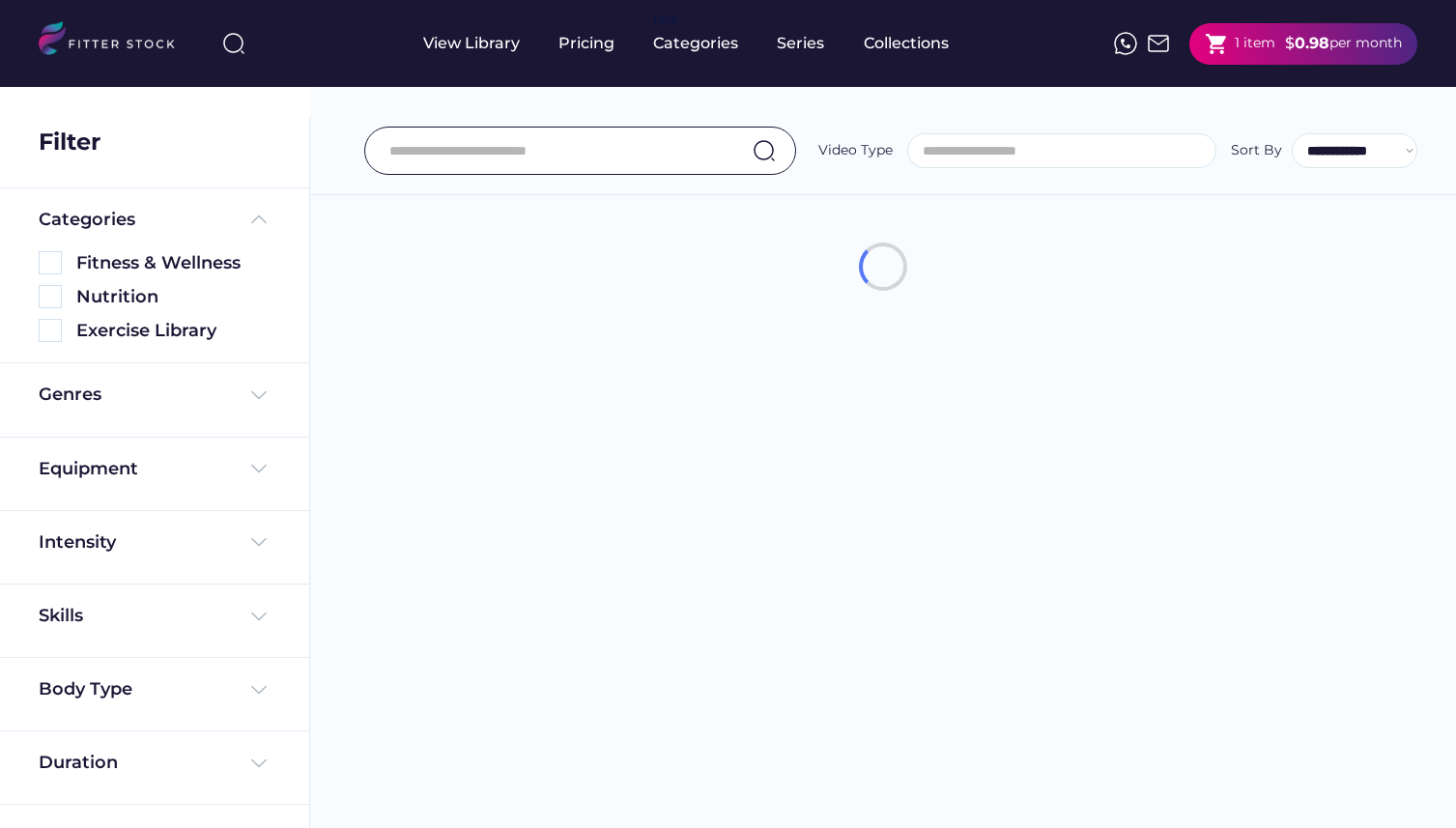 select 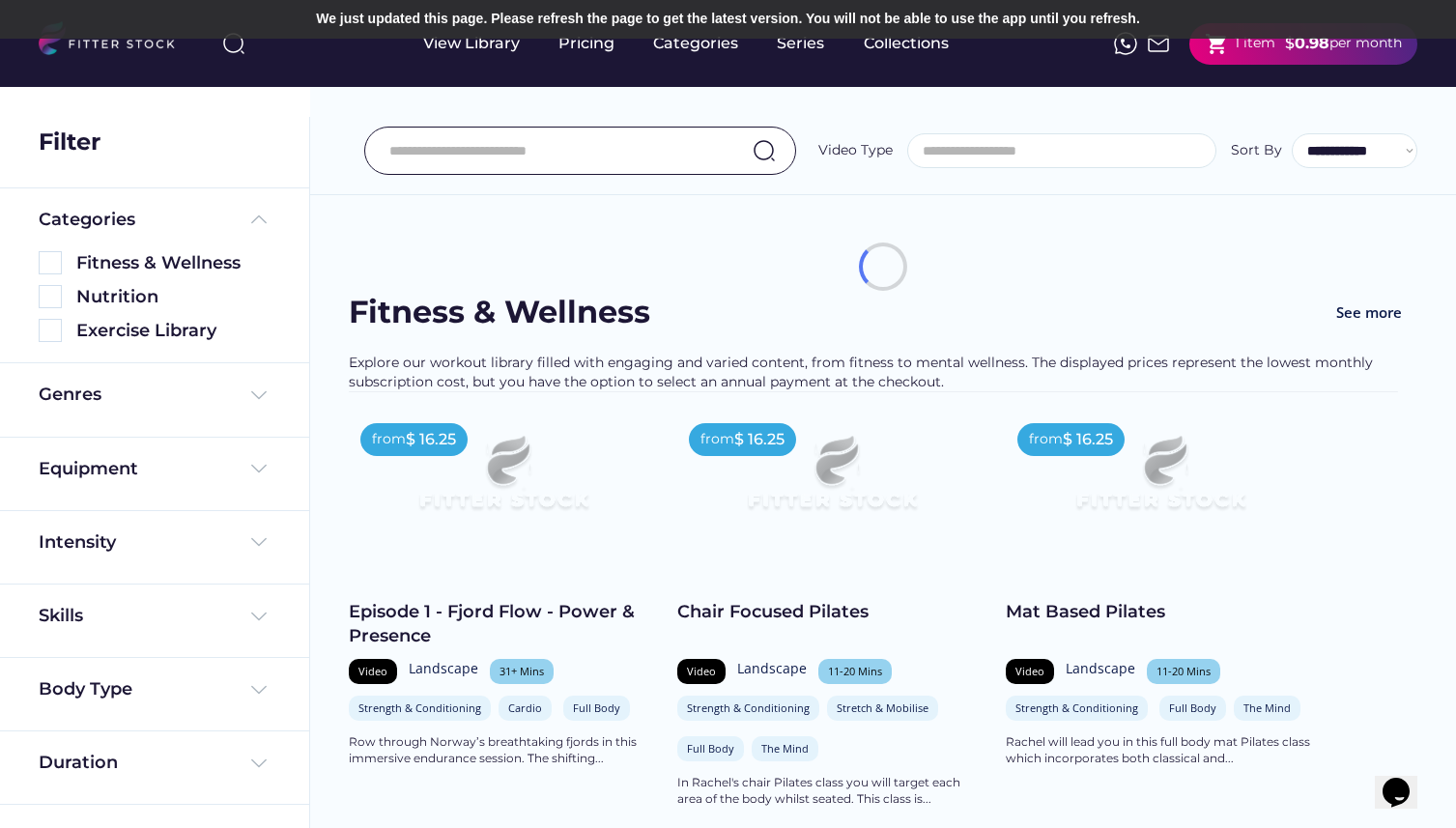 scroll, scrollTop: 0, scrollLeft: 0, axis: both 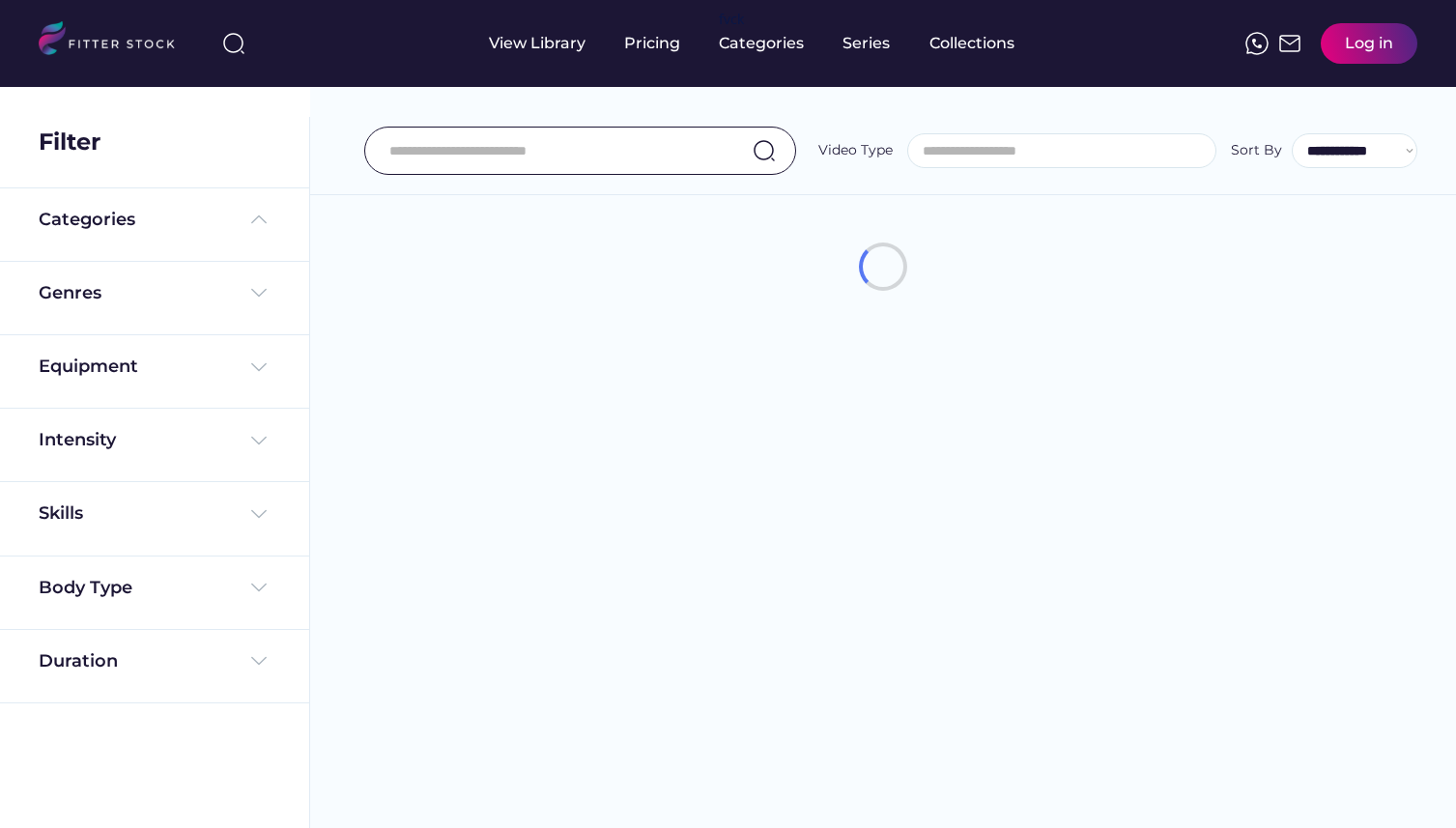 select 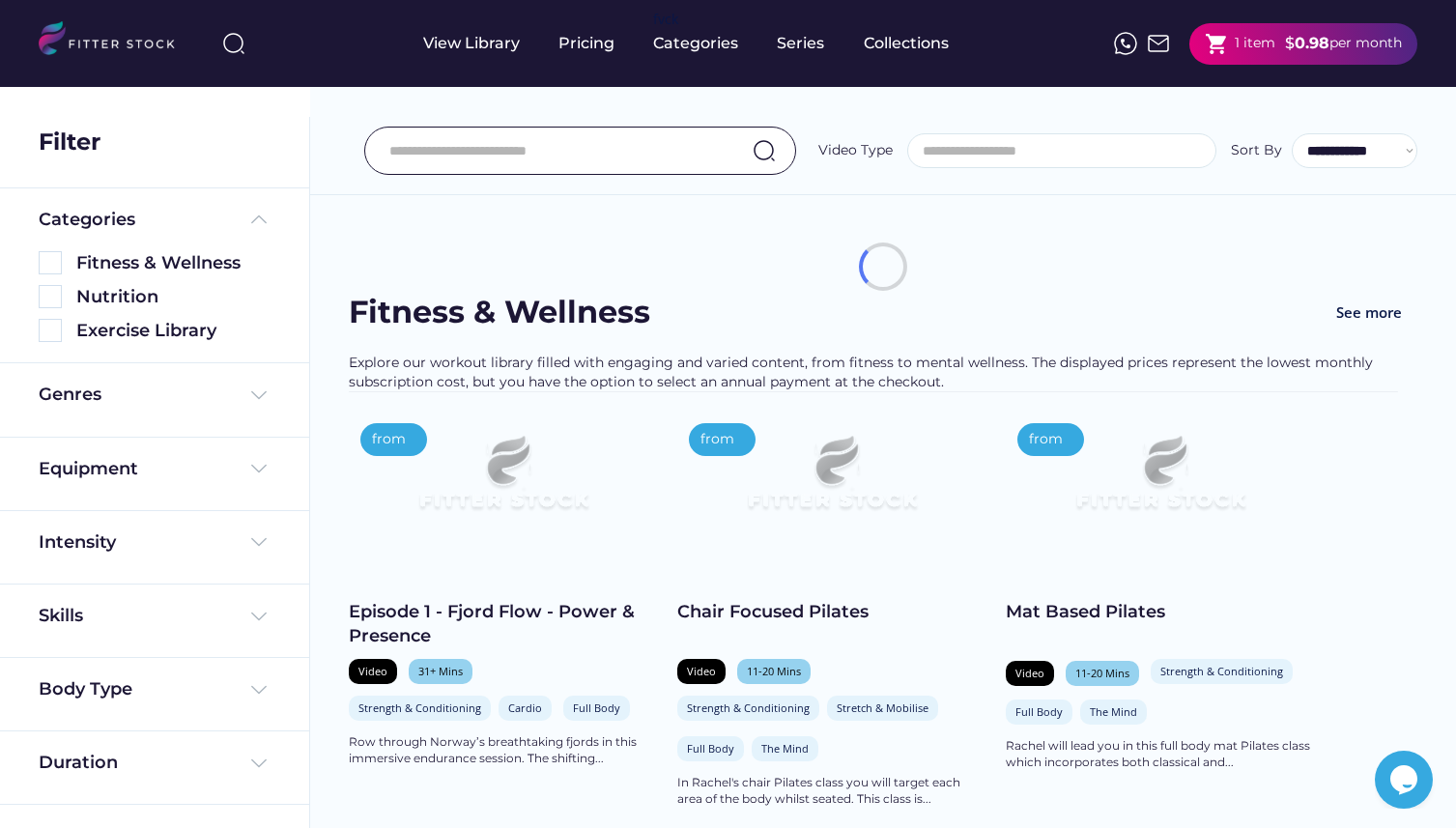 scroll, scrollTop: 0, scrollLeft: 0, axis: both 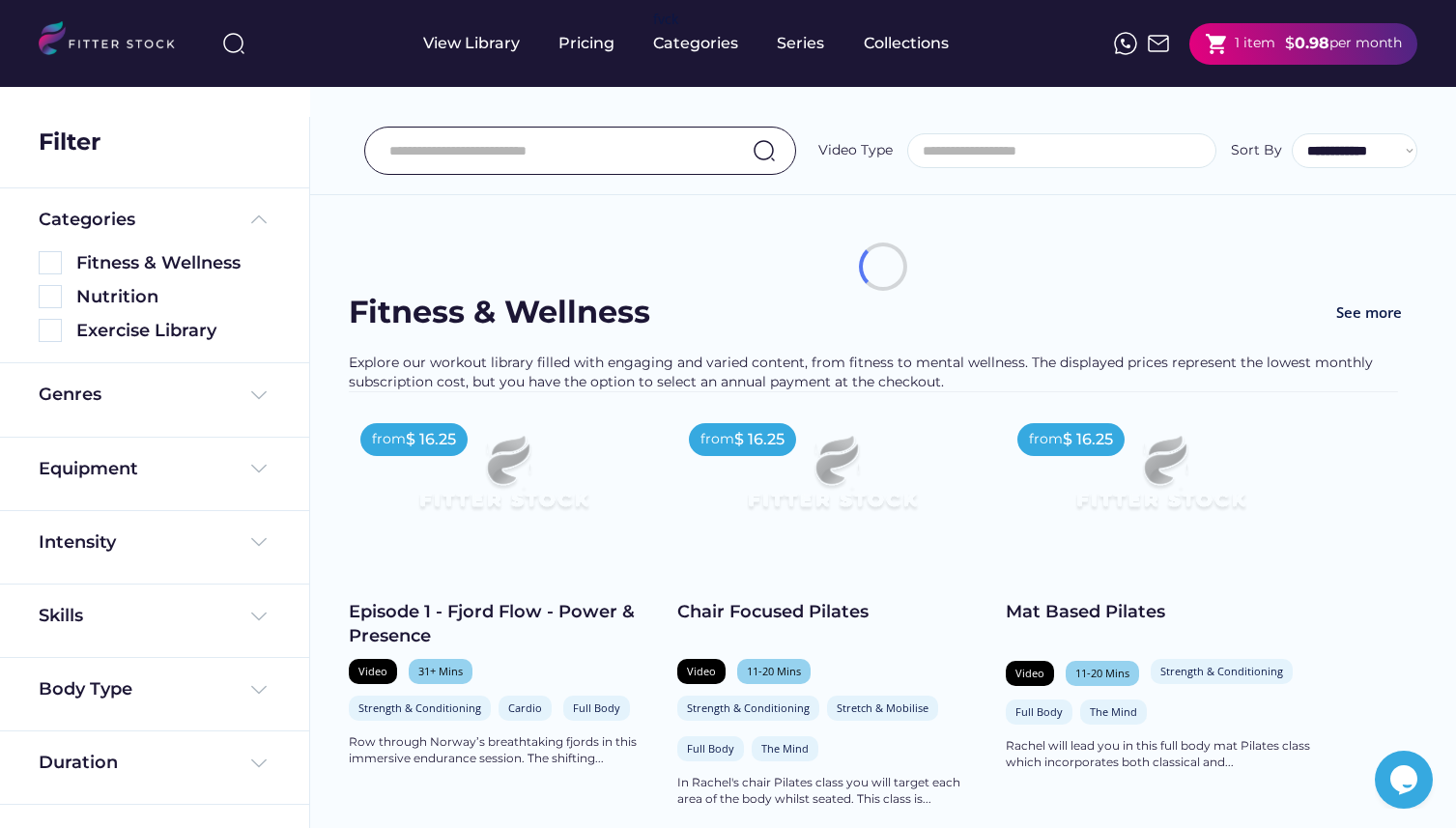 click on "Episode 1 - Fjord Flow - Power & Presence" at bounding box center (503, 624) 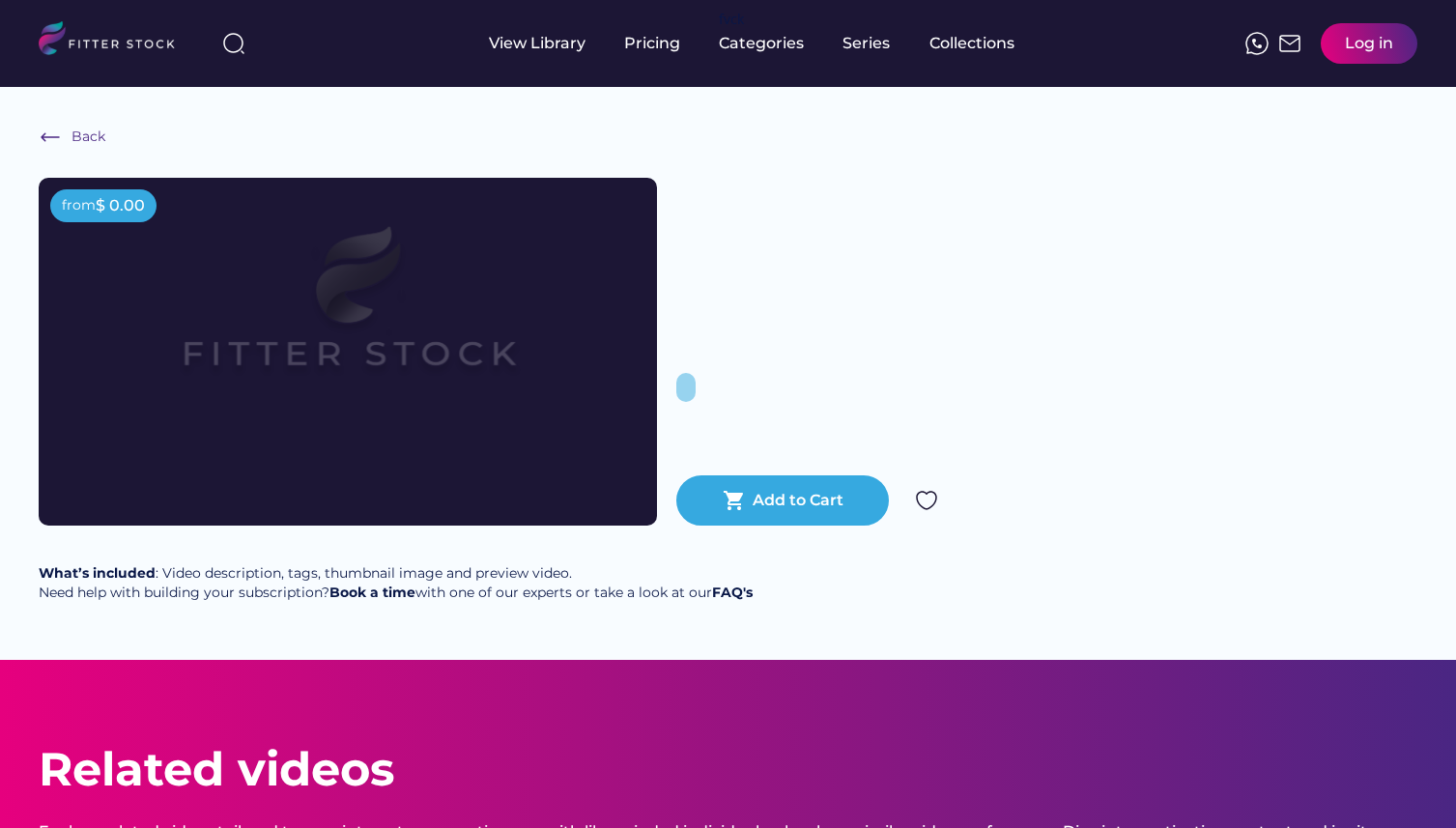 scroll, scrollTop: 0, scrollLeft: 0, axis: both 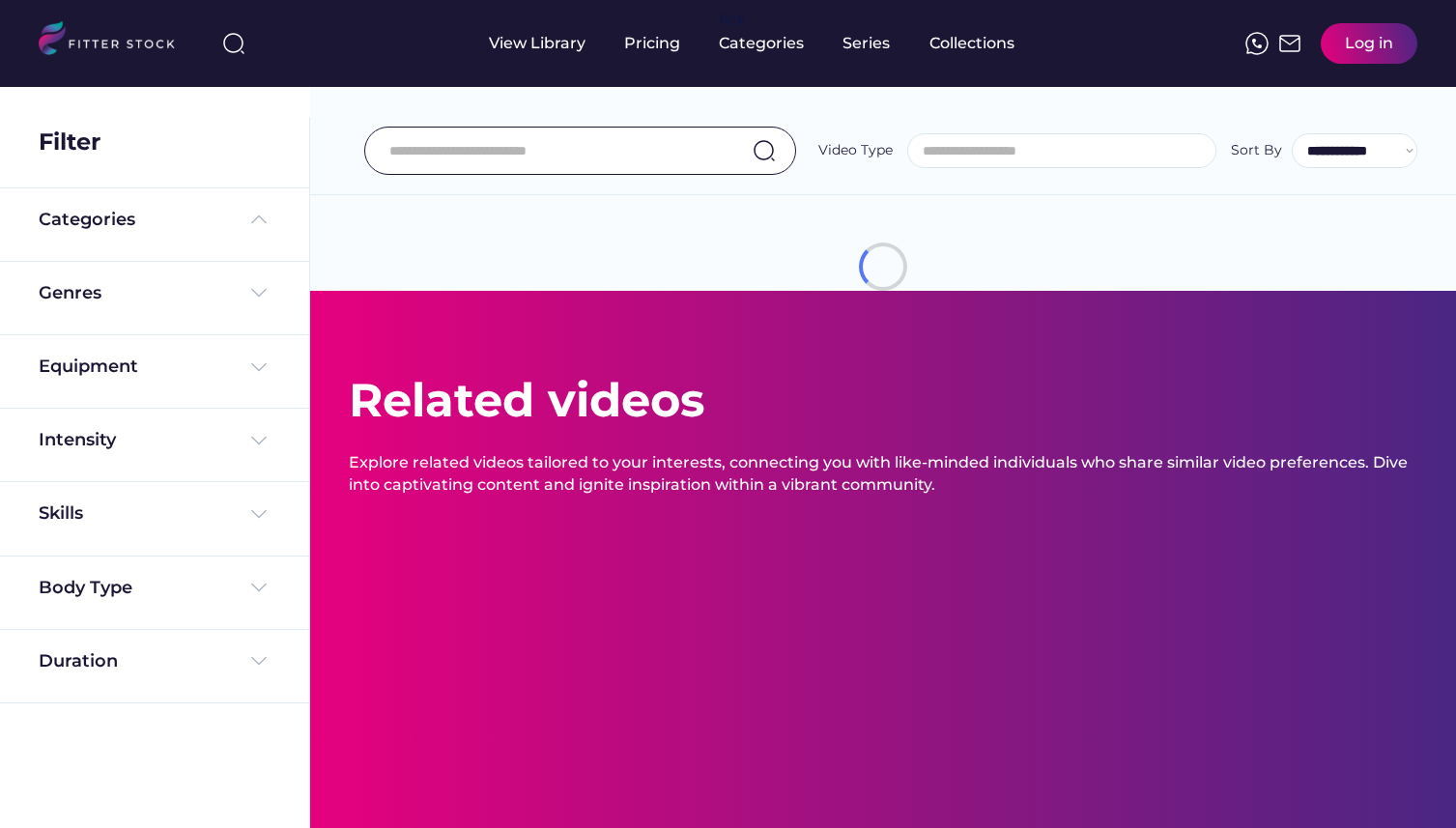 select 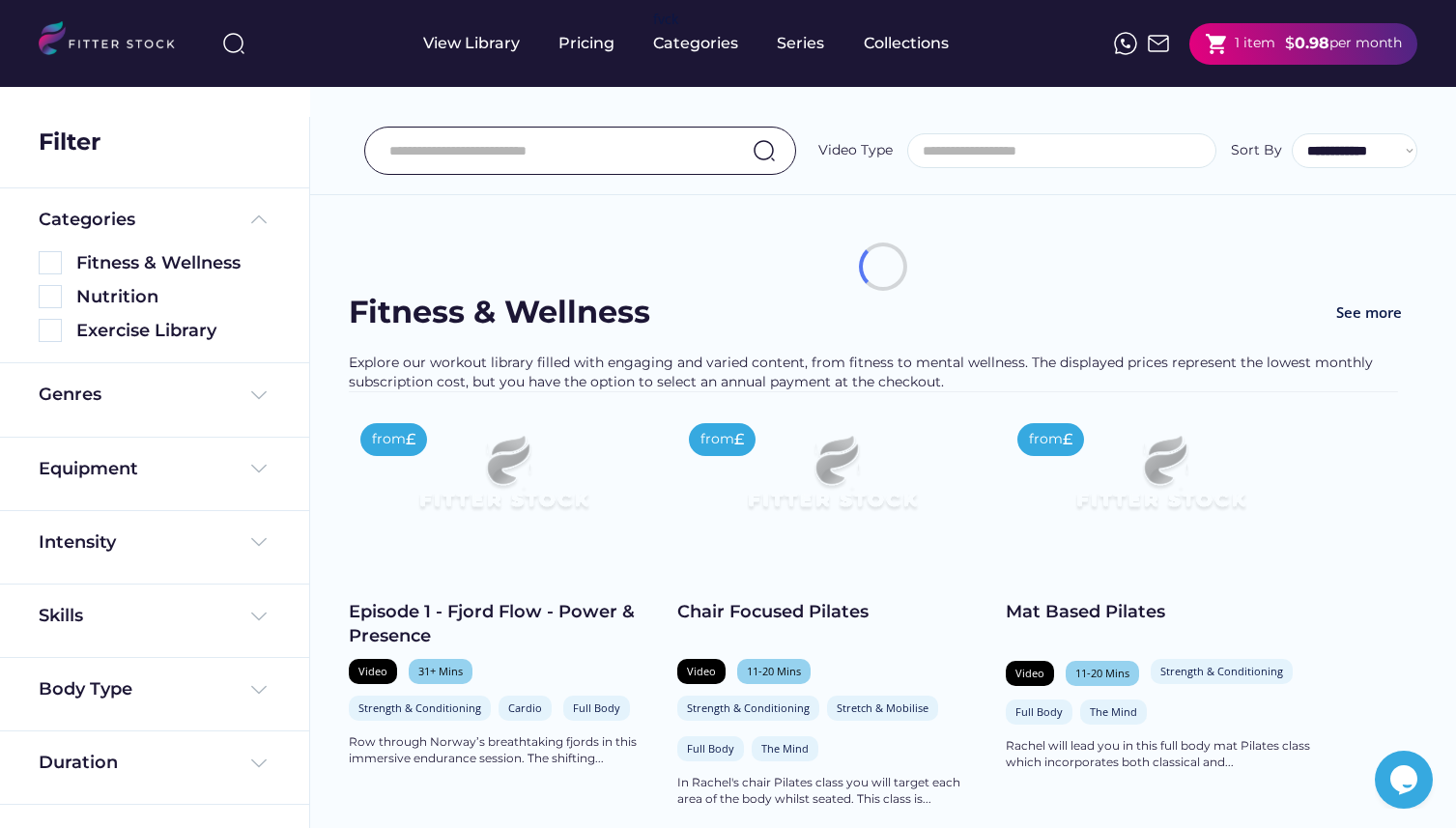scroll, scrollTop: 0, scrollLeft: 0, axis: both 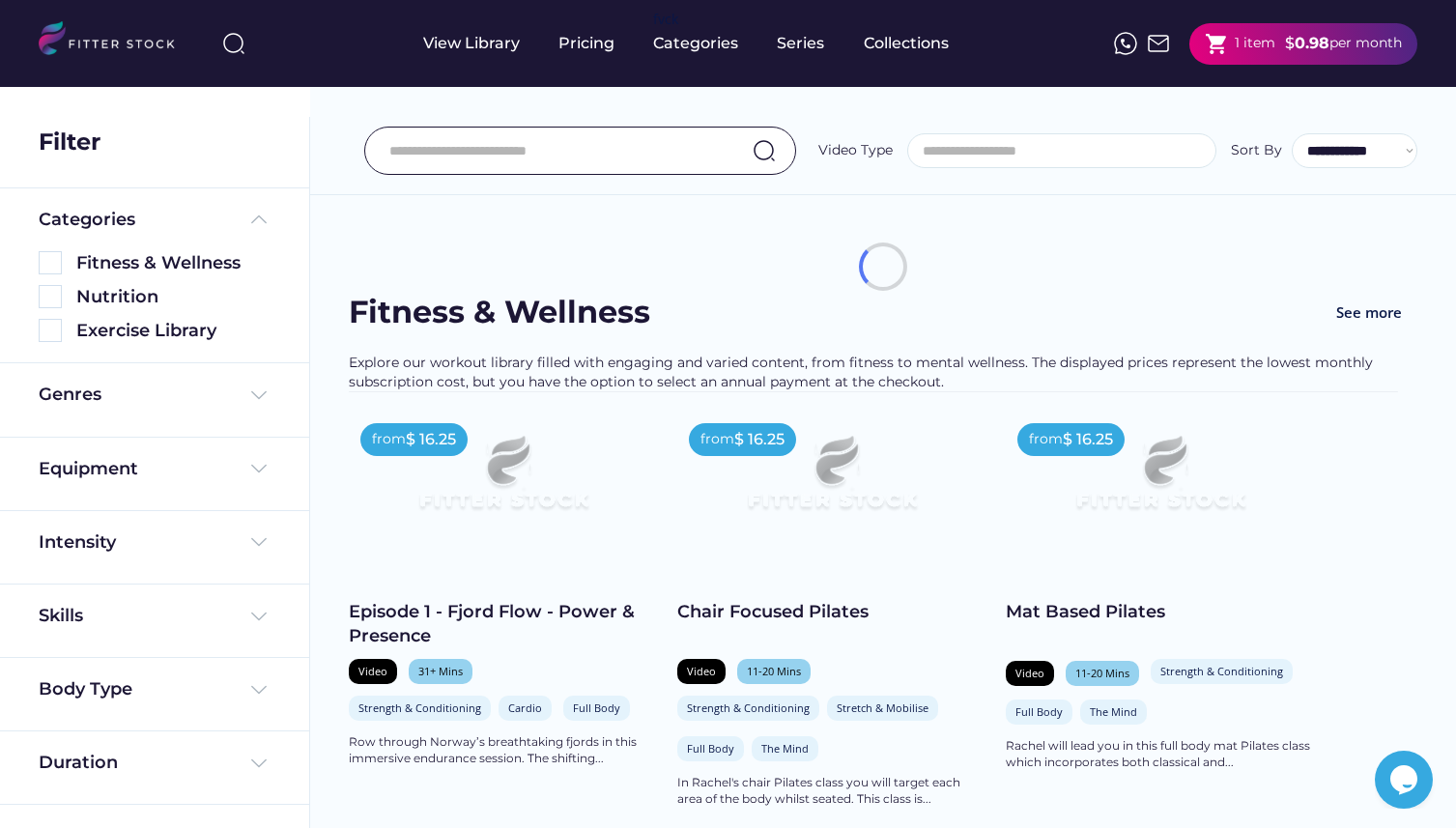 click on "Chair Focused Pilates" at bounding box center [832, 612] 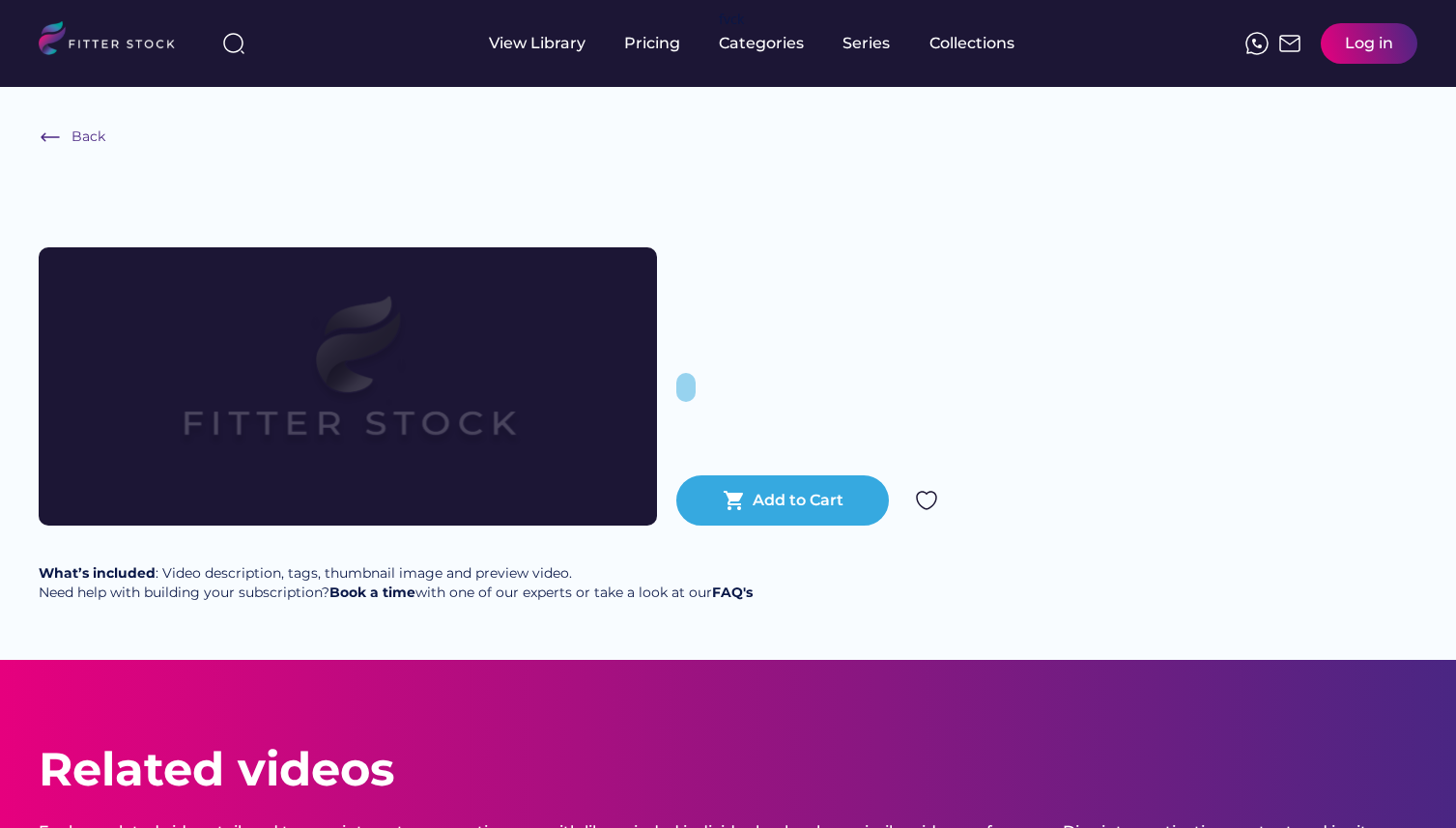 scroll, scrollTop: 0, scrollLeft: 0, axis: both 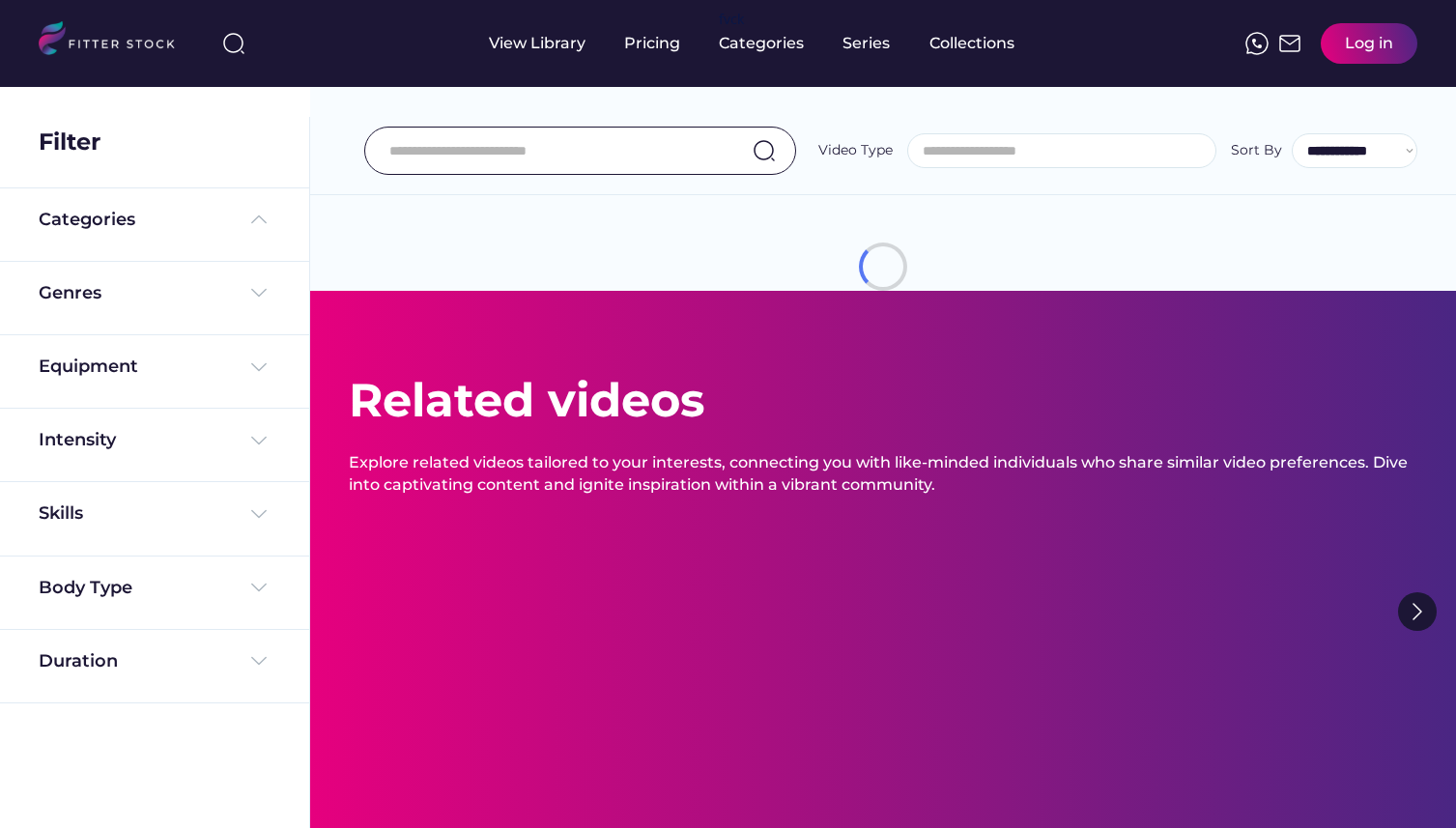 select 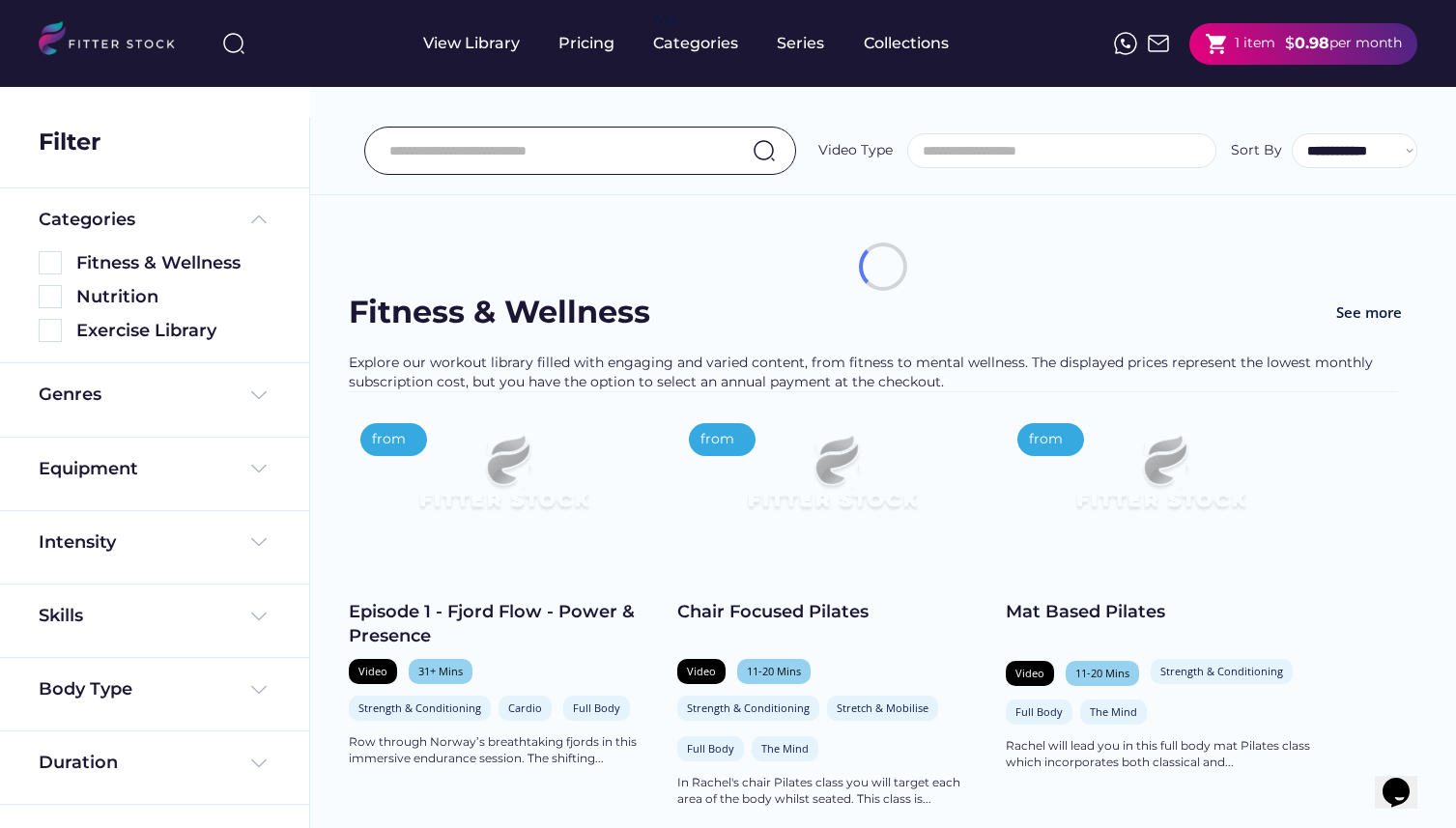 scroll, scrollTop: 0, scrollLeft: 0, axis: both 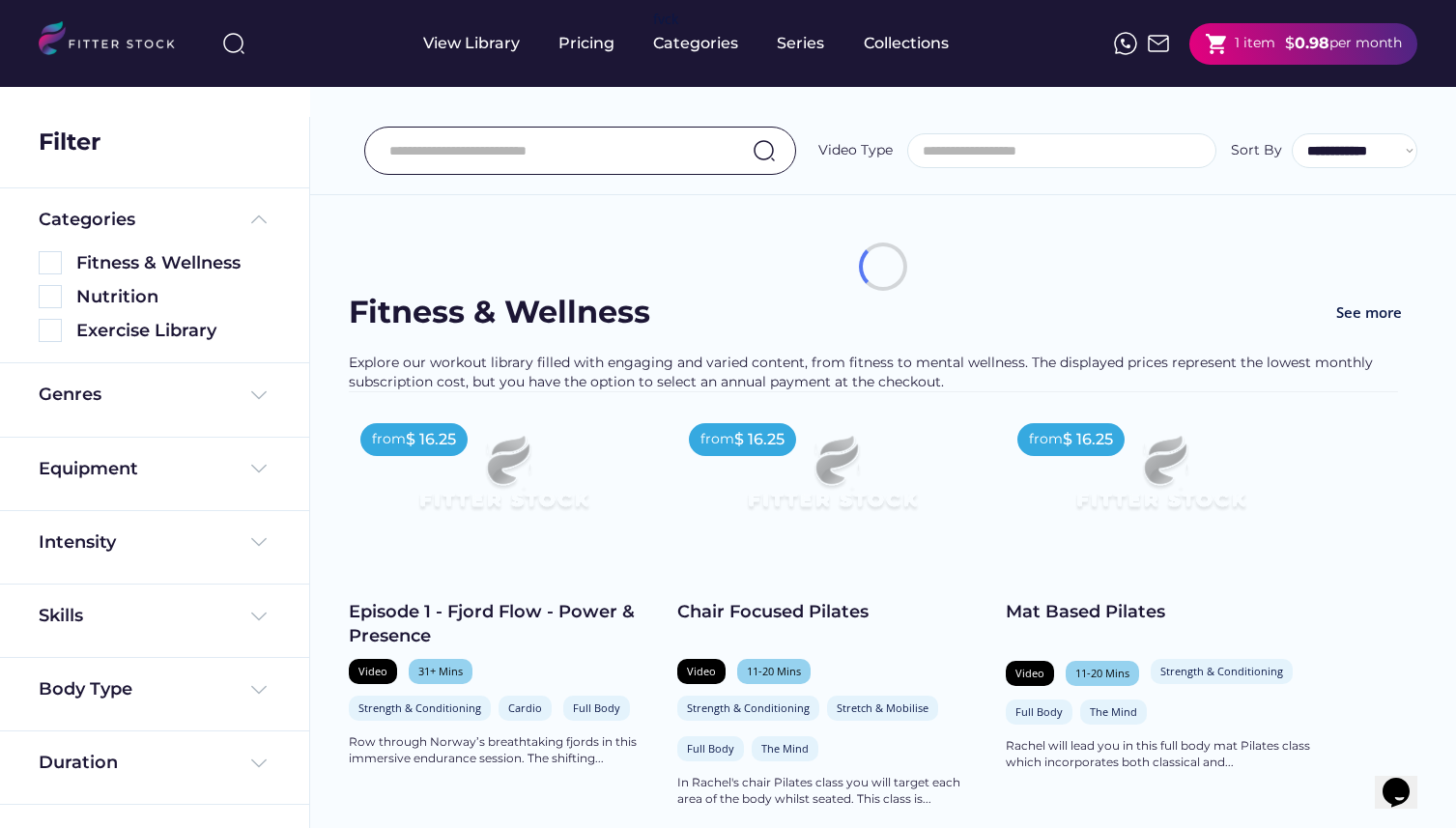 click on "Episode 1 - Fjord Flow - Power & Presence" at bounding box center [503, 624] 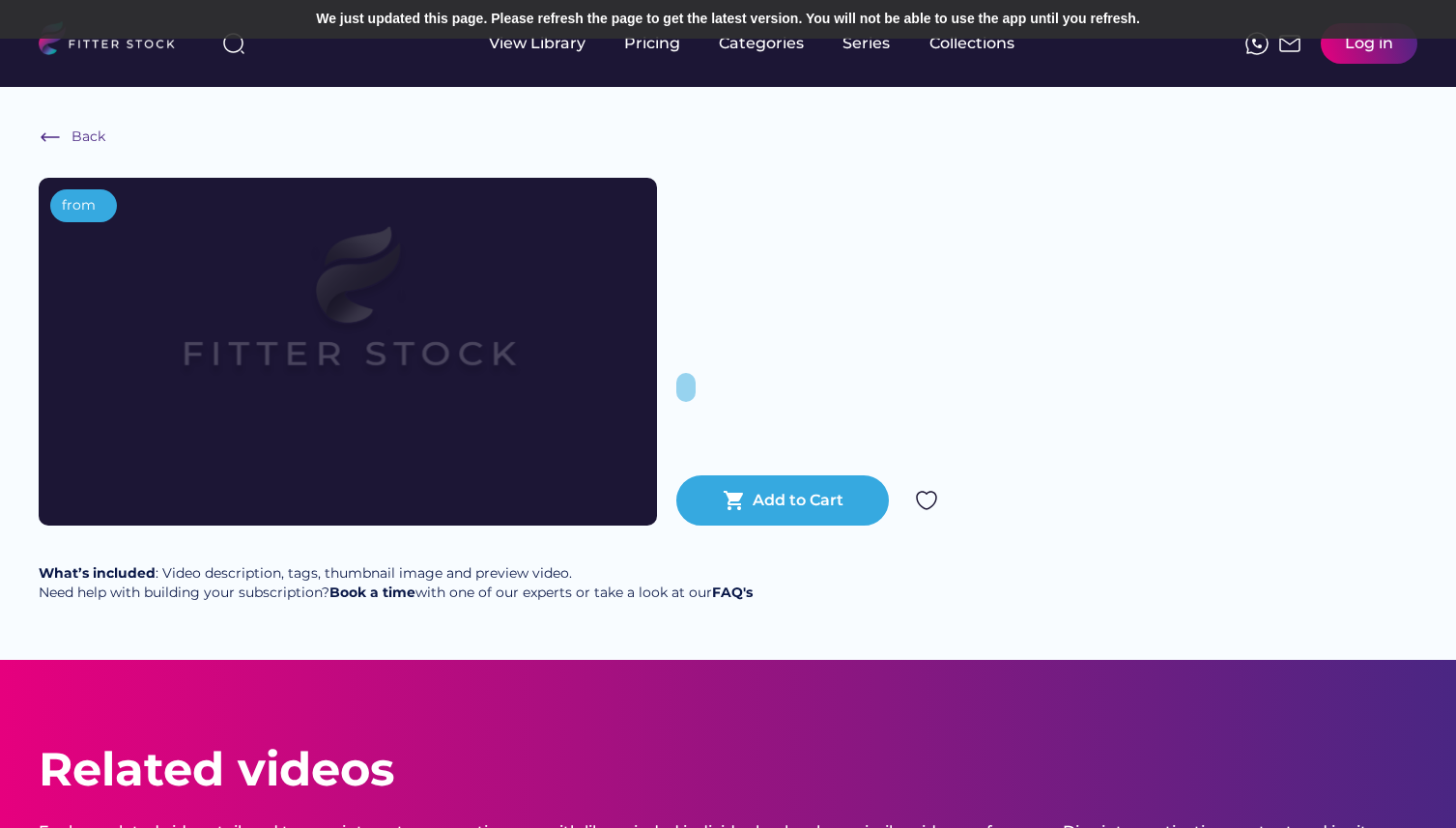 scroll, scrollTop: 0, scrollLeft: 0, axis: both 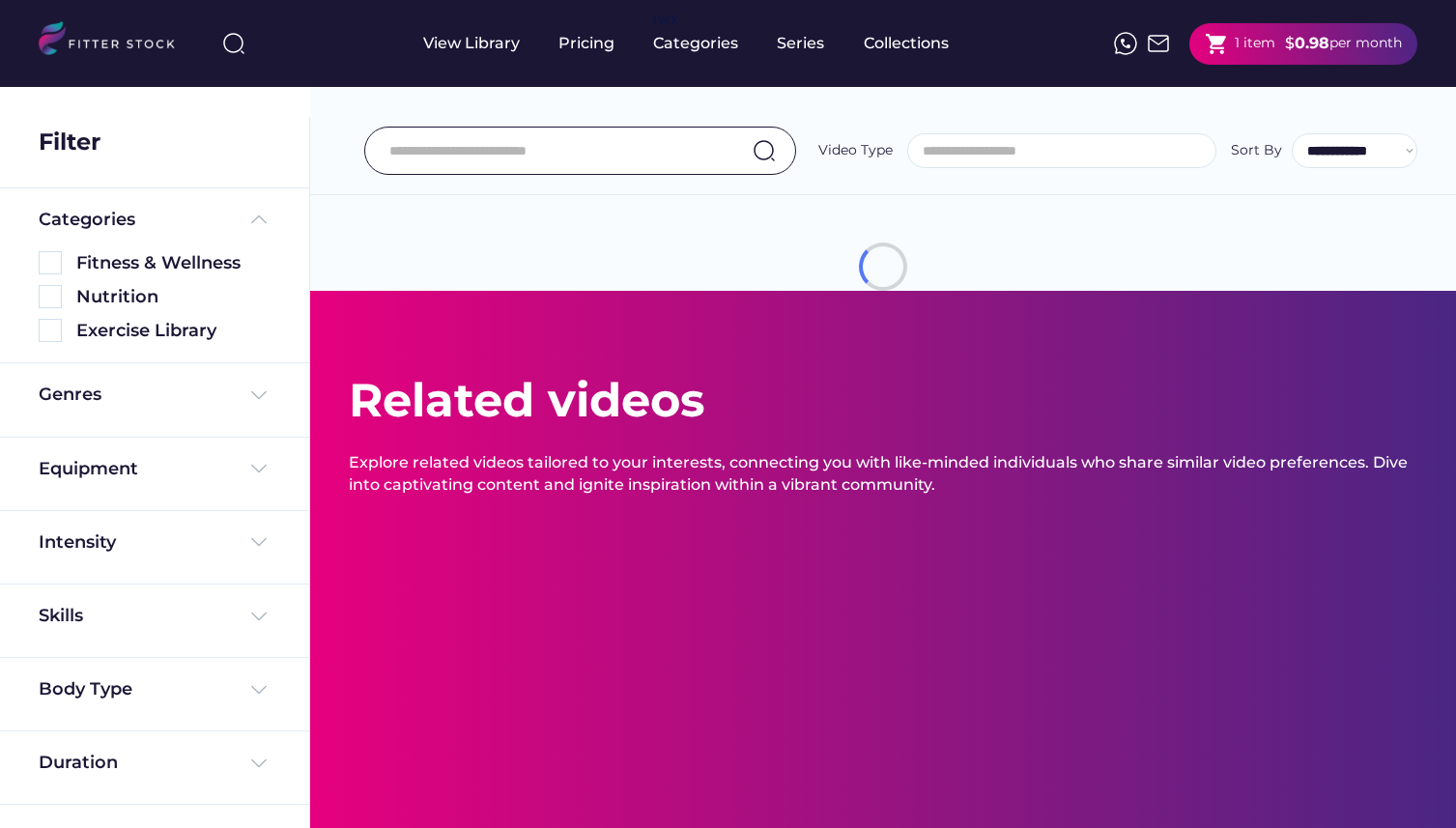 select 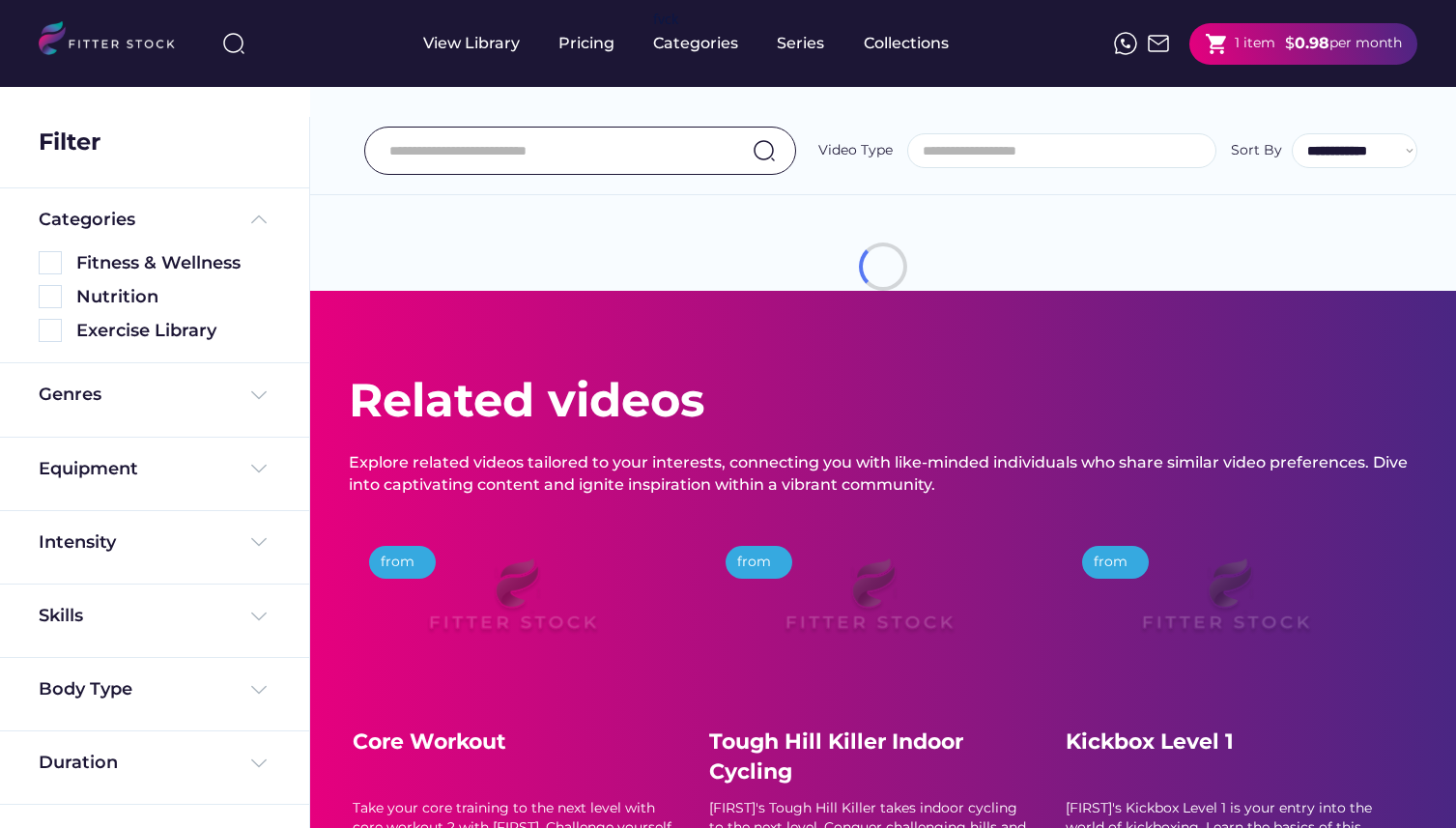 scroll, scrollTop: 0, scrollLeft: 0, axis: both 